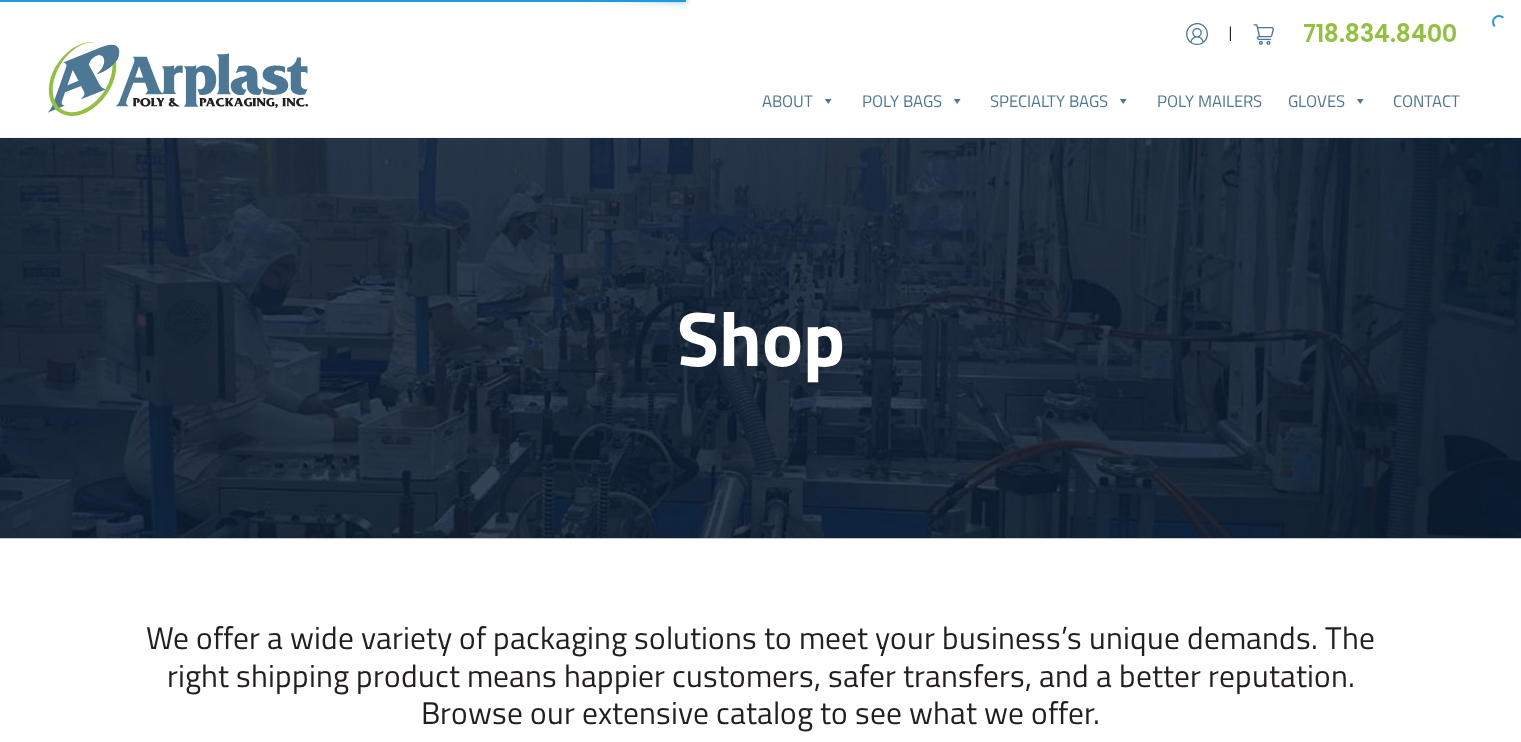 scroll, scrollTop: 0, scrollLeft: 0, axis: both 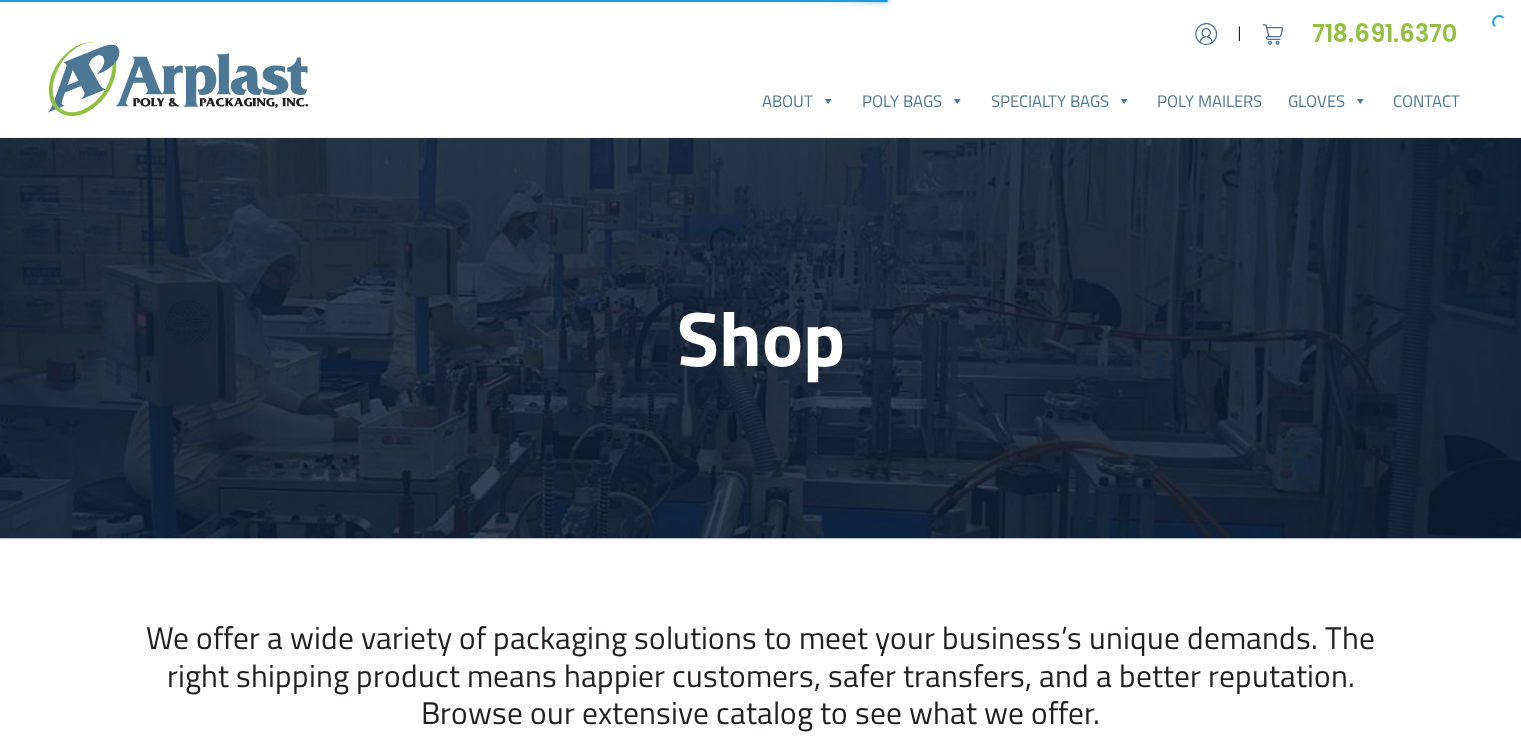 click on "We offer a wide variety of packaging solutions to meet your business’s unique demands. The right shipping product means happier customers, safer transfers, and a better reputation. Browse our extensive catalog to see what we offer." at bounding box center (761, 675) 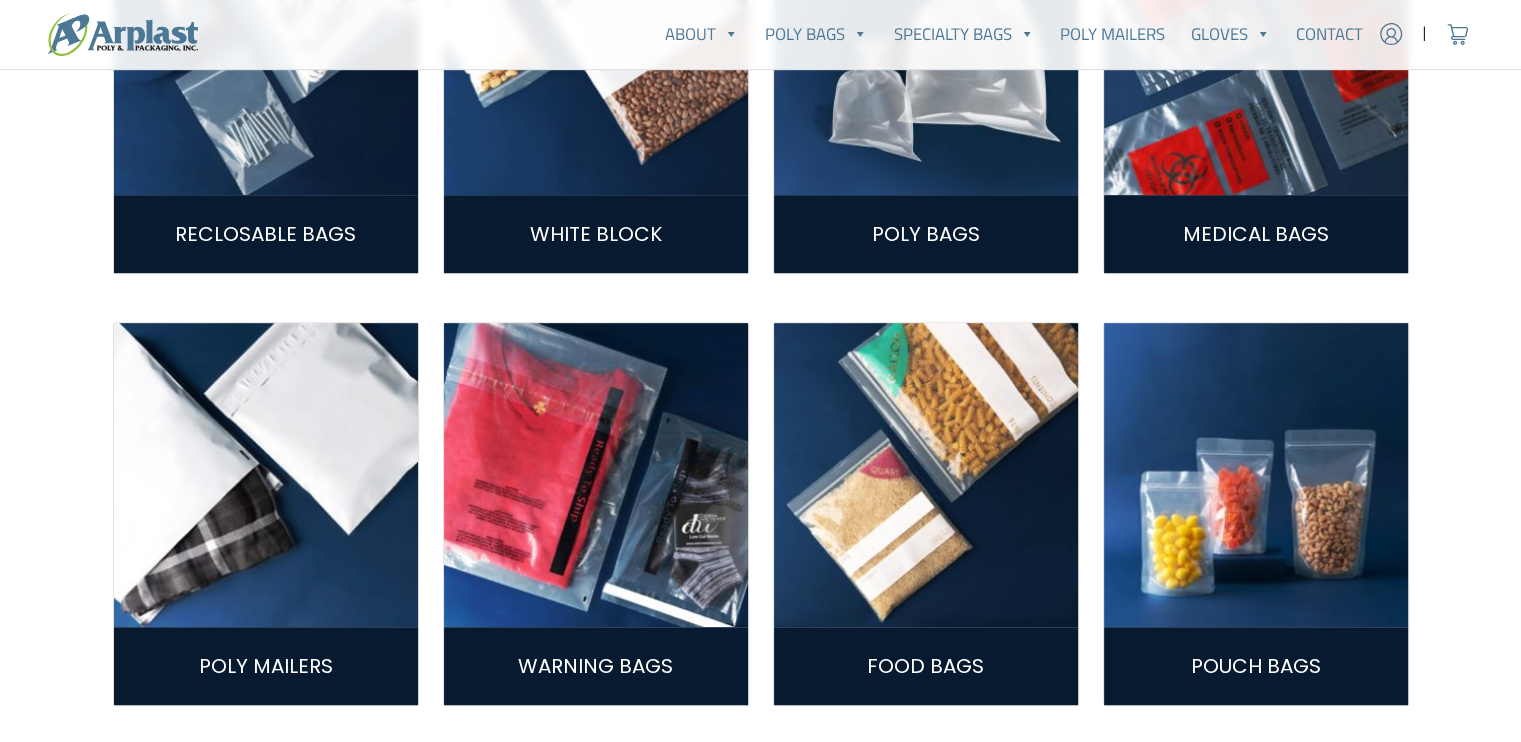 scroll, scrollTop: 917, scrollLeft: 0, axis: vertical 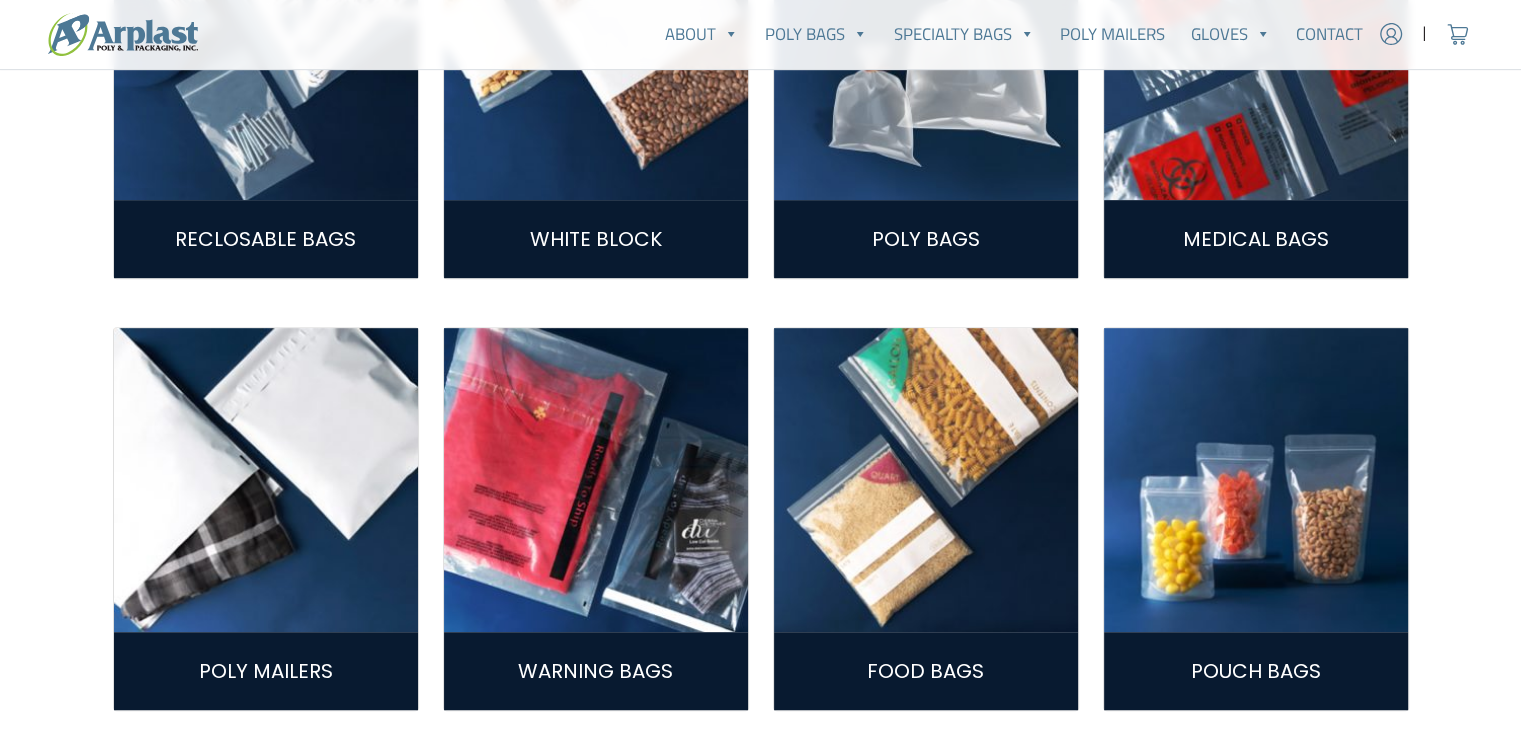 click on "Poly Mailers" at bounding box center [266, 671] 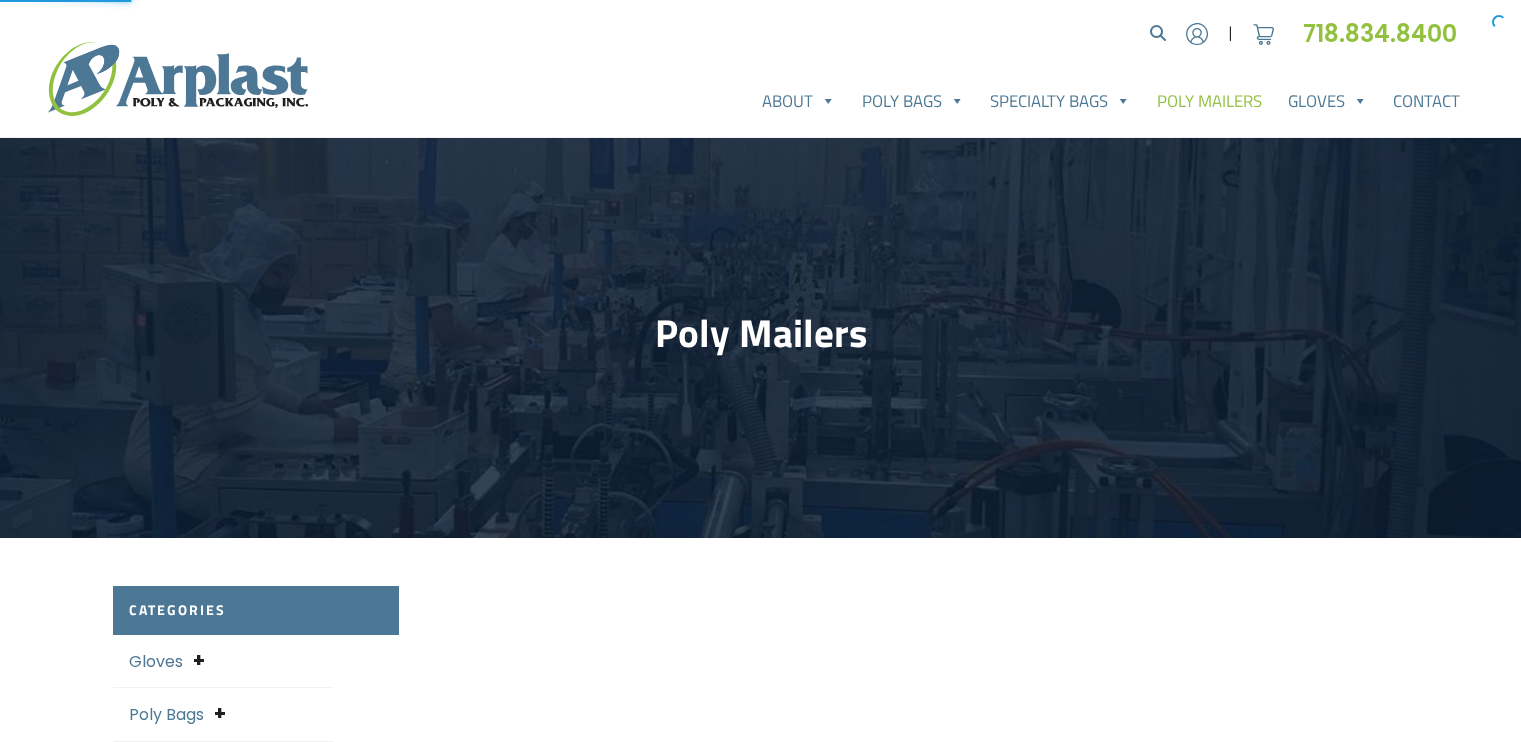 scroll, scrollTop: 0, scrollLeft: 0, axis: both 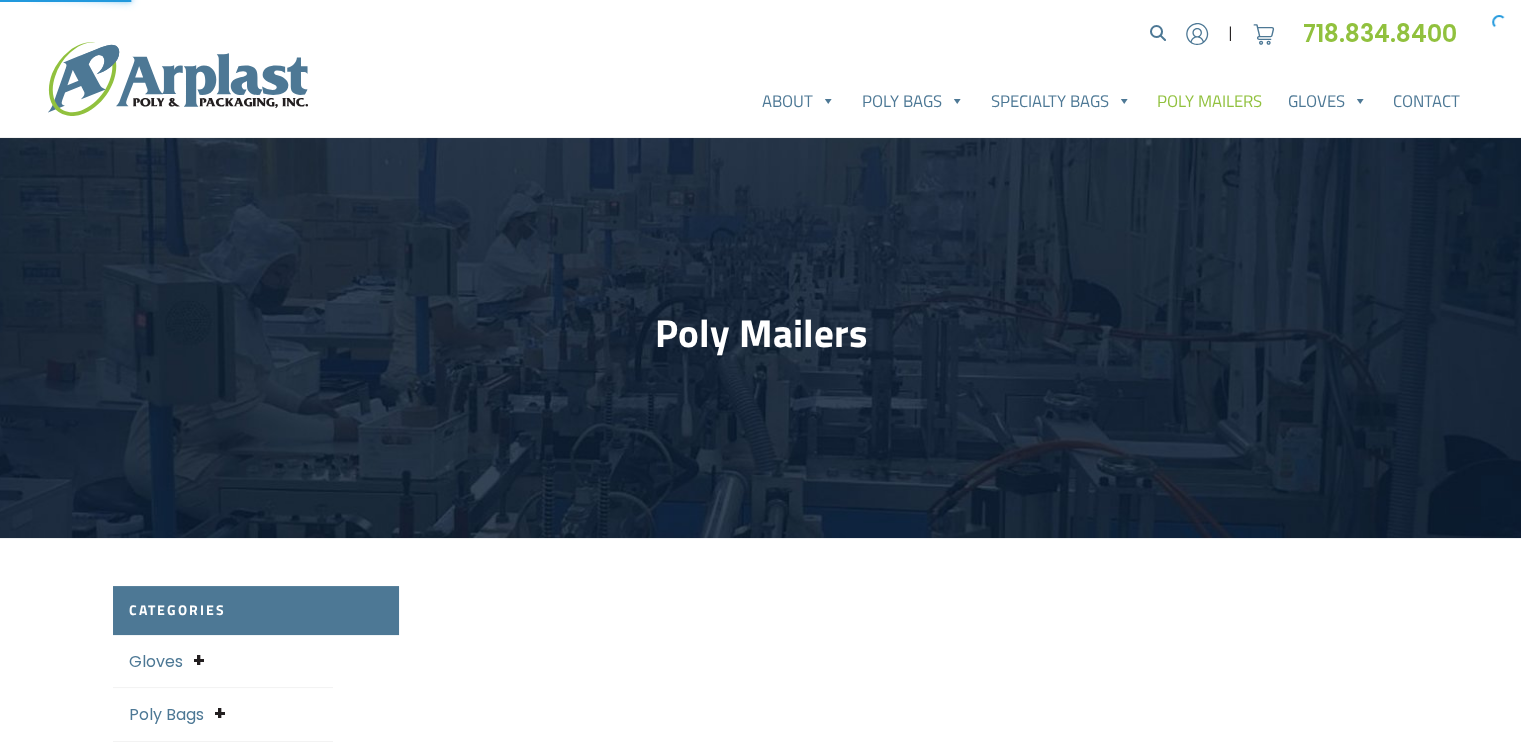 select on "25" 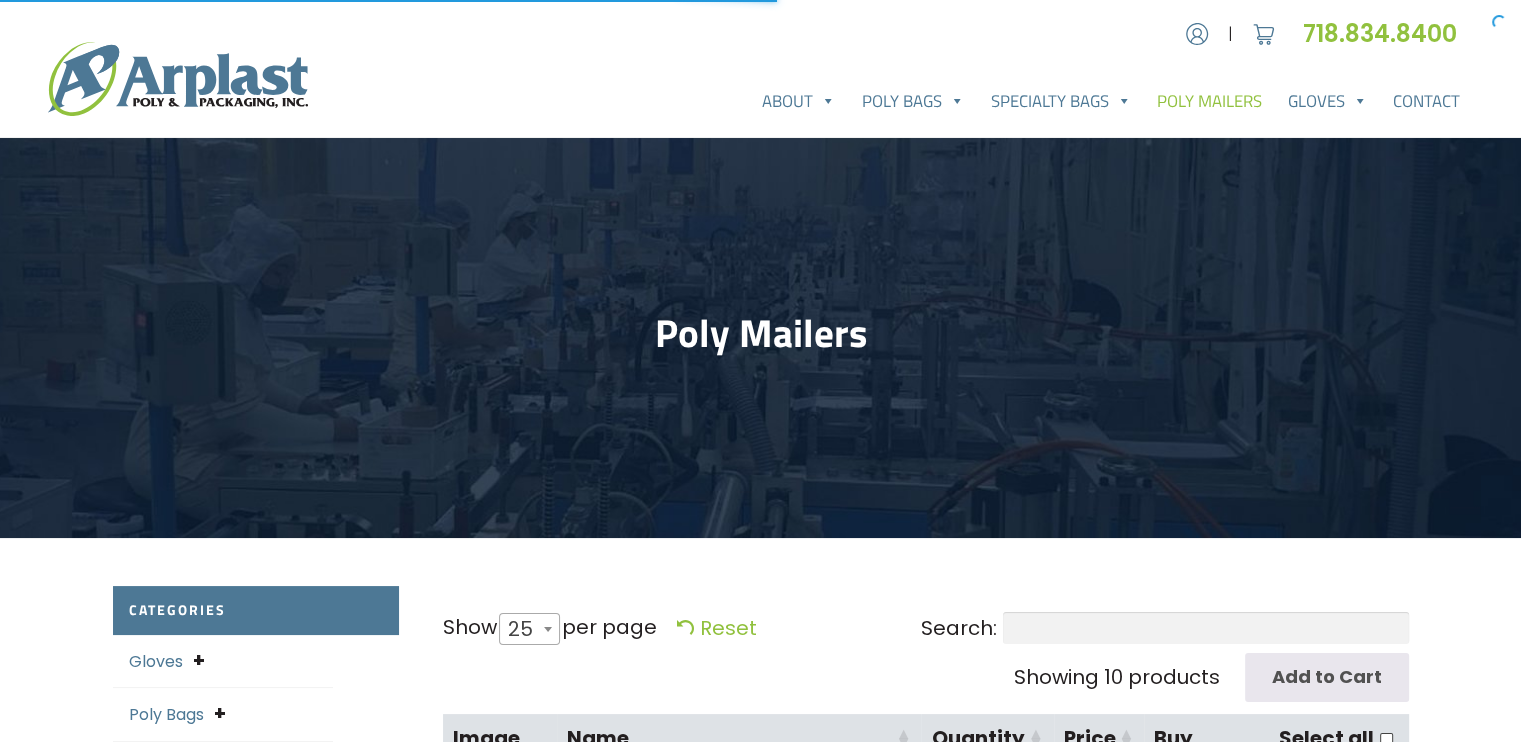 scroll, scrollTop: 0, scrollLeft: 0, axis: both 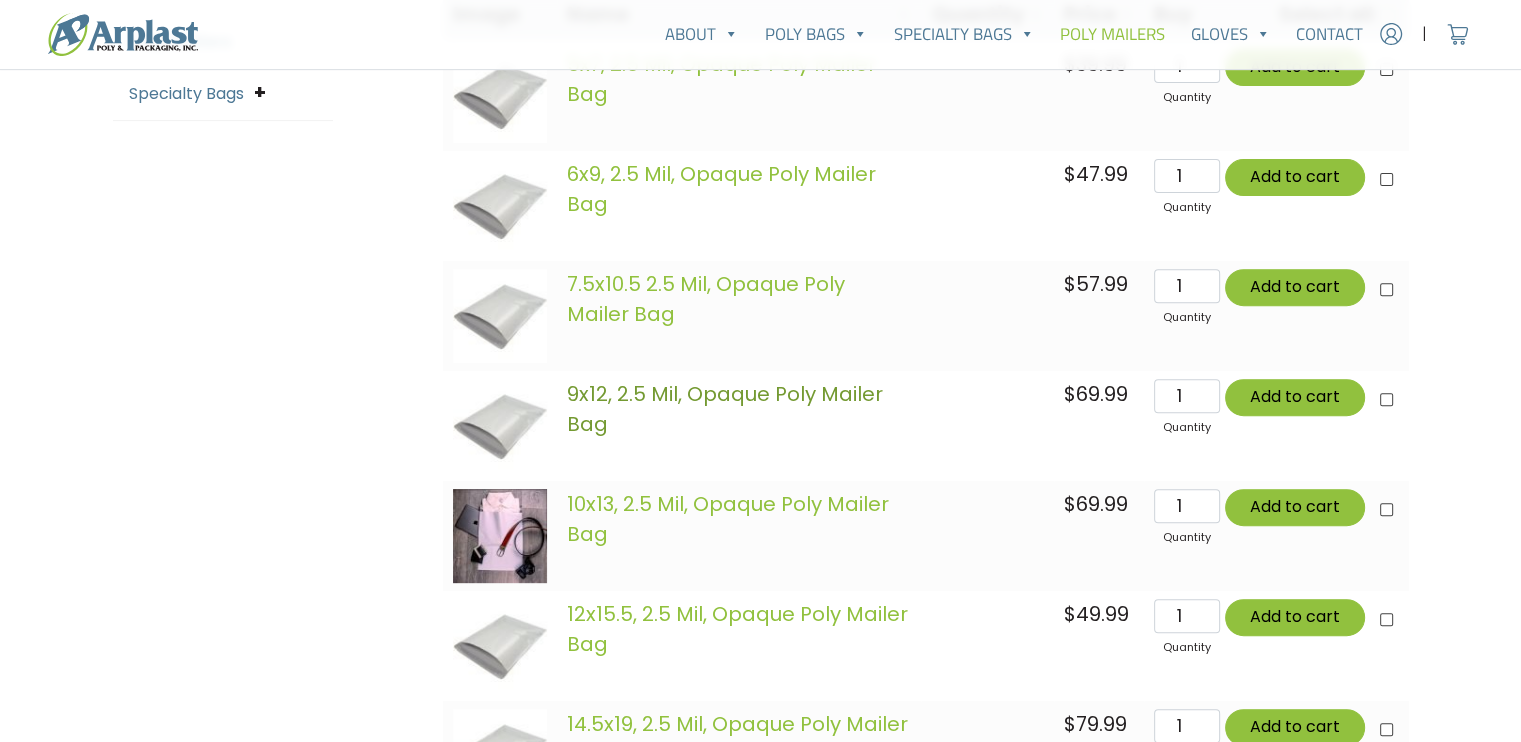 click on "9x12, 2.5 Mil, Opaque Poly Mailer Bag" 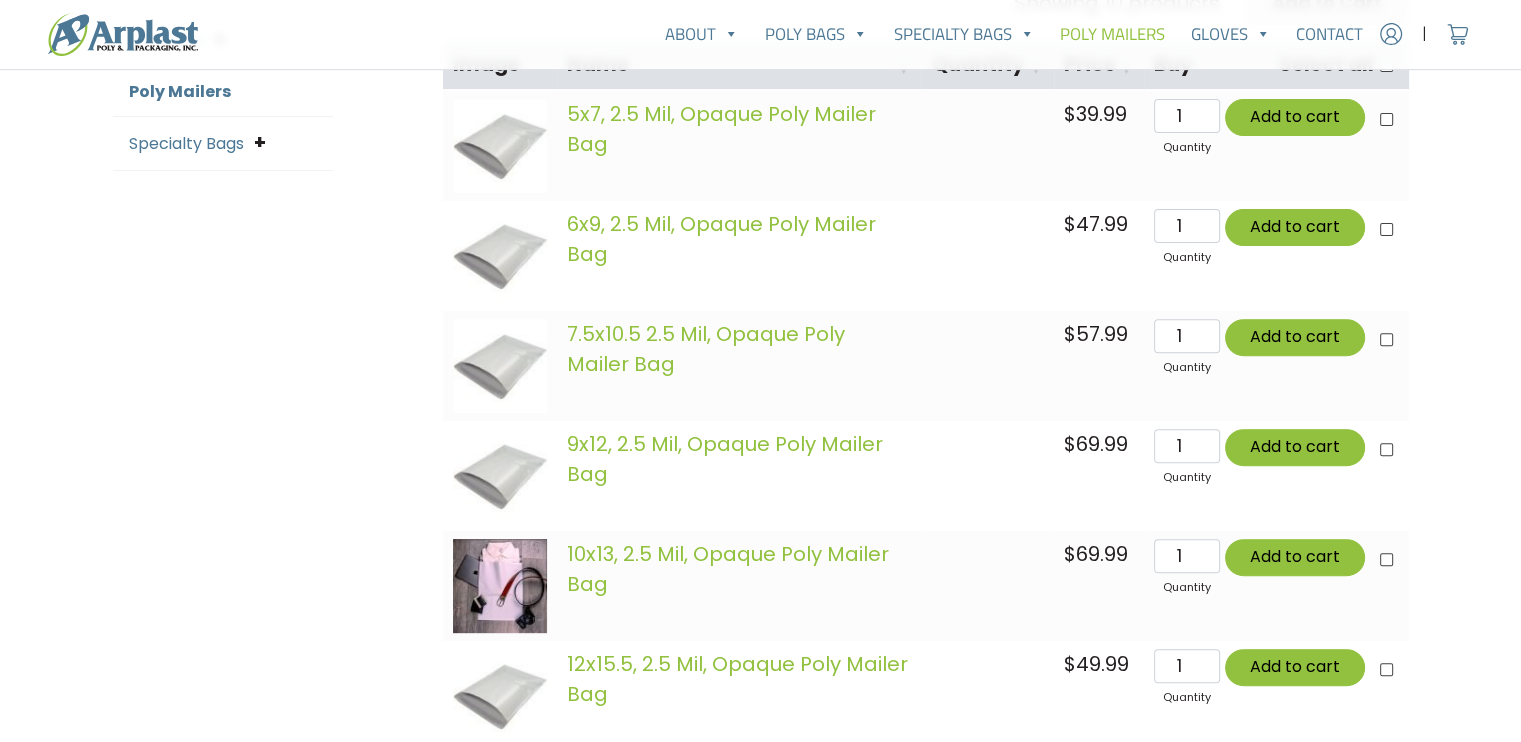 scroll, scrollTop: 672, scrollLeft: 0, axis: vertical 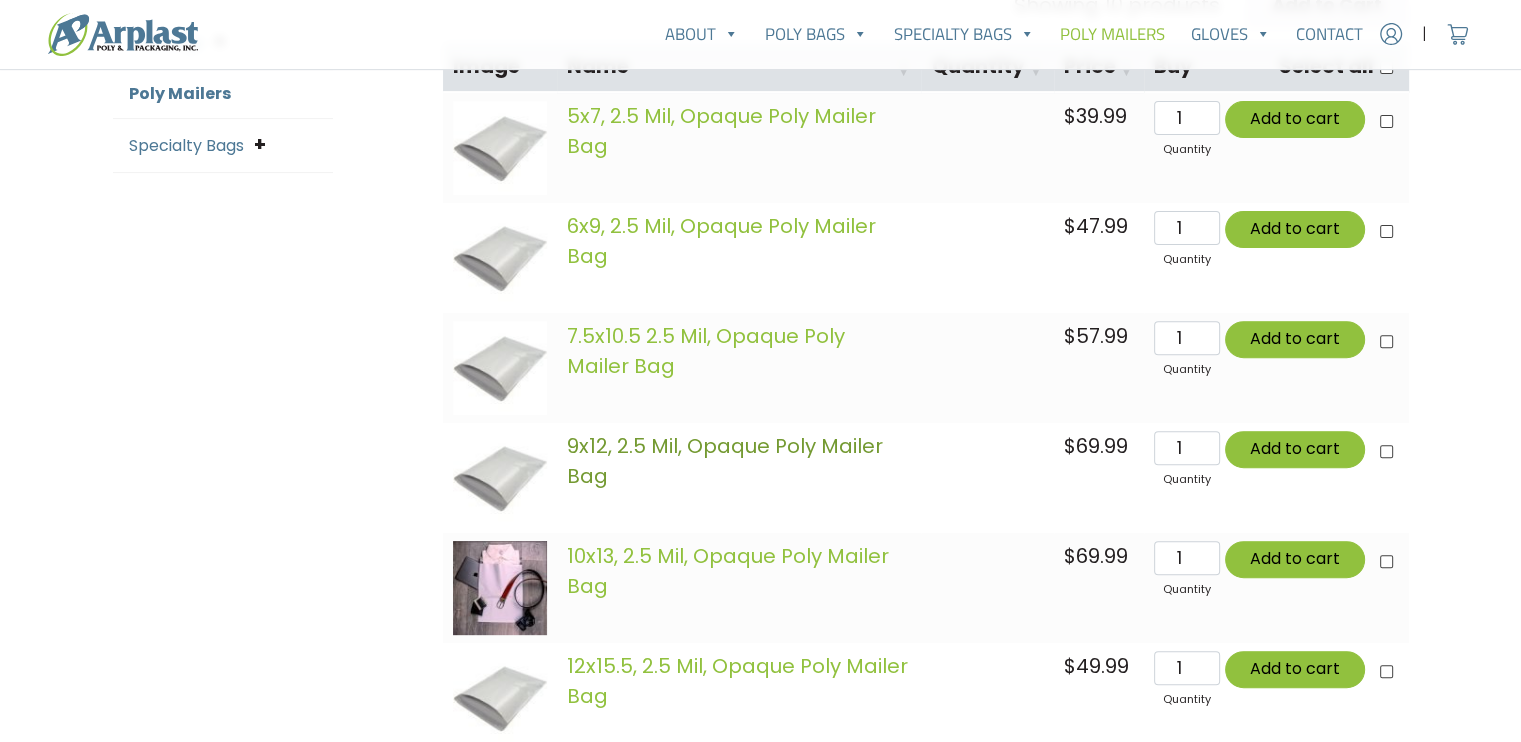 click on "9x12, 2.5 Mil, Opaque Poly Mailer Bag" 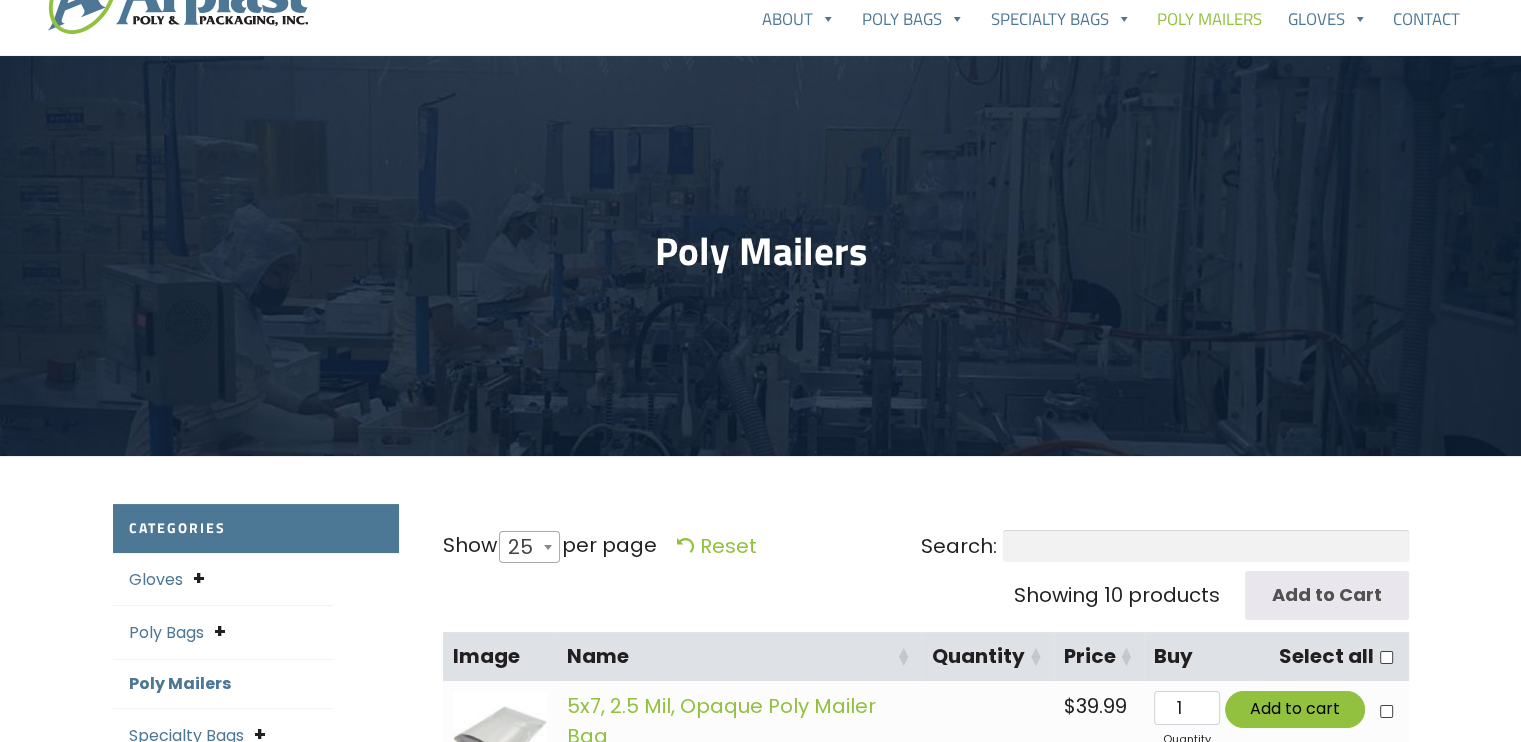 scroll, scrollTop: 80, scrollLeft: 0, axis: vertical 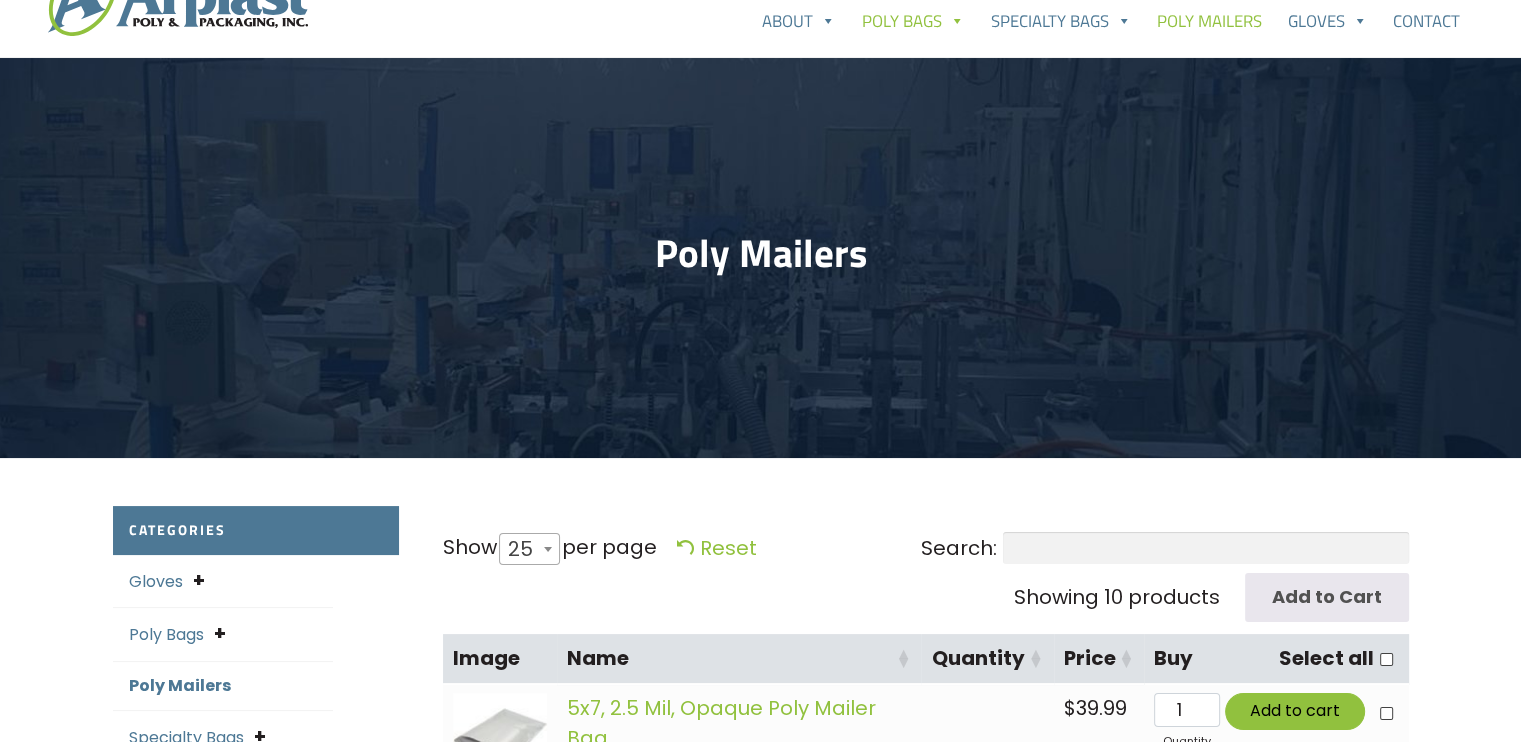 click on "Poly Bags" at bounding box center [913, 21] 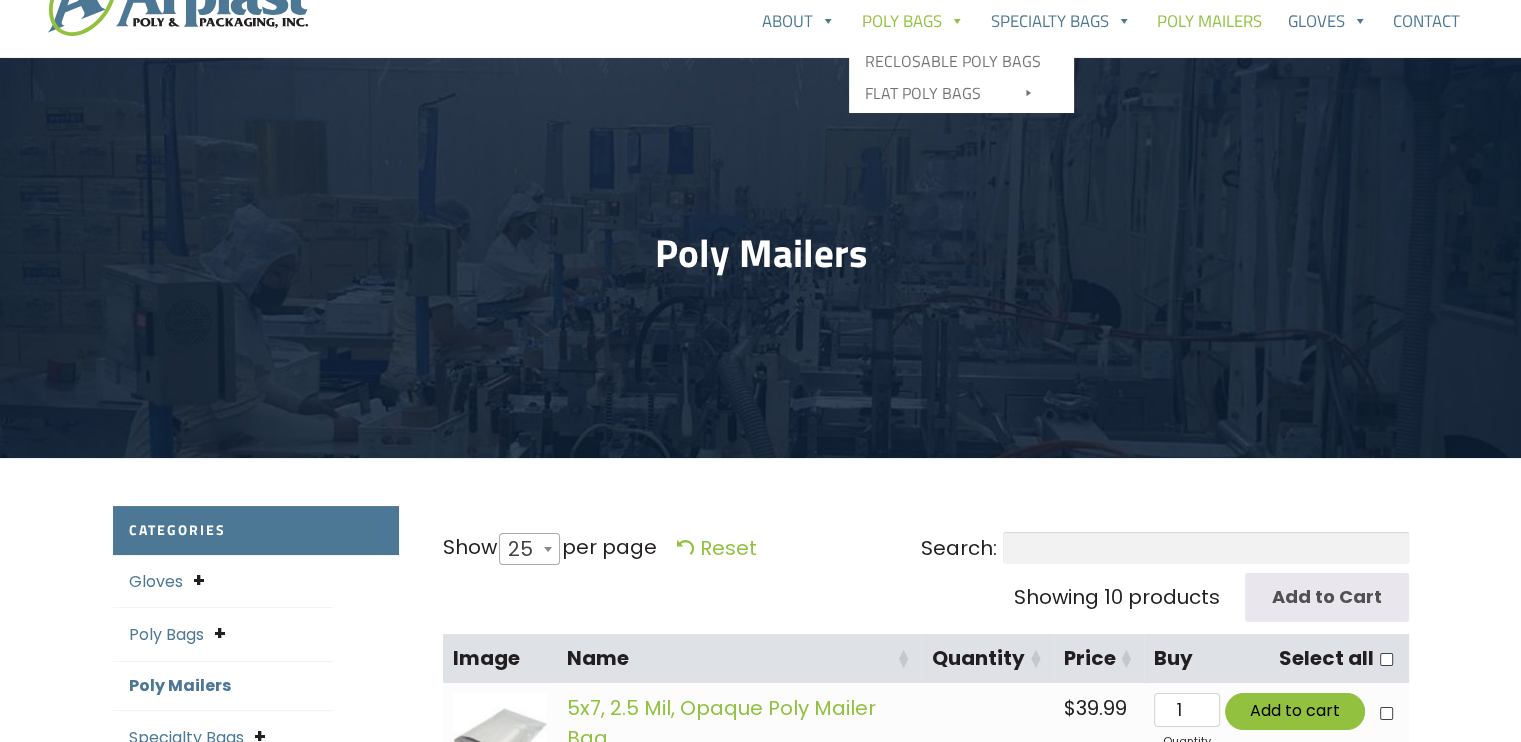 click at bounding box center (178, -1) 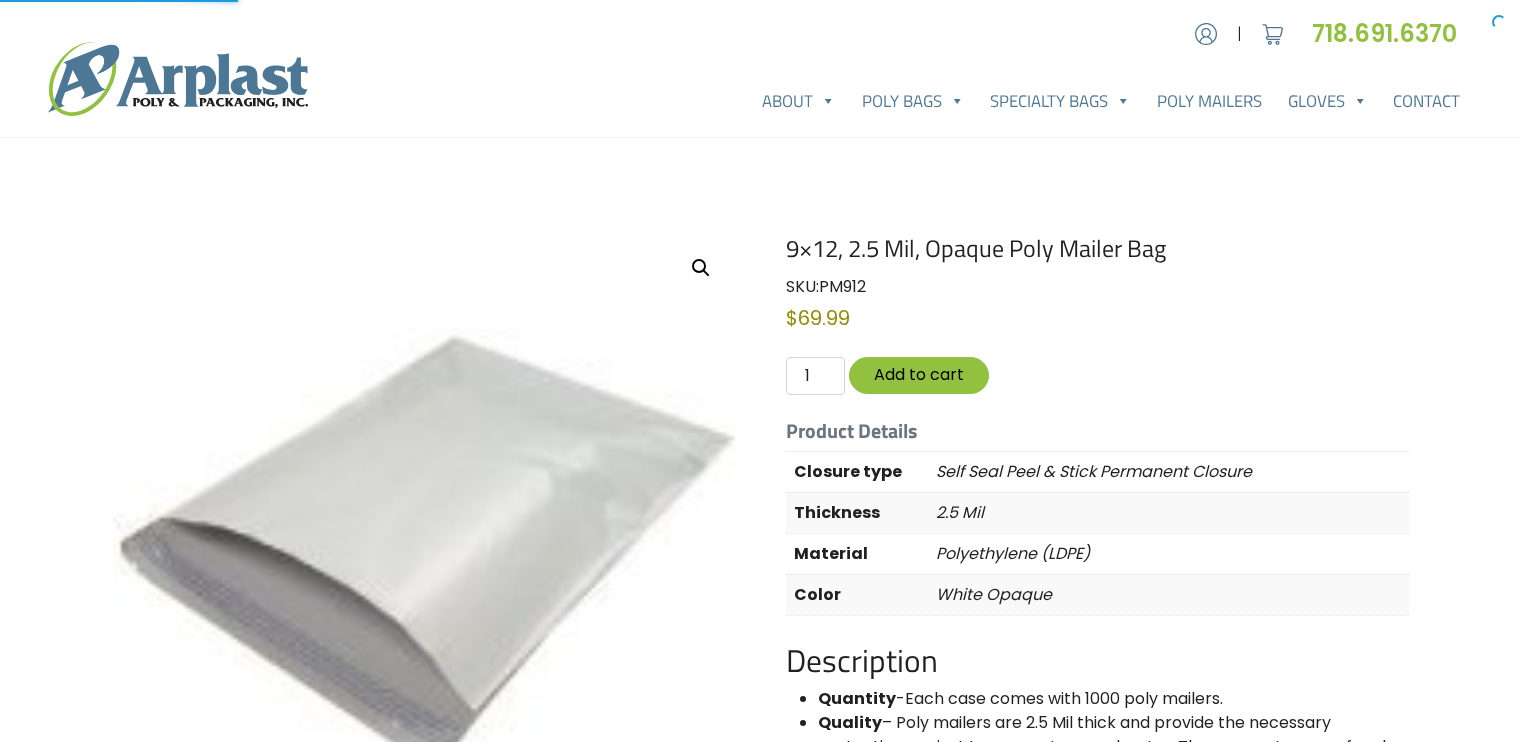 scroll, scrollTop: 0, scrollLeft: 0, axis: both 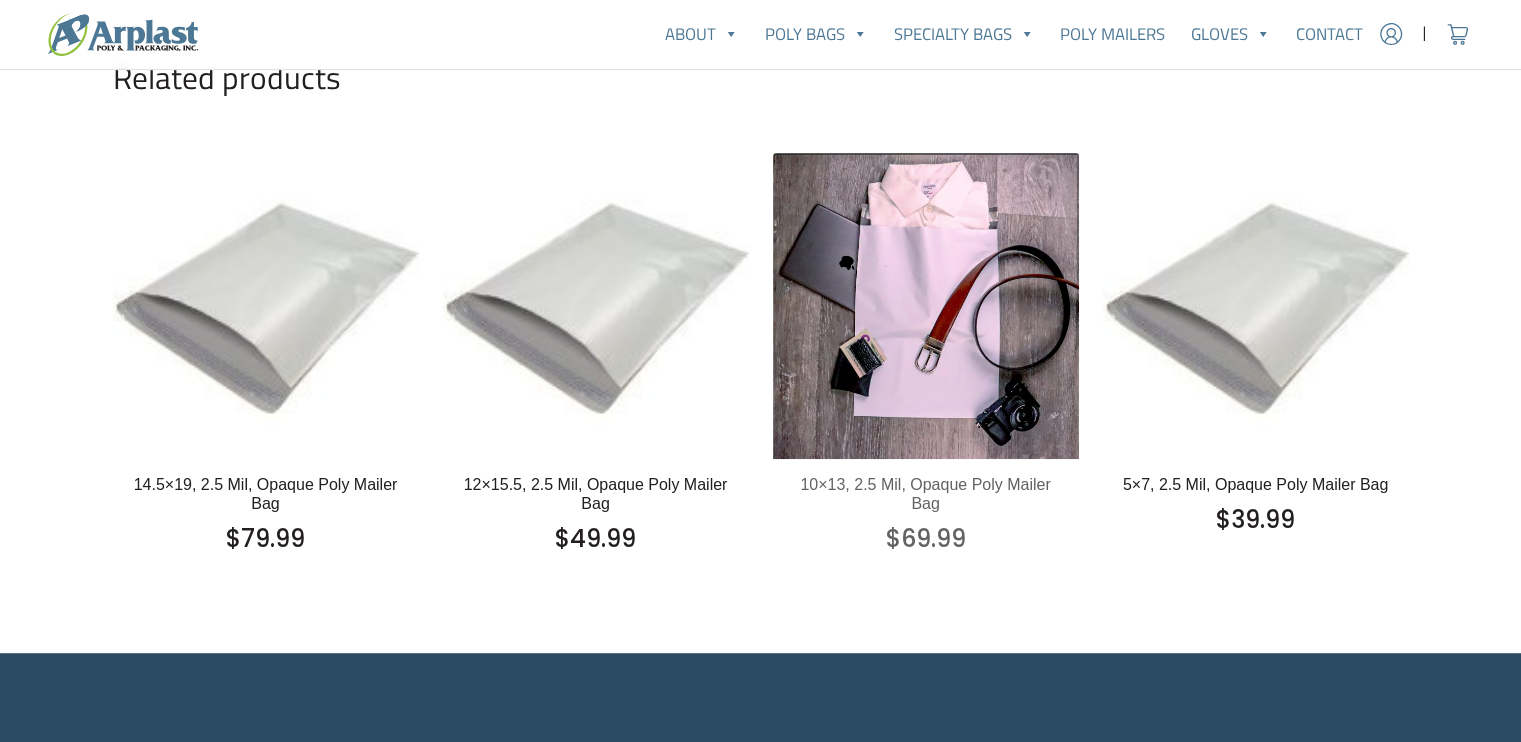 click on "10×13, 2.5 Mil, Opaque Poly Mailer Bag" at bounding box center [926, 494] 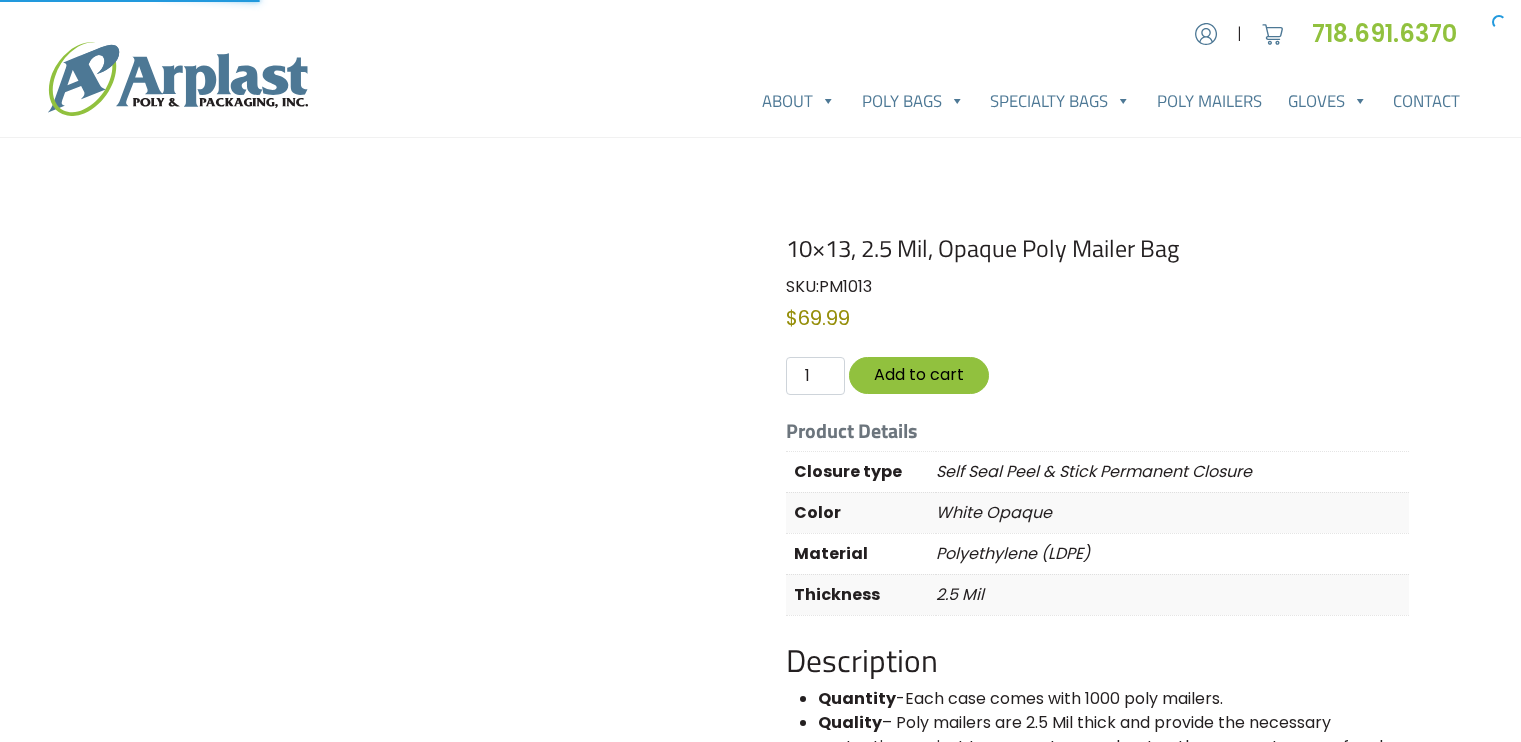 scroll, scrollTop: 0, scrollLeft: 0, axis: both 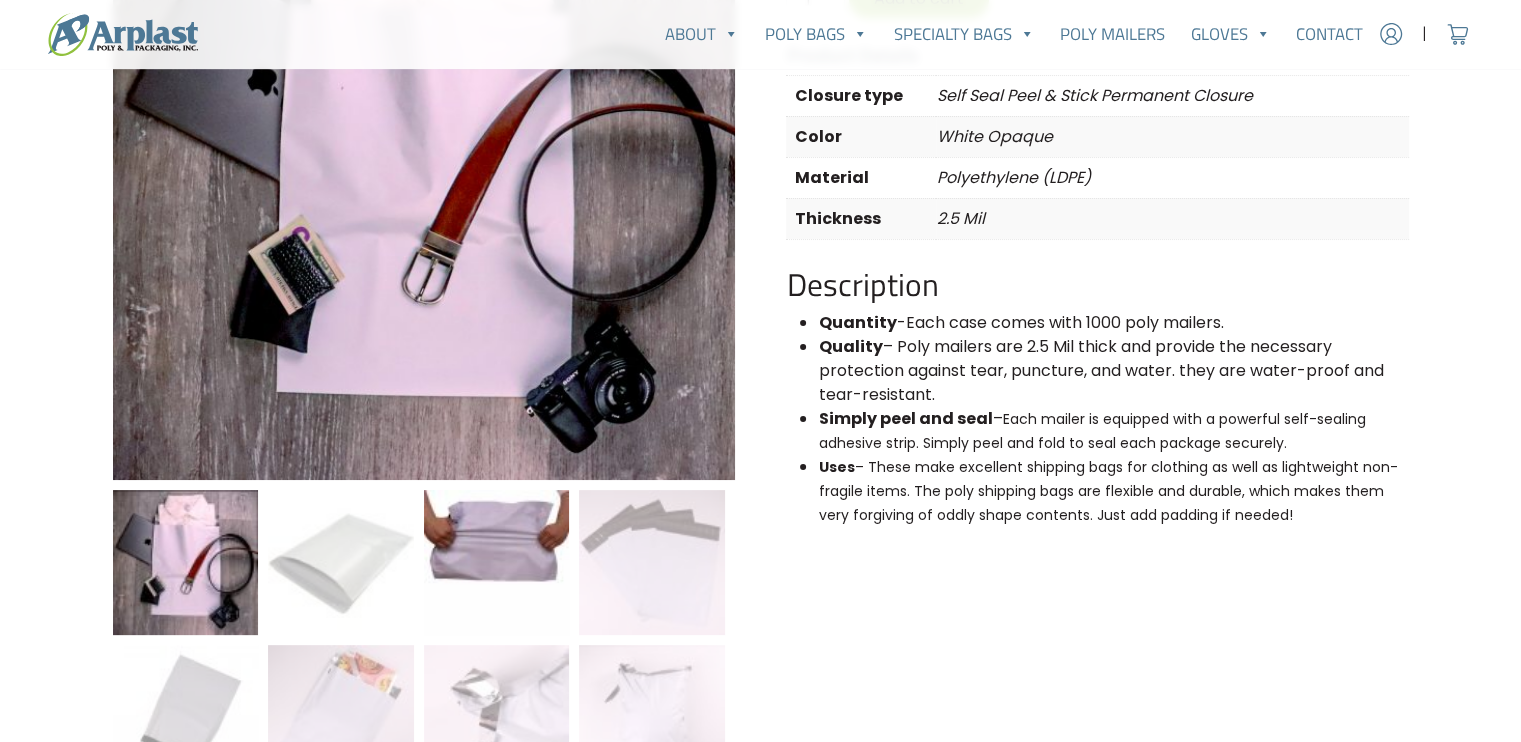 click at bounding box center [502, 558] 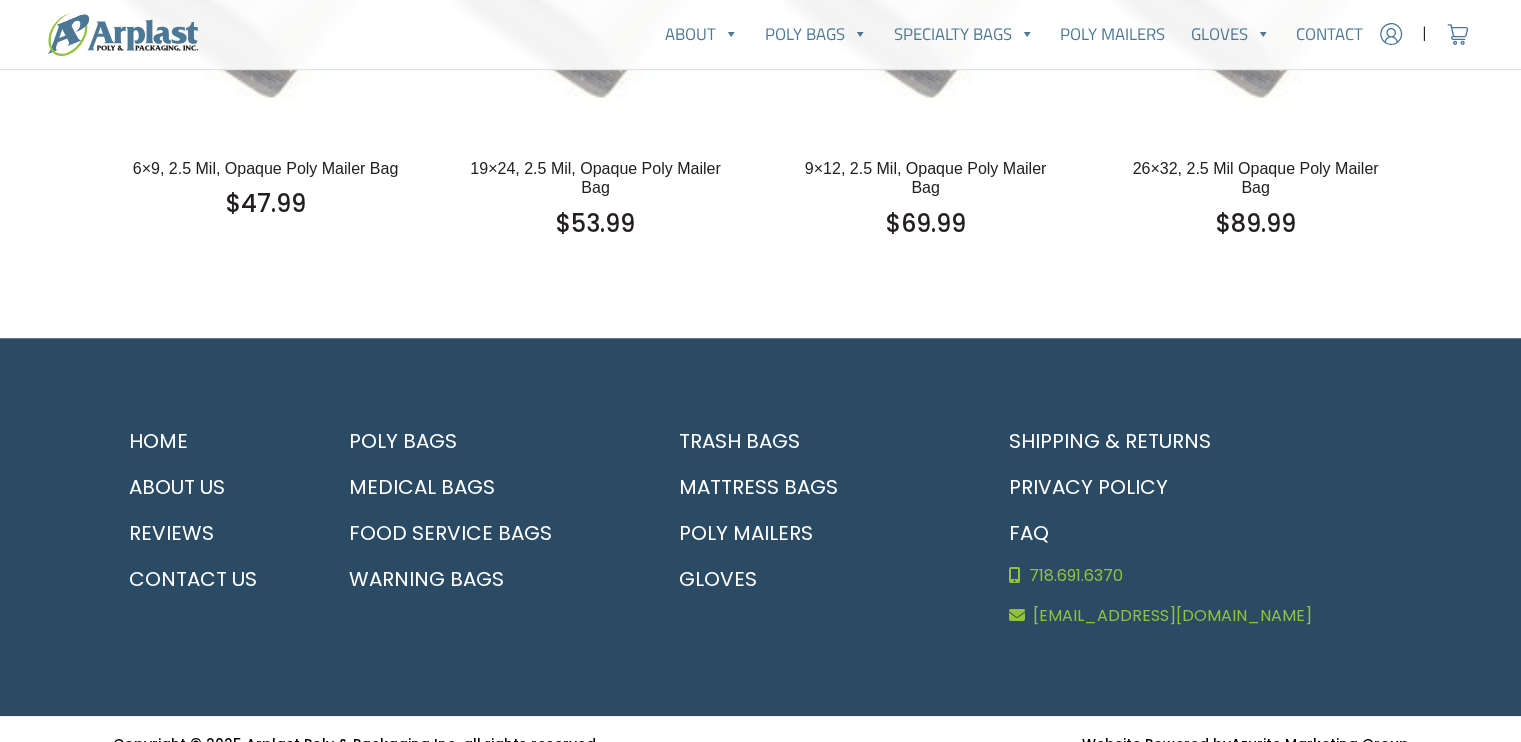scroll, scrollTop: 1652, scrollLeft: 0, axis: vertical 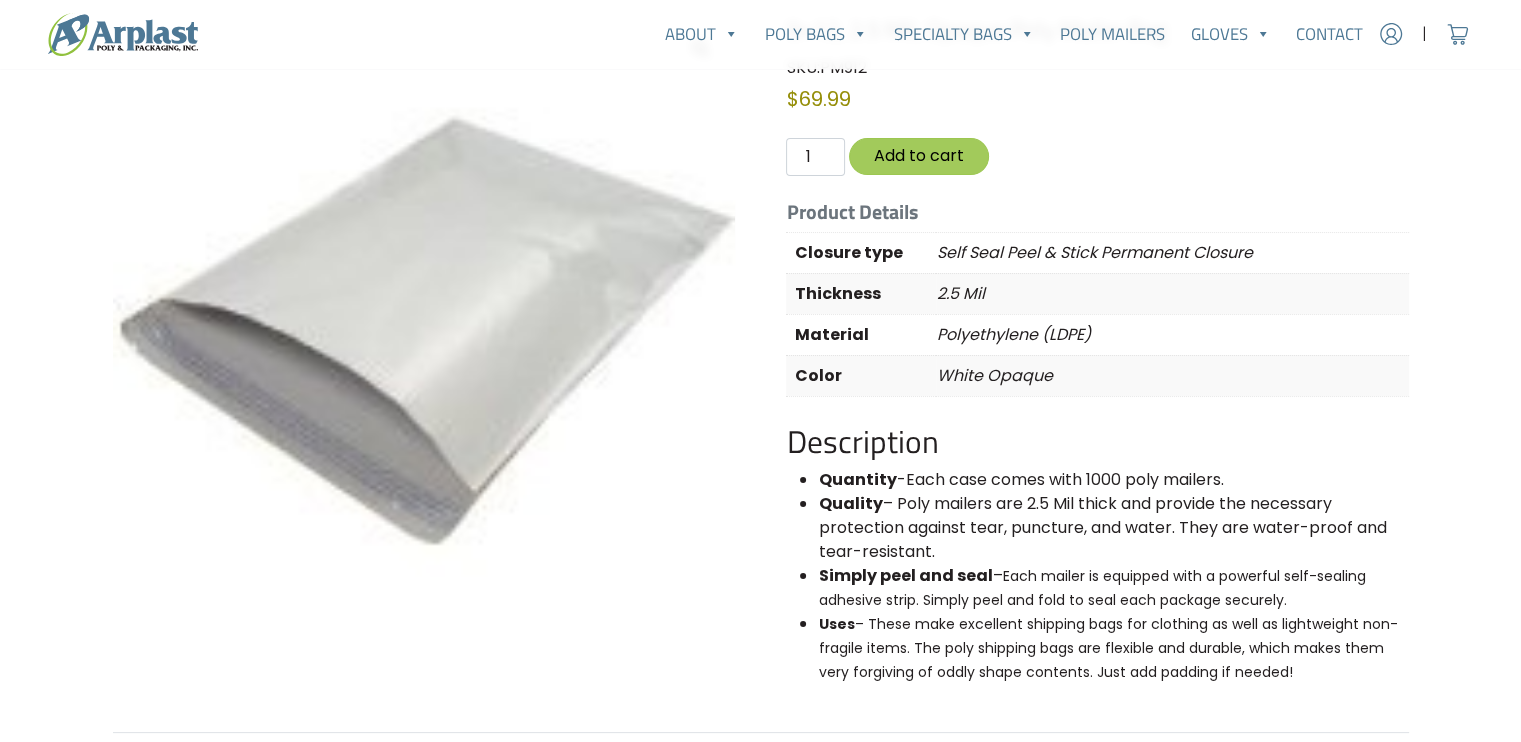 click on "Add to cart" at bounding box center (919, 156) 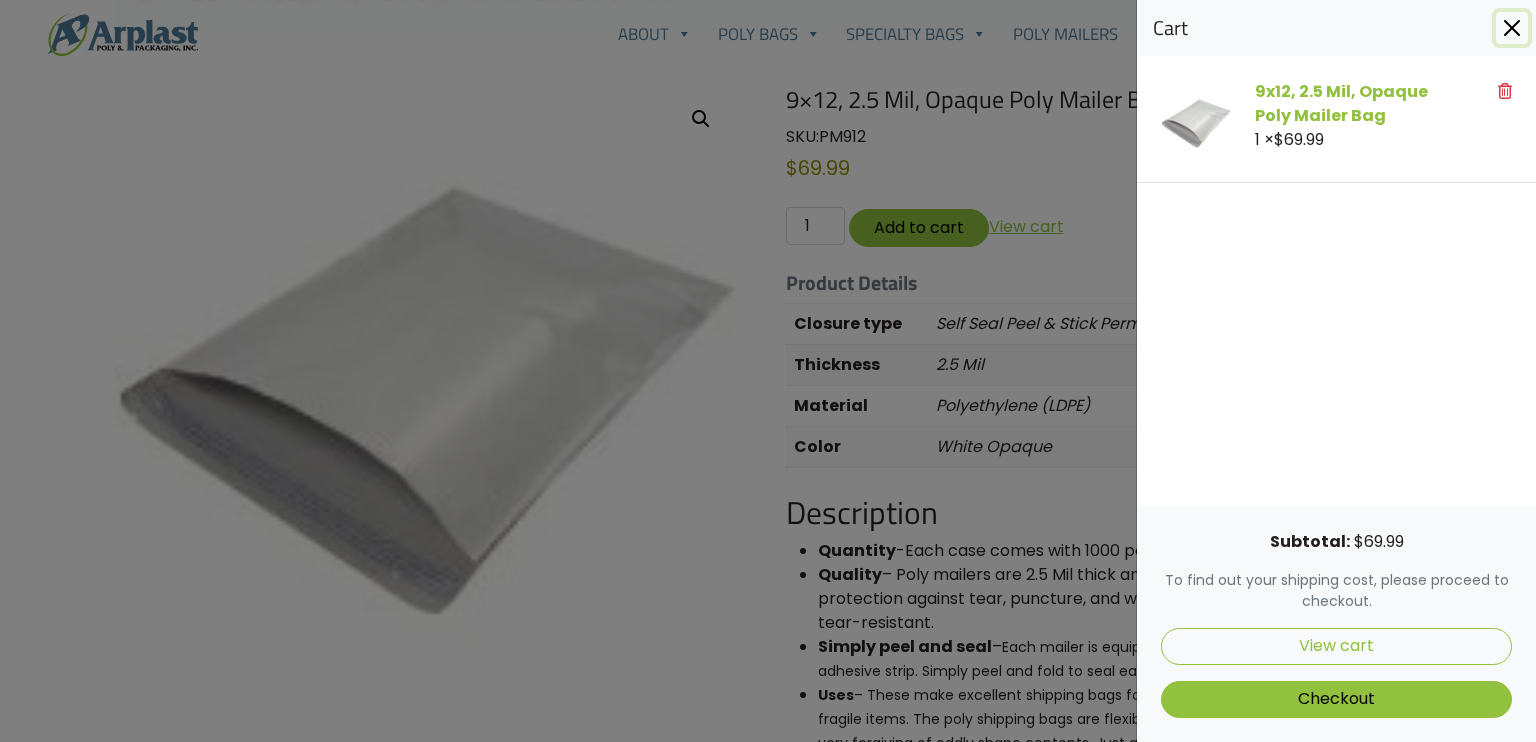 click at bounding box center [1512, 28] 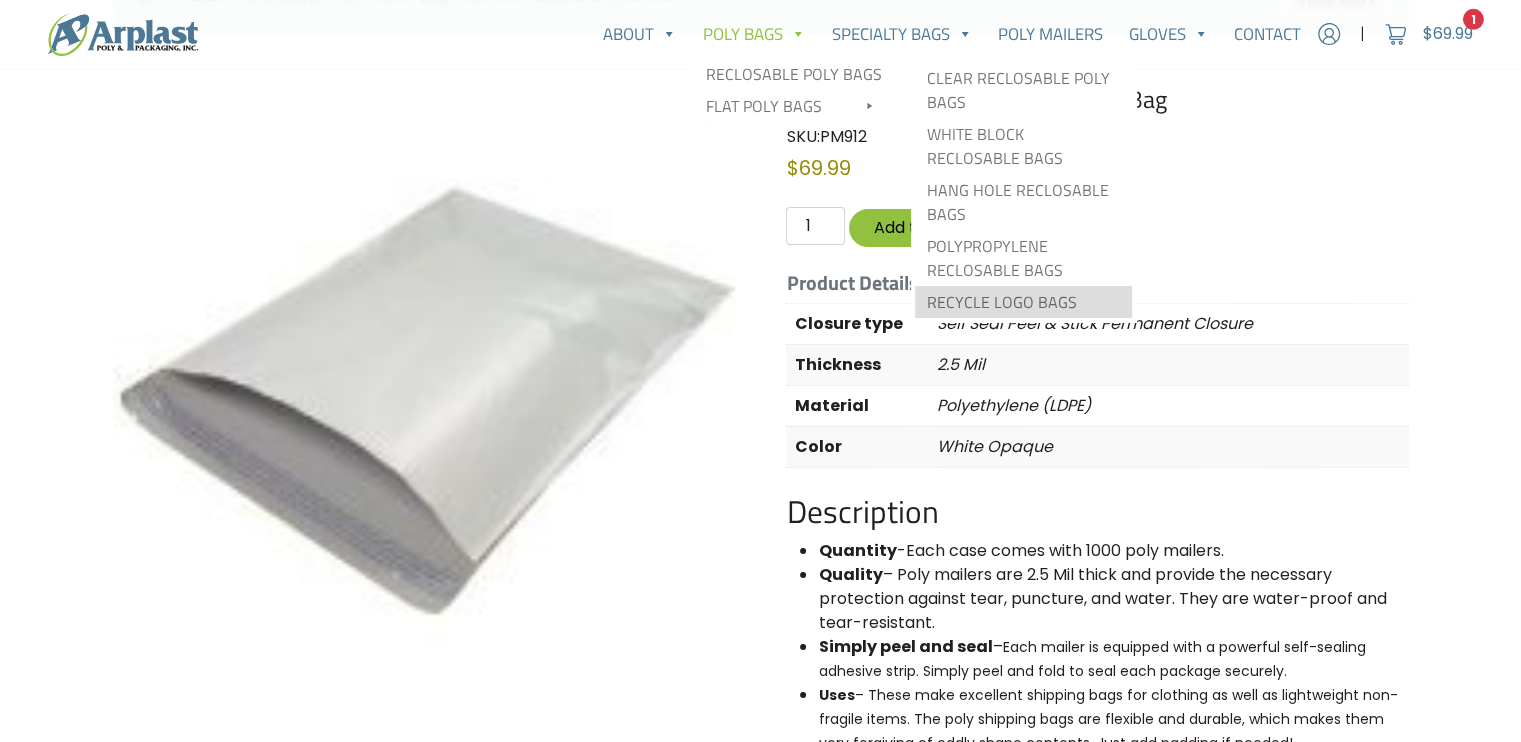 click on "Recycle Logo  Bags" at bounding box center (1023, 302) 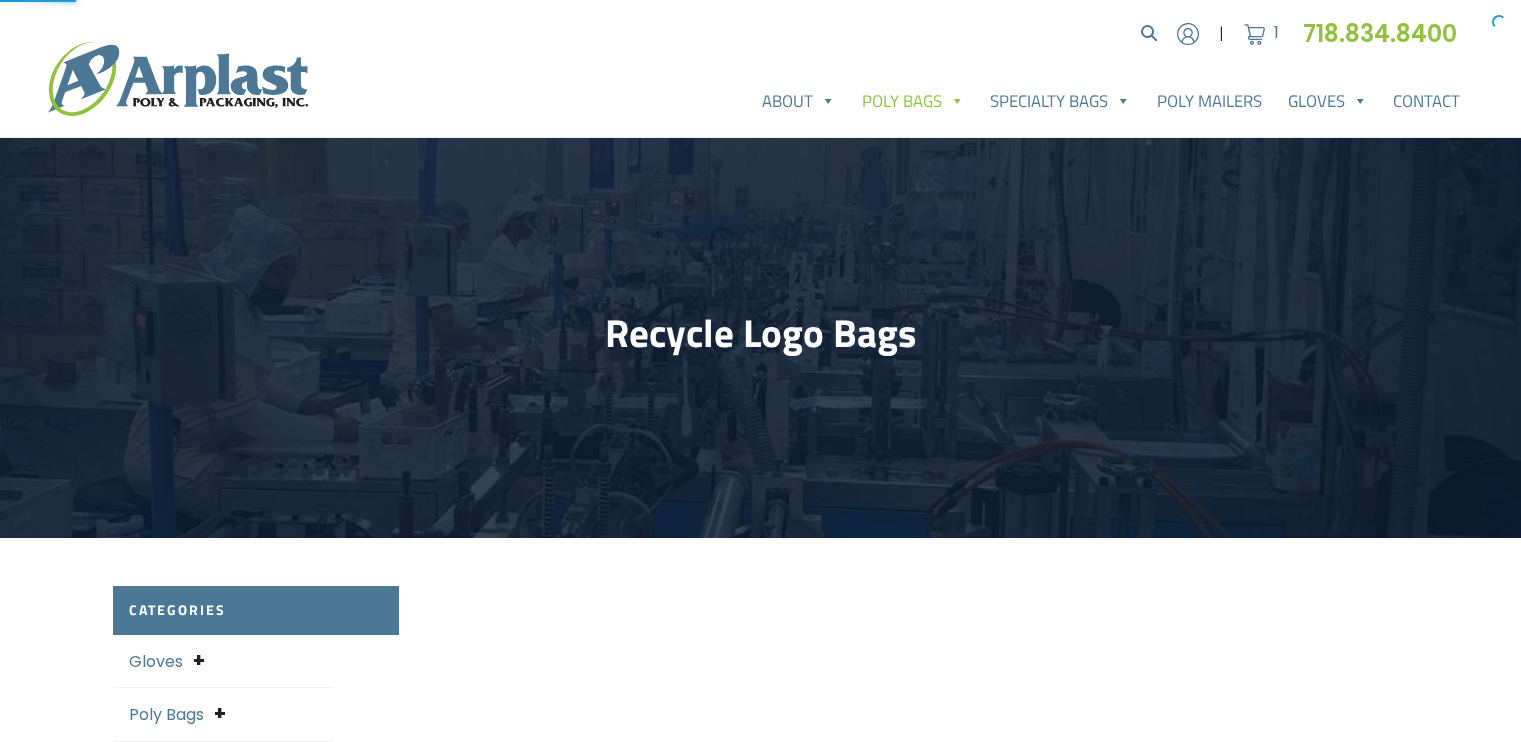 scroll, scrollTop: 0, scrollLeft: 0, axis: both 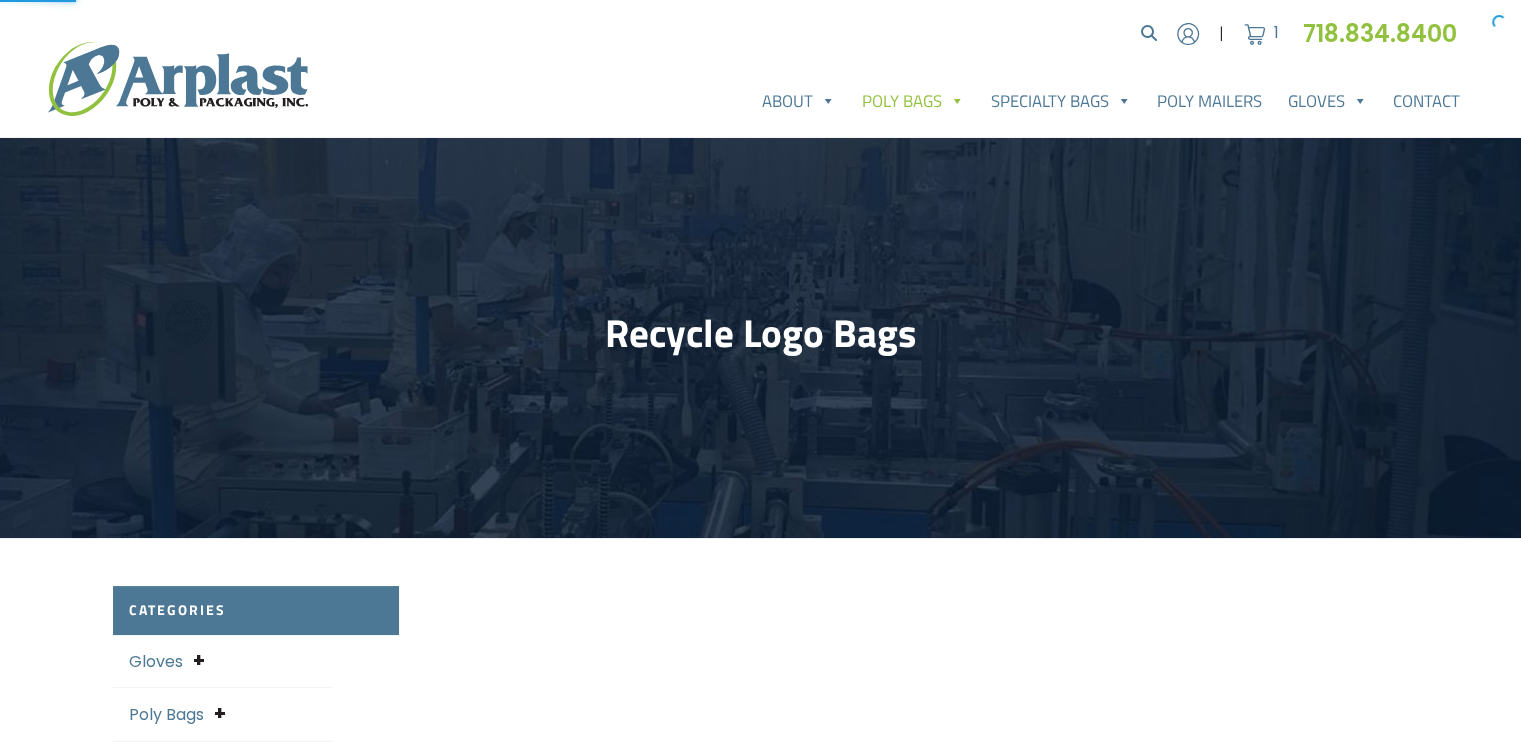select on "25" 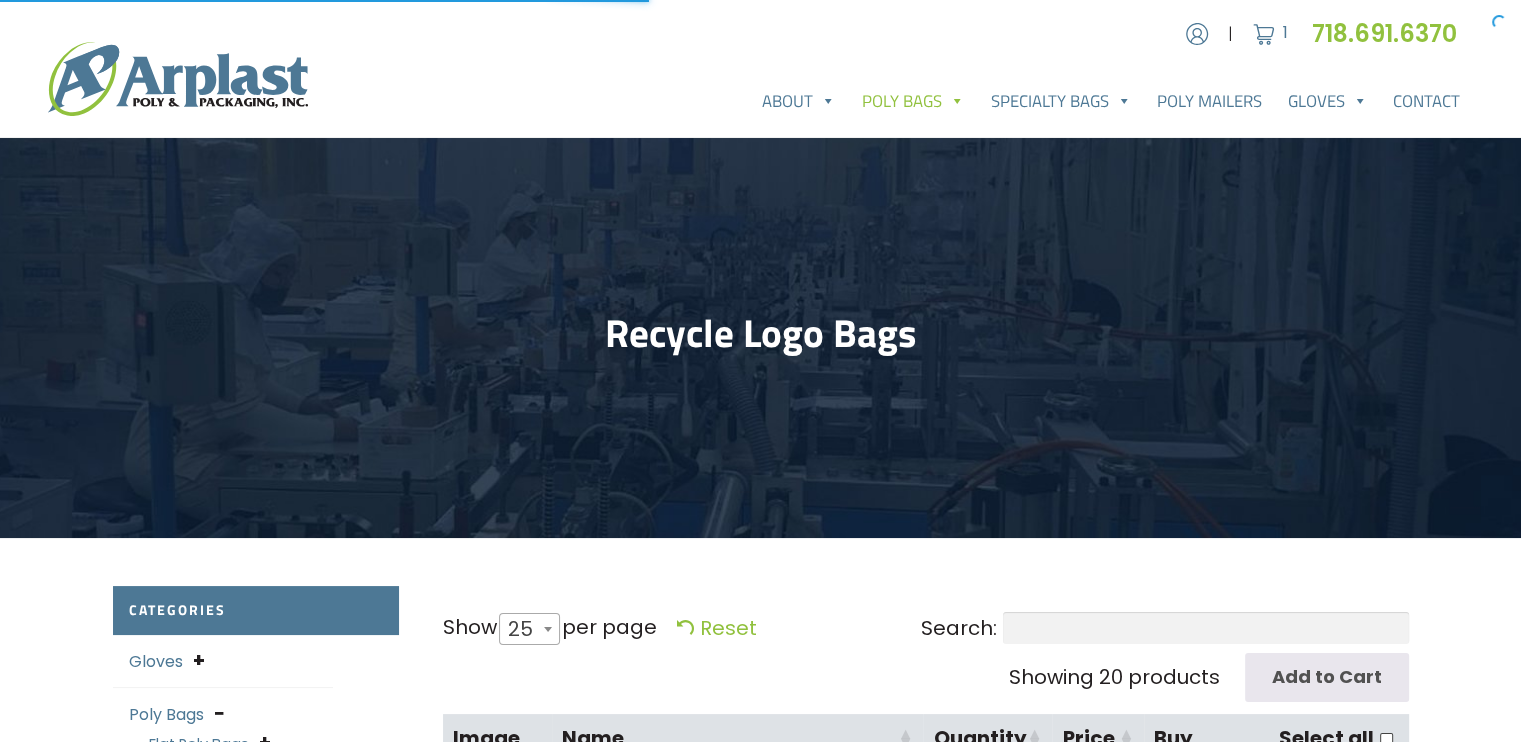 scroll, scrollTop: 0, scrollLeft: 0, axis: both 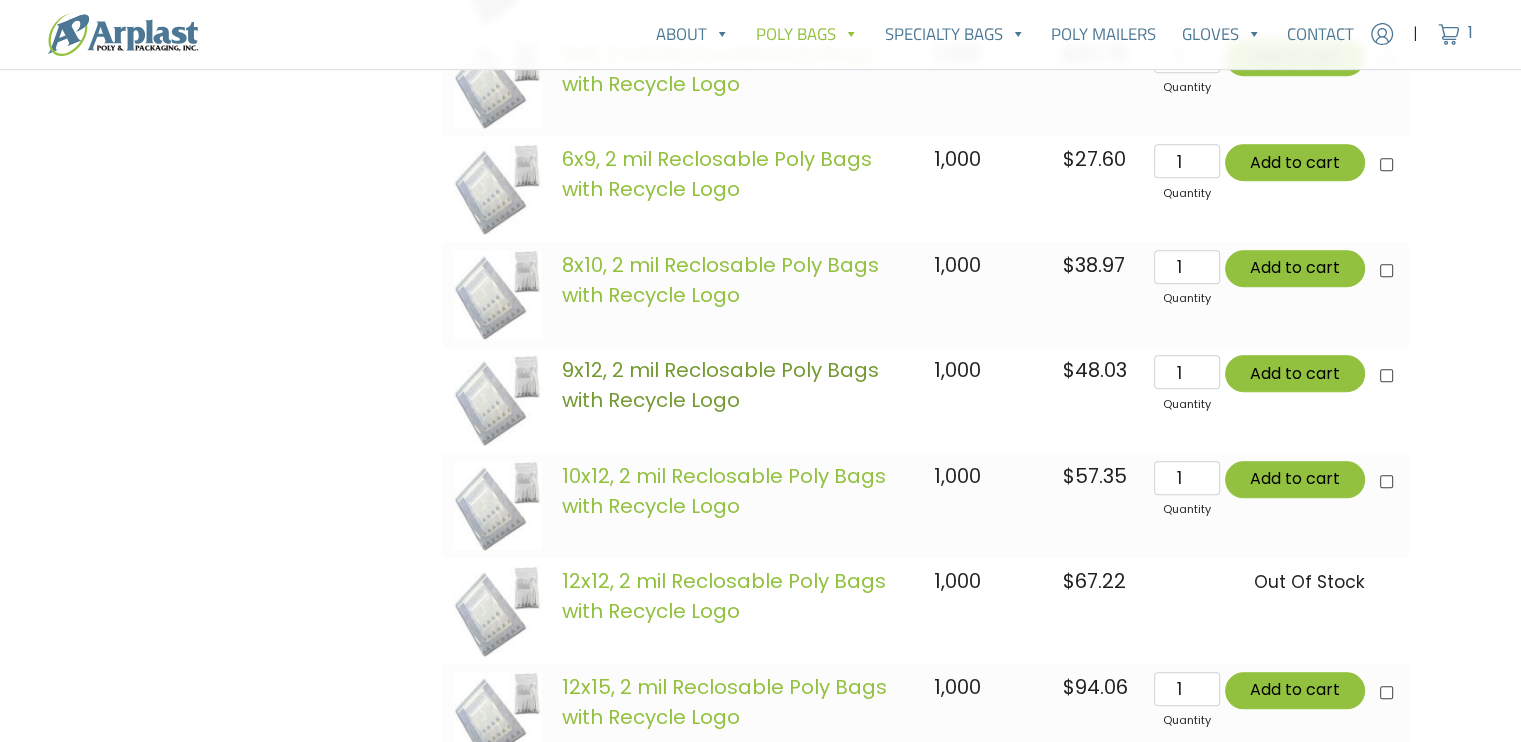 click on "9x12,  2 mil Reclosable Poly Bags with Recycle Logo" 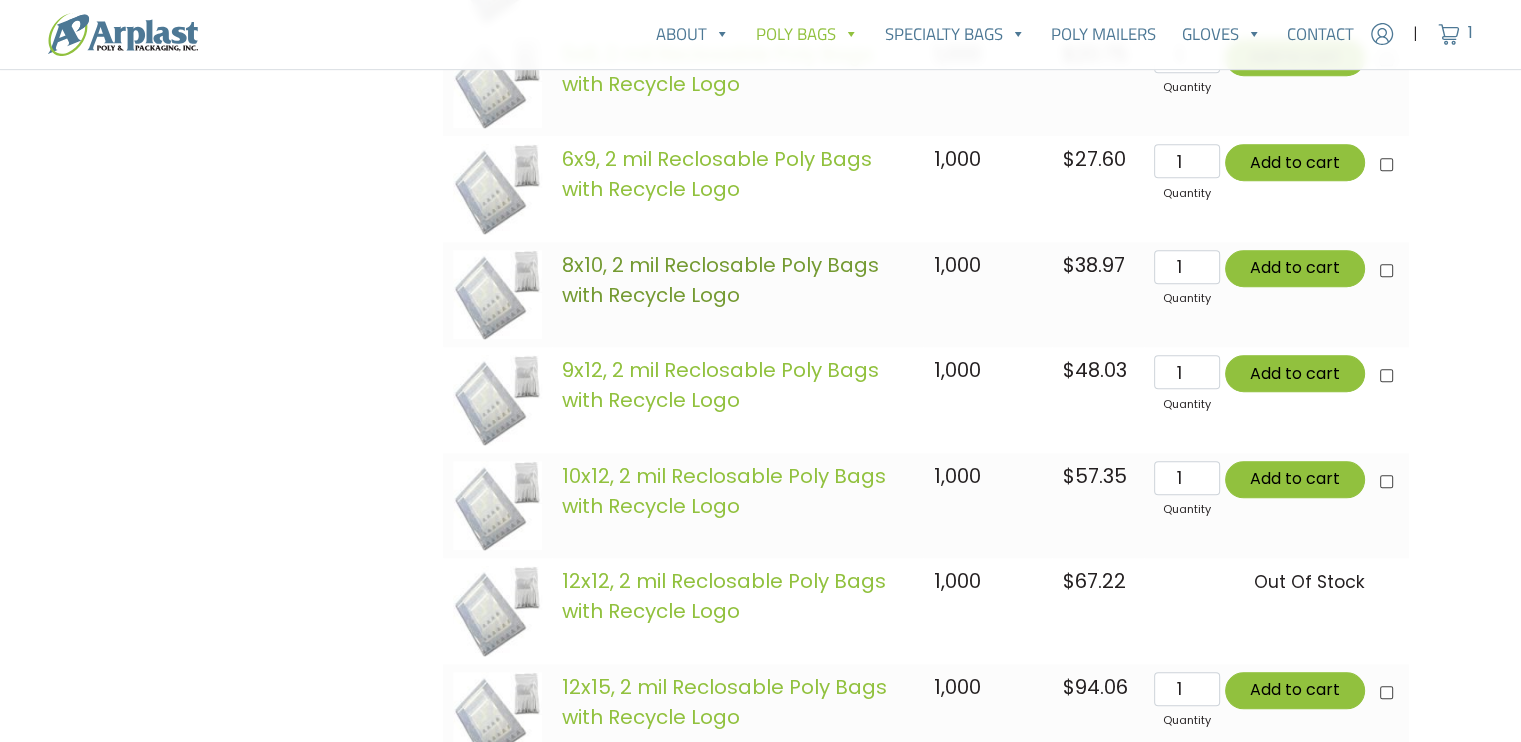 click on "8x10,  2 mil Reclosable Poly Bags with Recycle Logo" 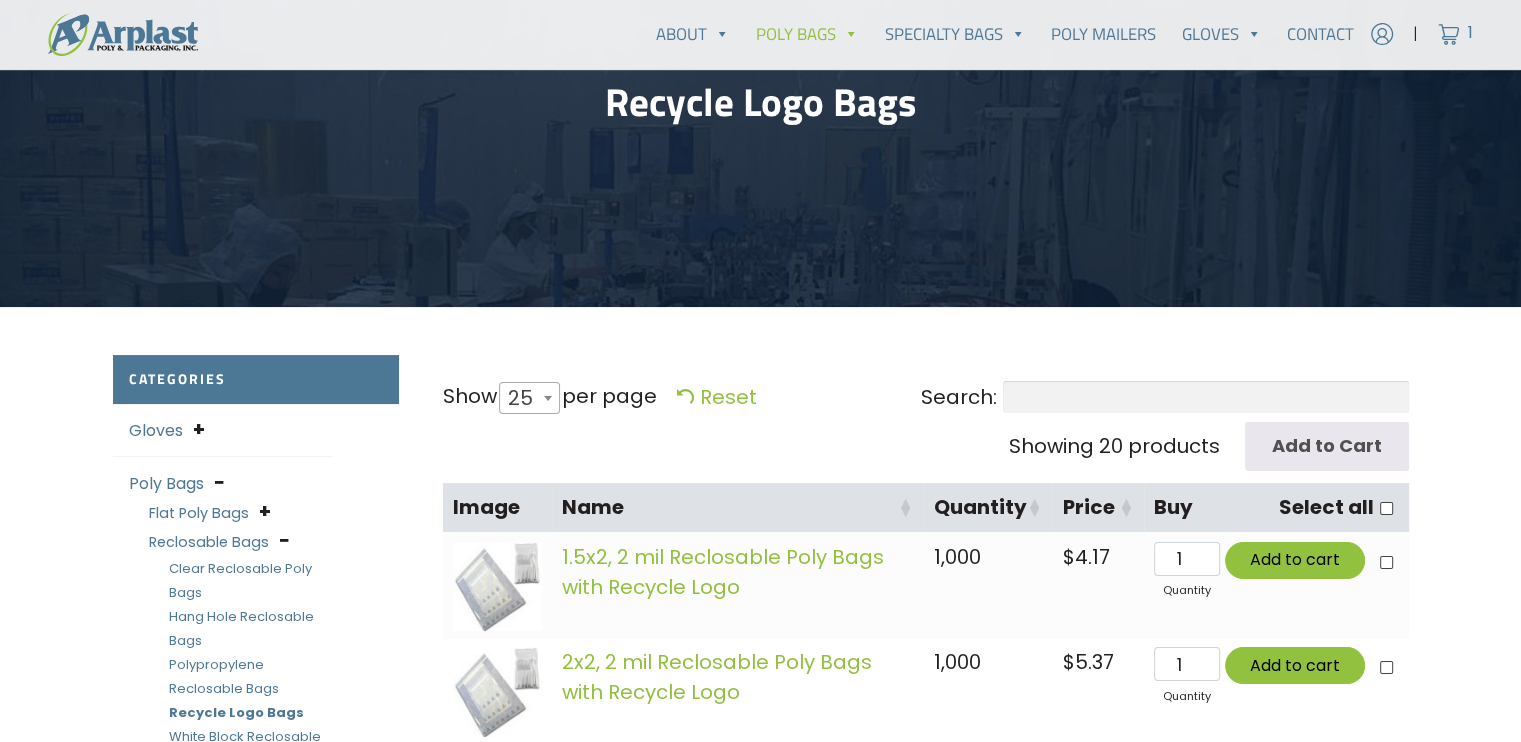 scroll, scrollTop: 0, scrollLeft: 0, axis: both 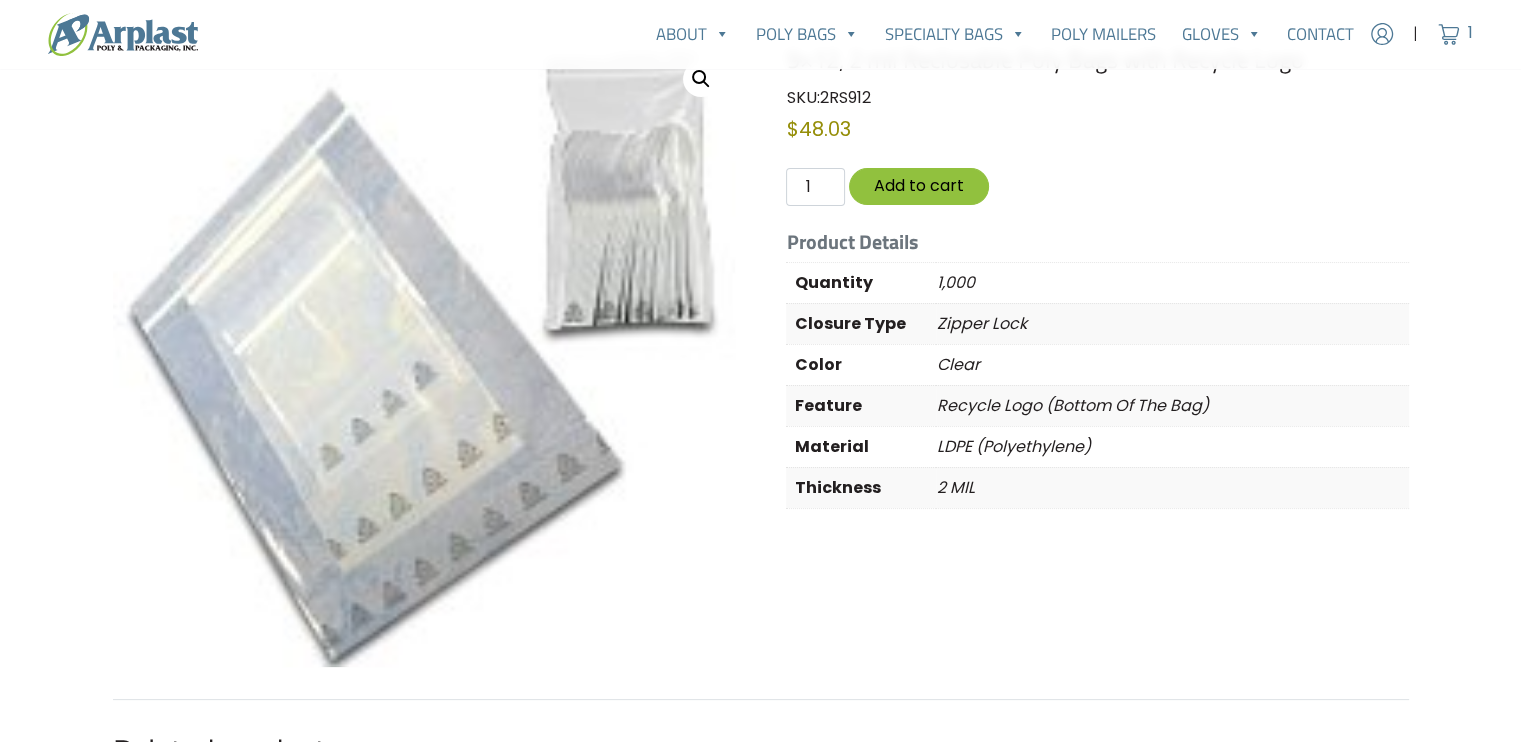 click at bounding box center (424, 356) 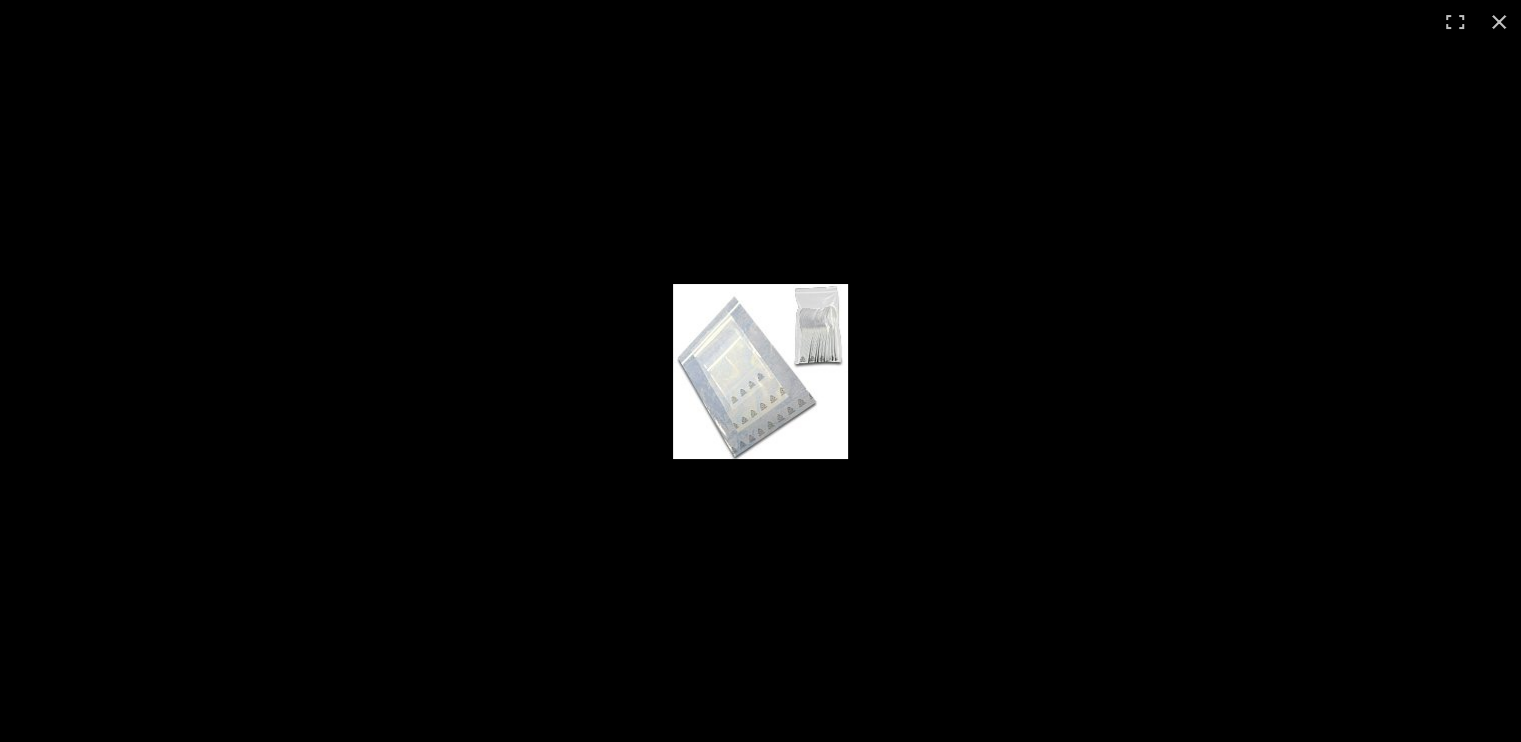 click at bounding box center (760, 371) 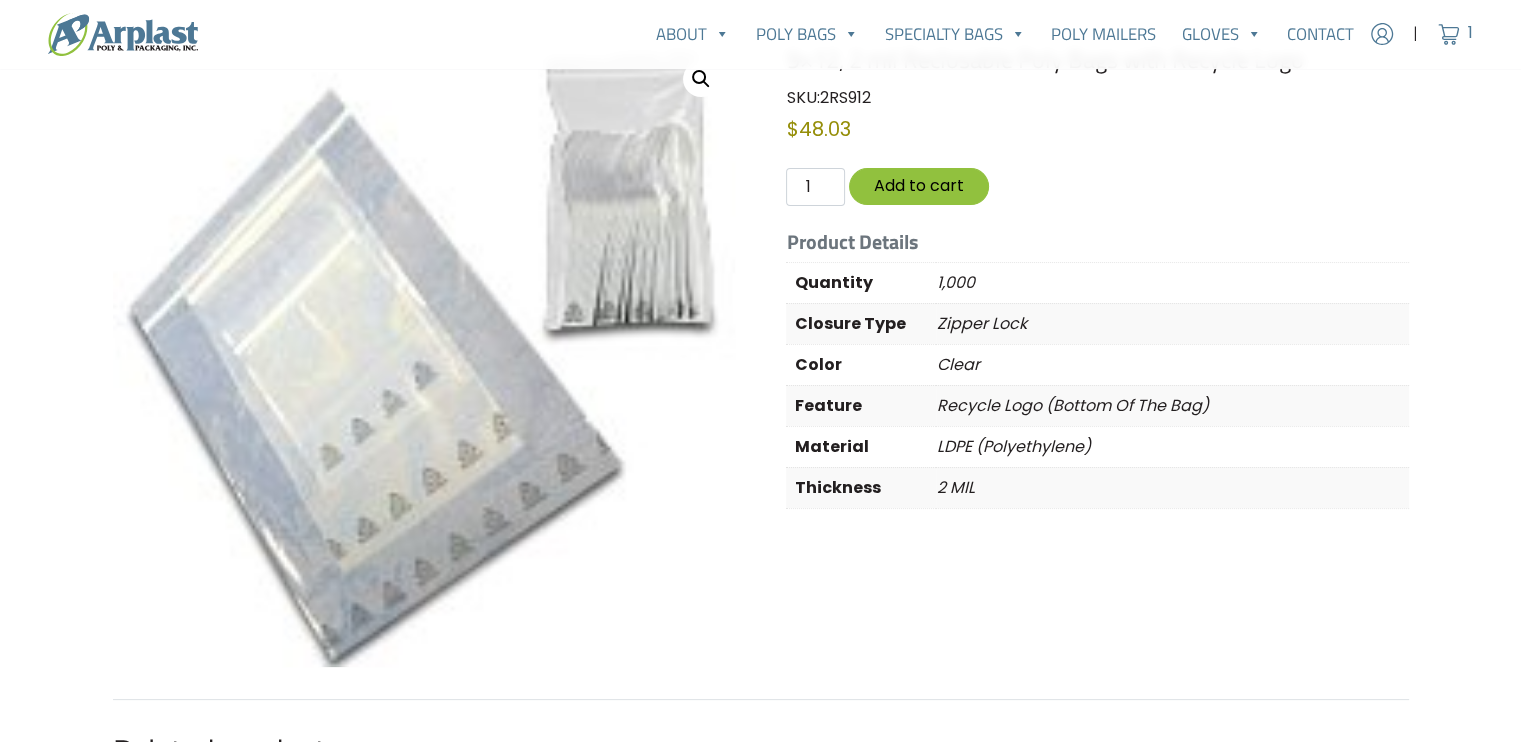 click at bounding box center (424, 356) 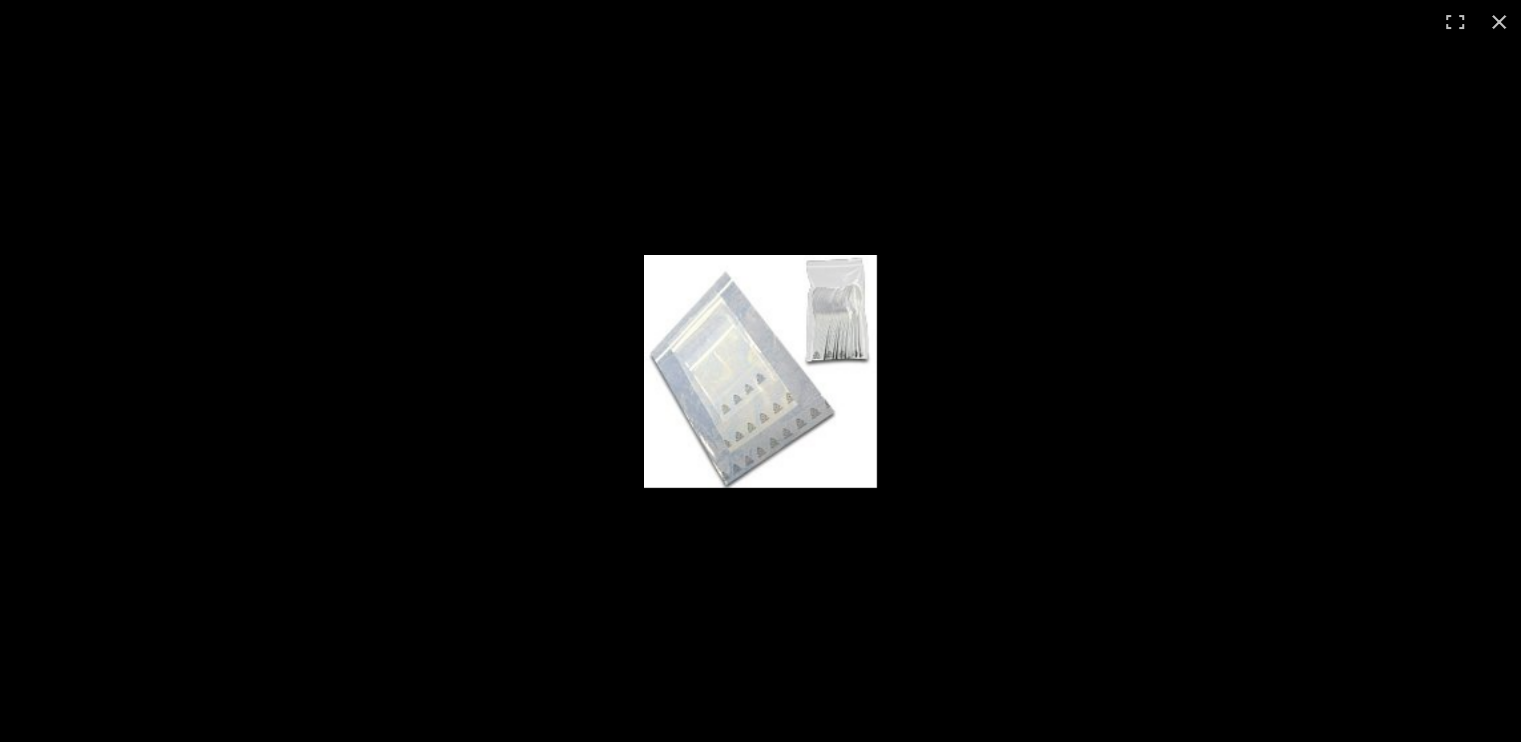scroll, scrollTop: 0, scrollLeft: 0, axis: both 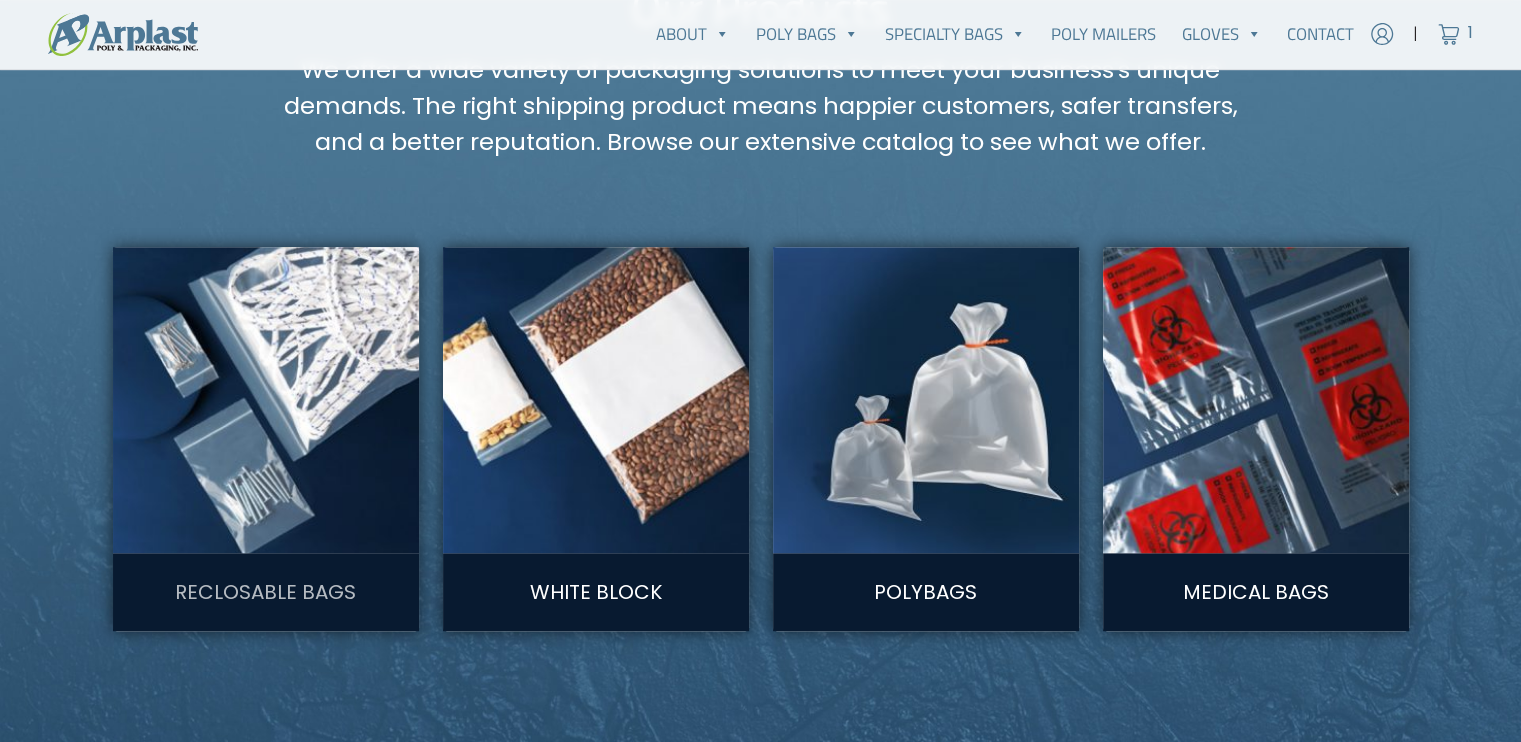 click on "Reclosable Bags" at bounding box center (265, 592) 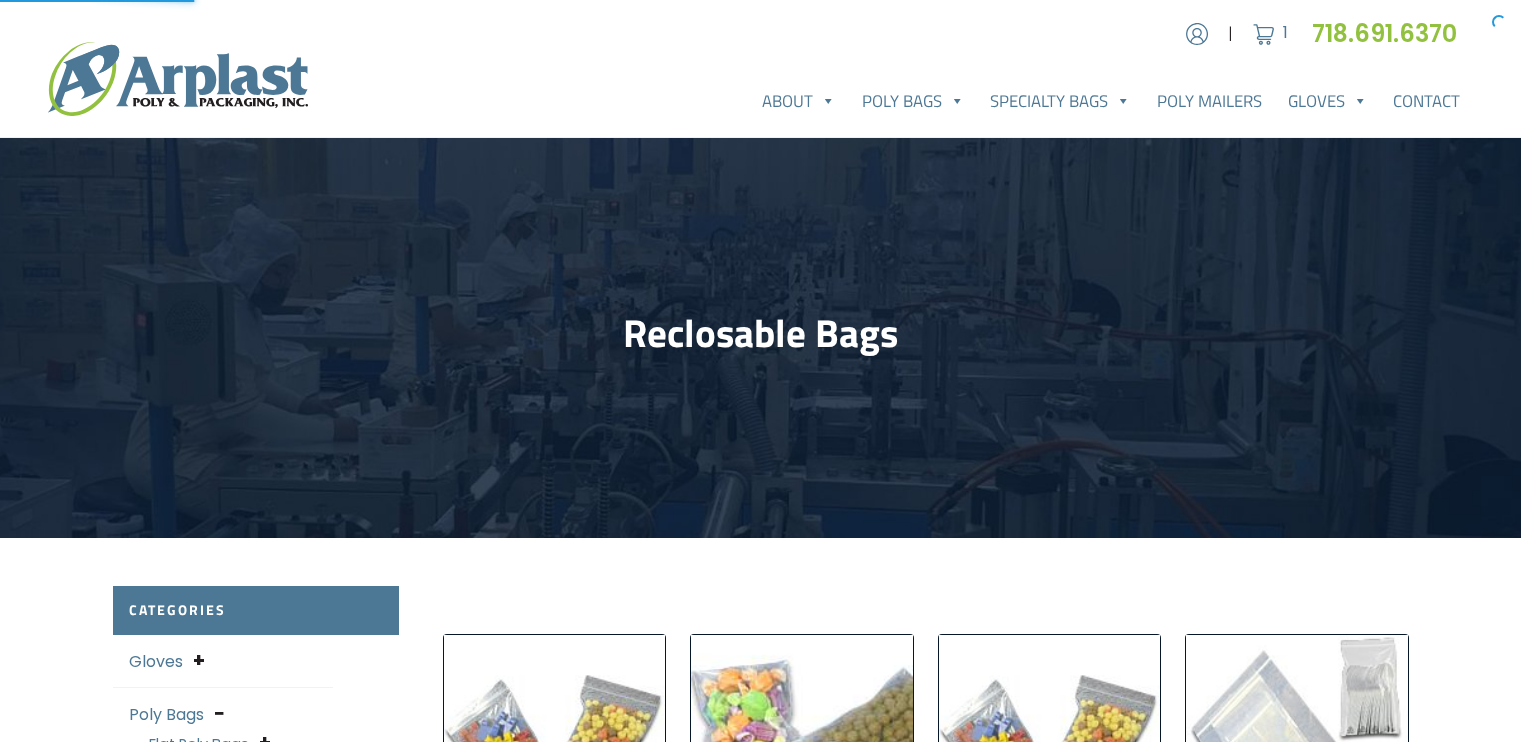 scroll, scrollTop: 0, scrollLeft: 0, axis: both 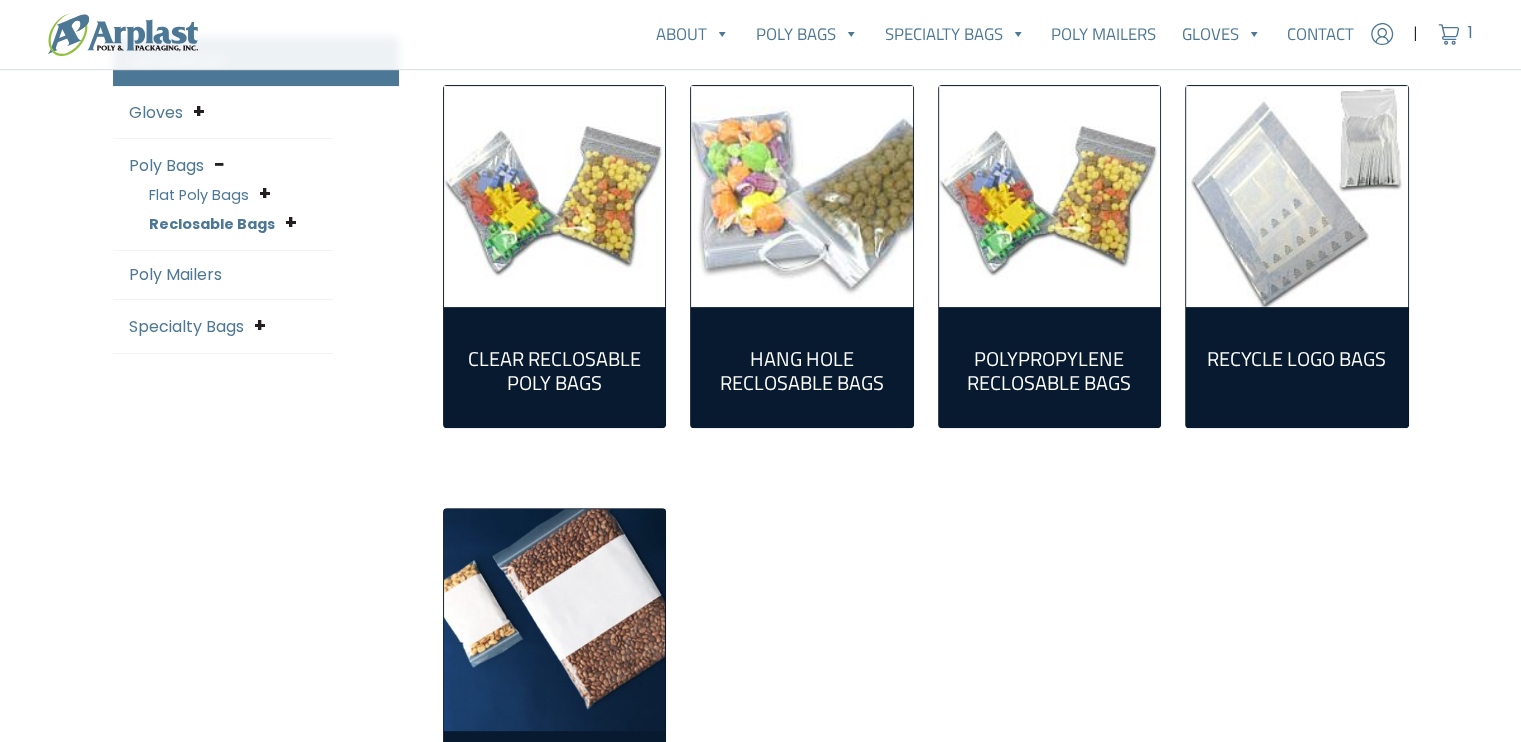 click on "Recycle Logo  Bags  (20)" at bounding box center (1297, 359) 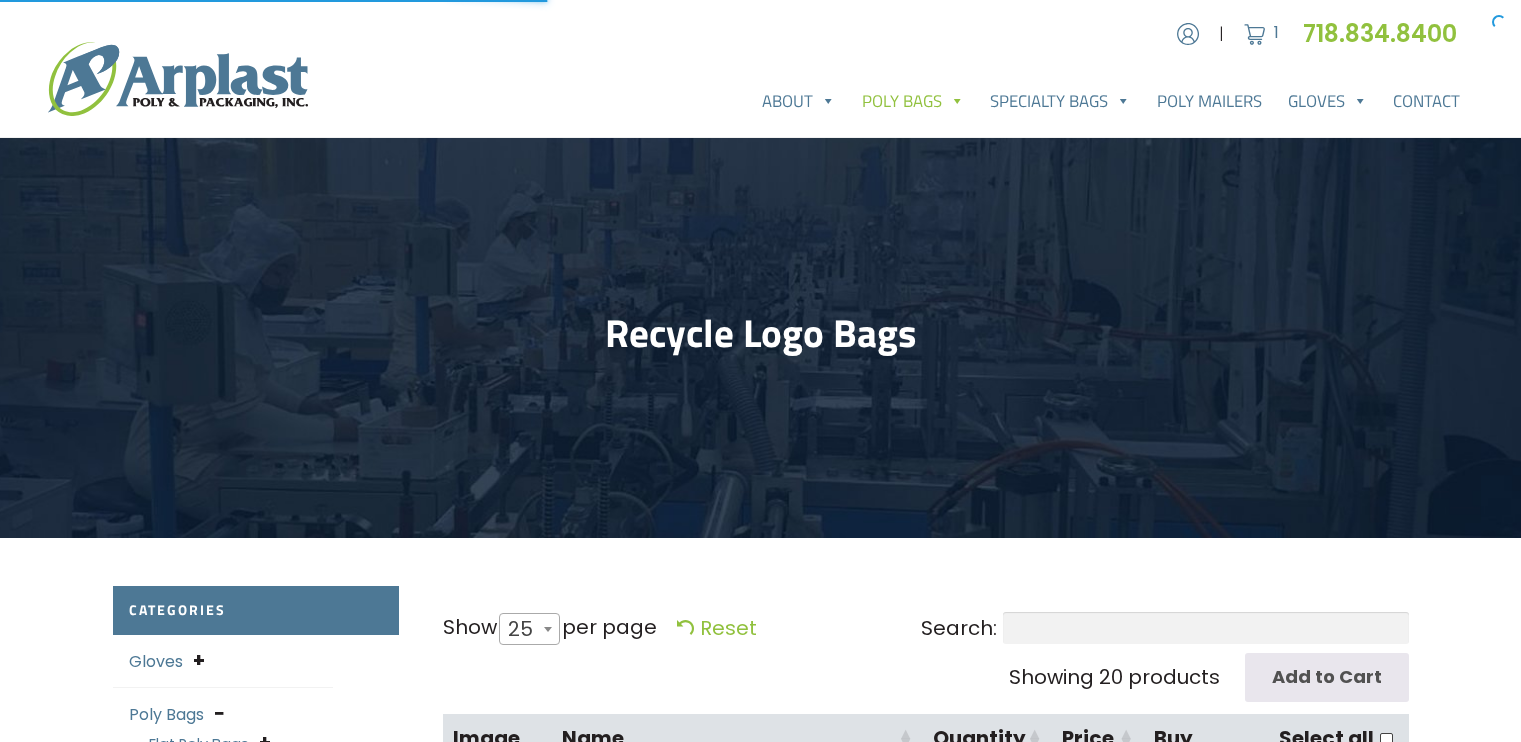 select on "25" 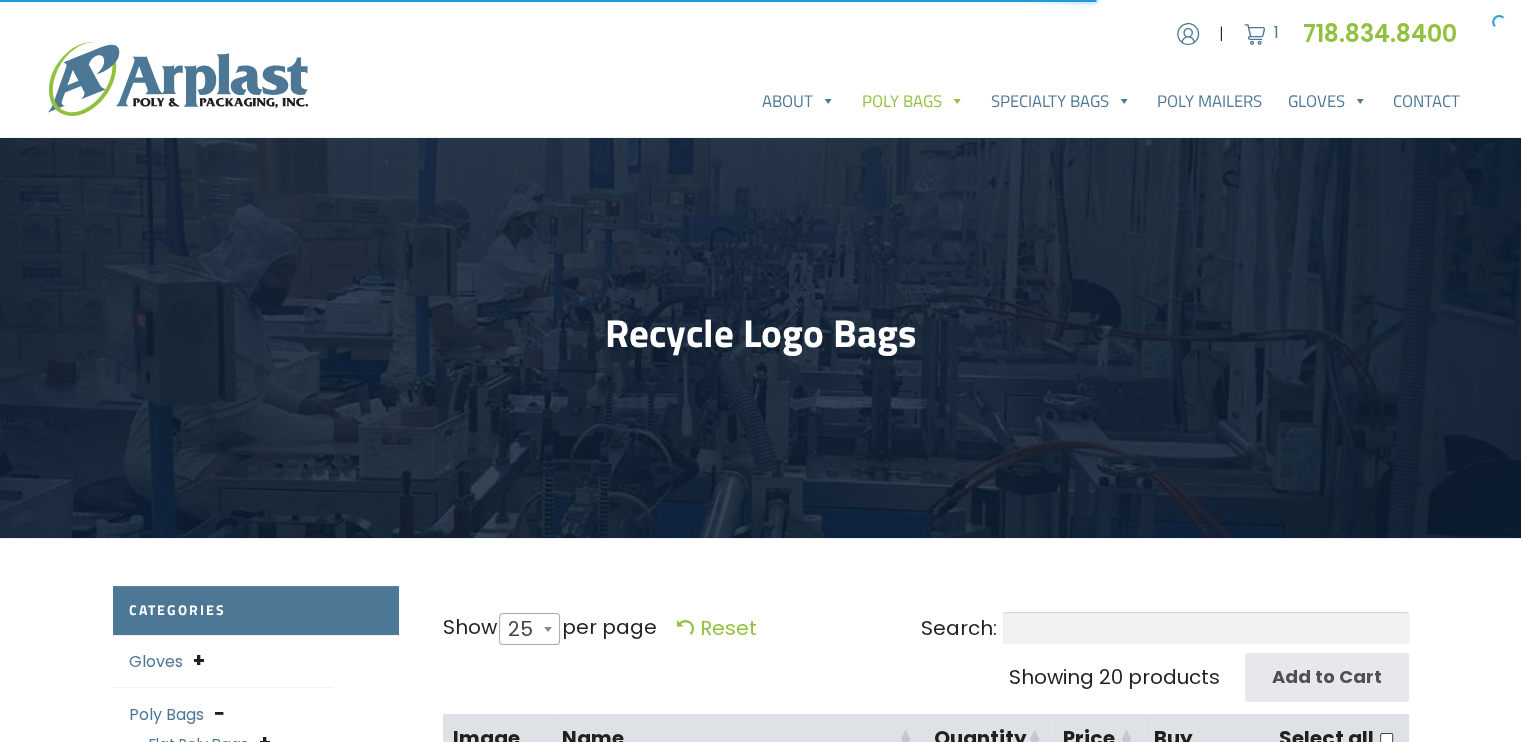 scroll, scrollTop: 0, scrollLeft: 0, axis: both 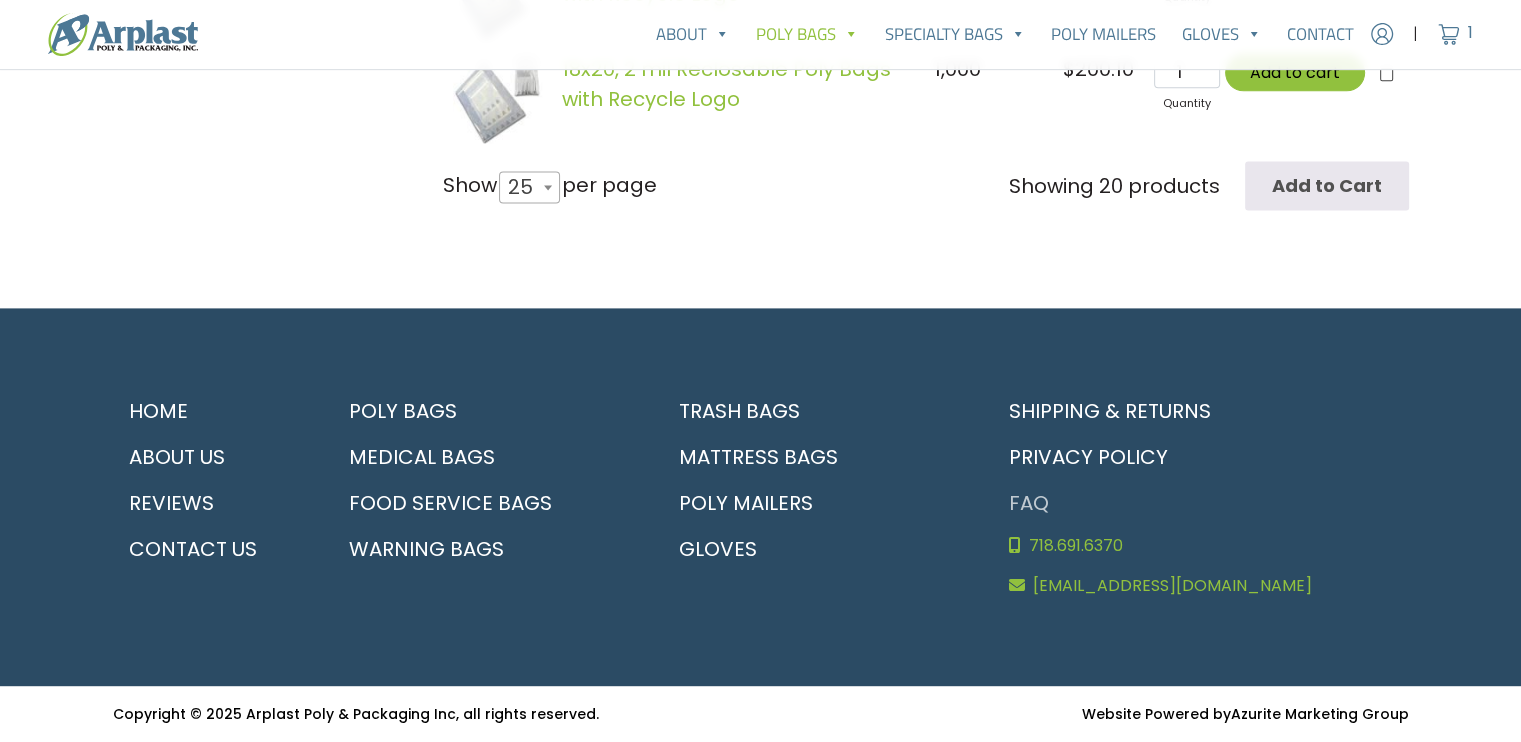 click on "FAQ" at bounding box center (1201, 503) 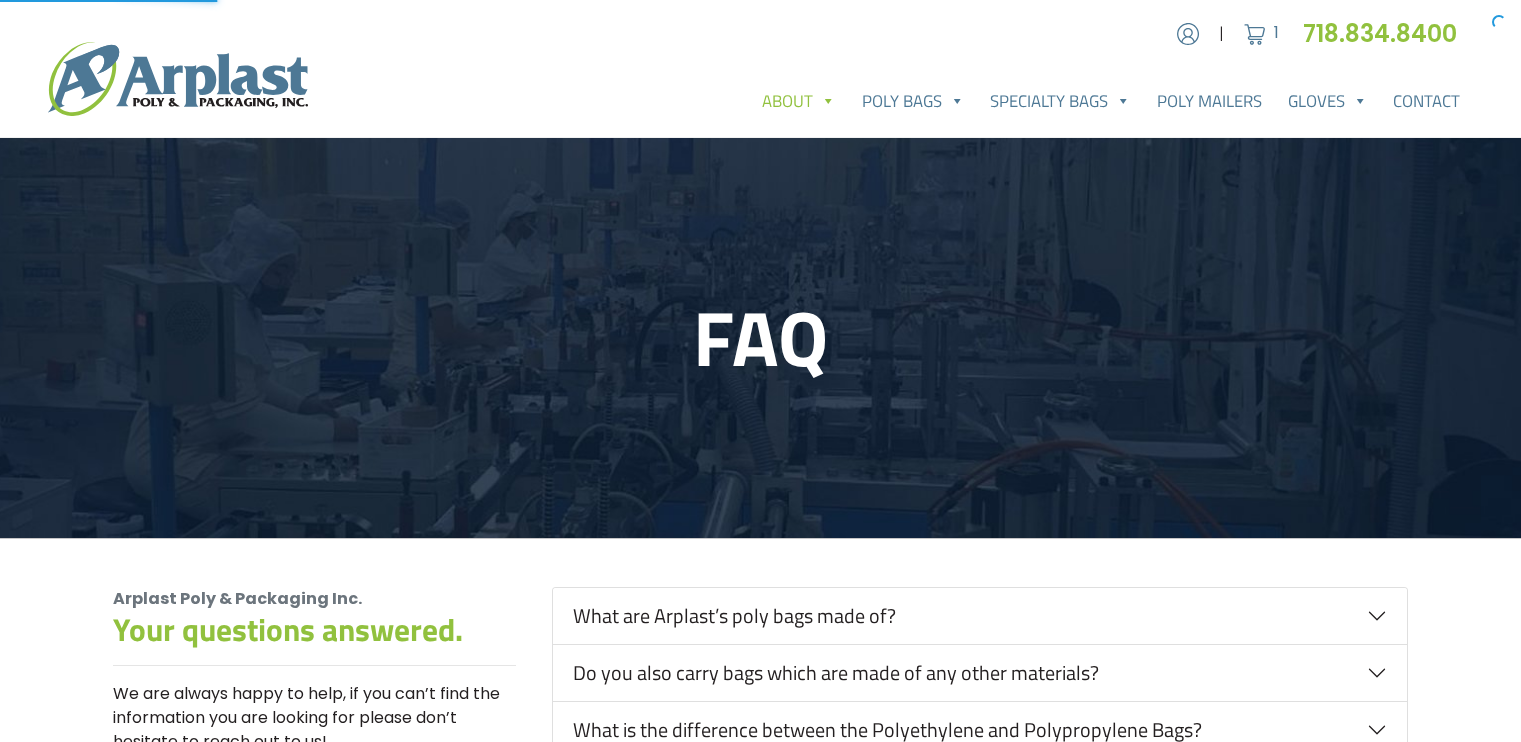 scroll, scrollTop: 0, scrollLeft: 0, axis: both 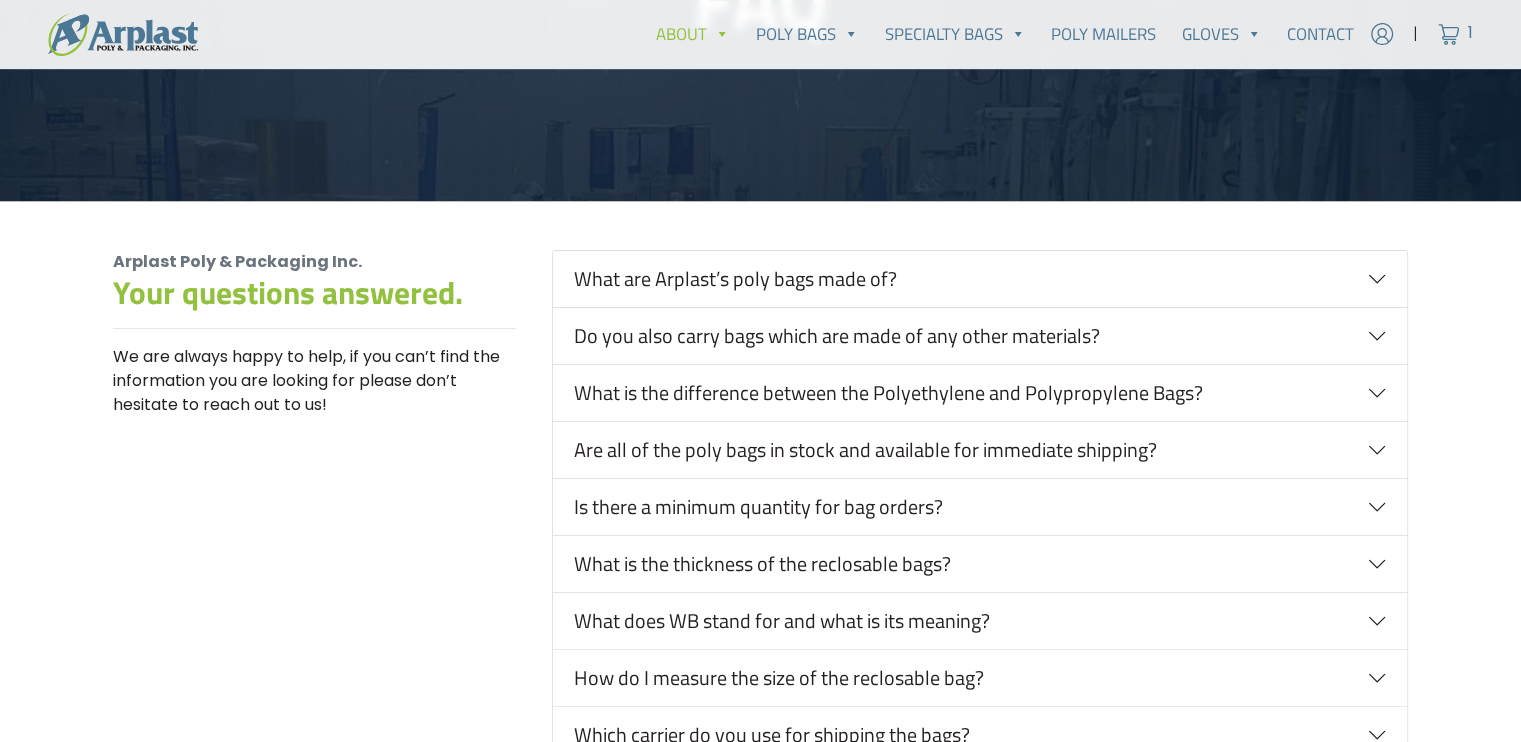 click on "What are Arplast’s poly bags made of?" at bounding box center (980, 279) 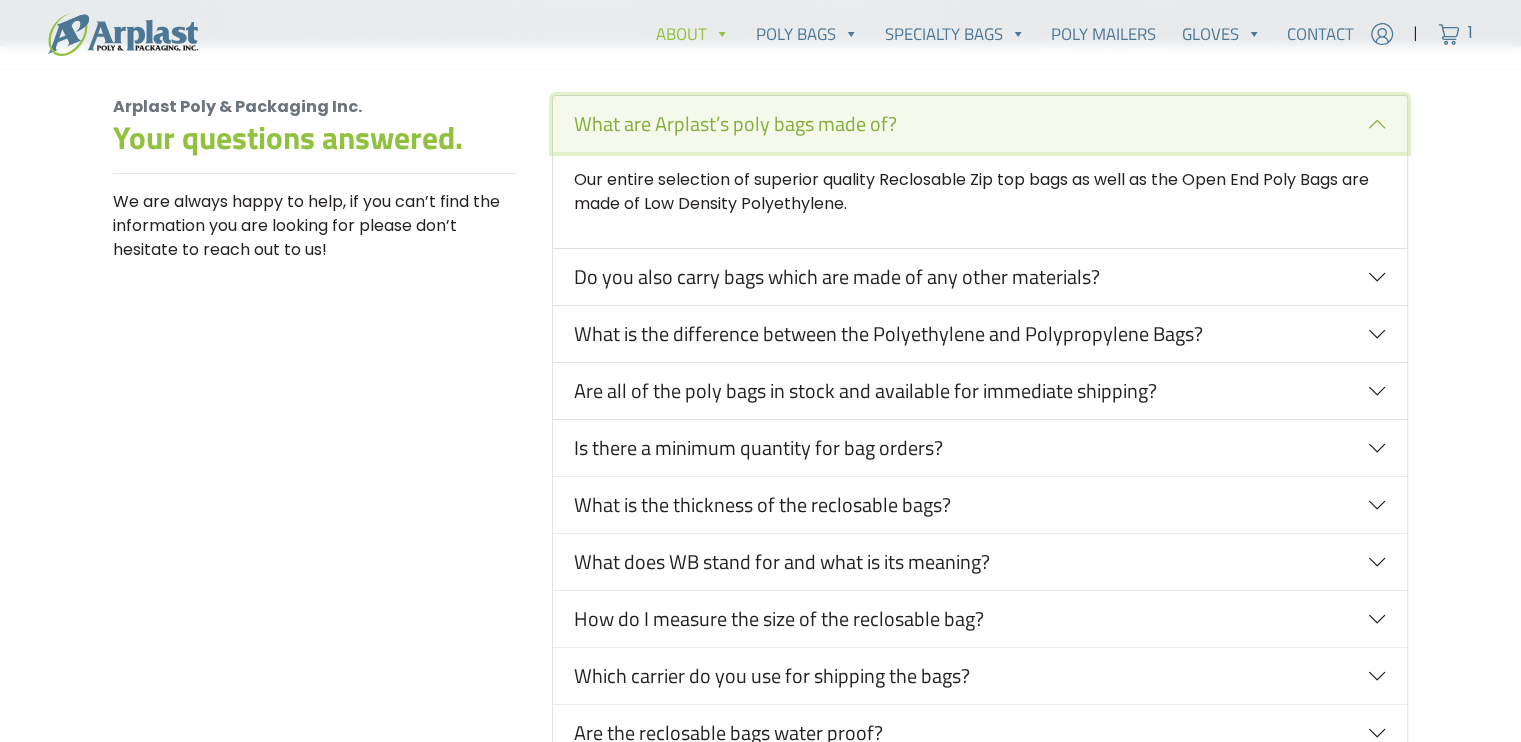 scroll, scrollTop: 526, scrollLeft: 0, axis: vertical 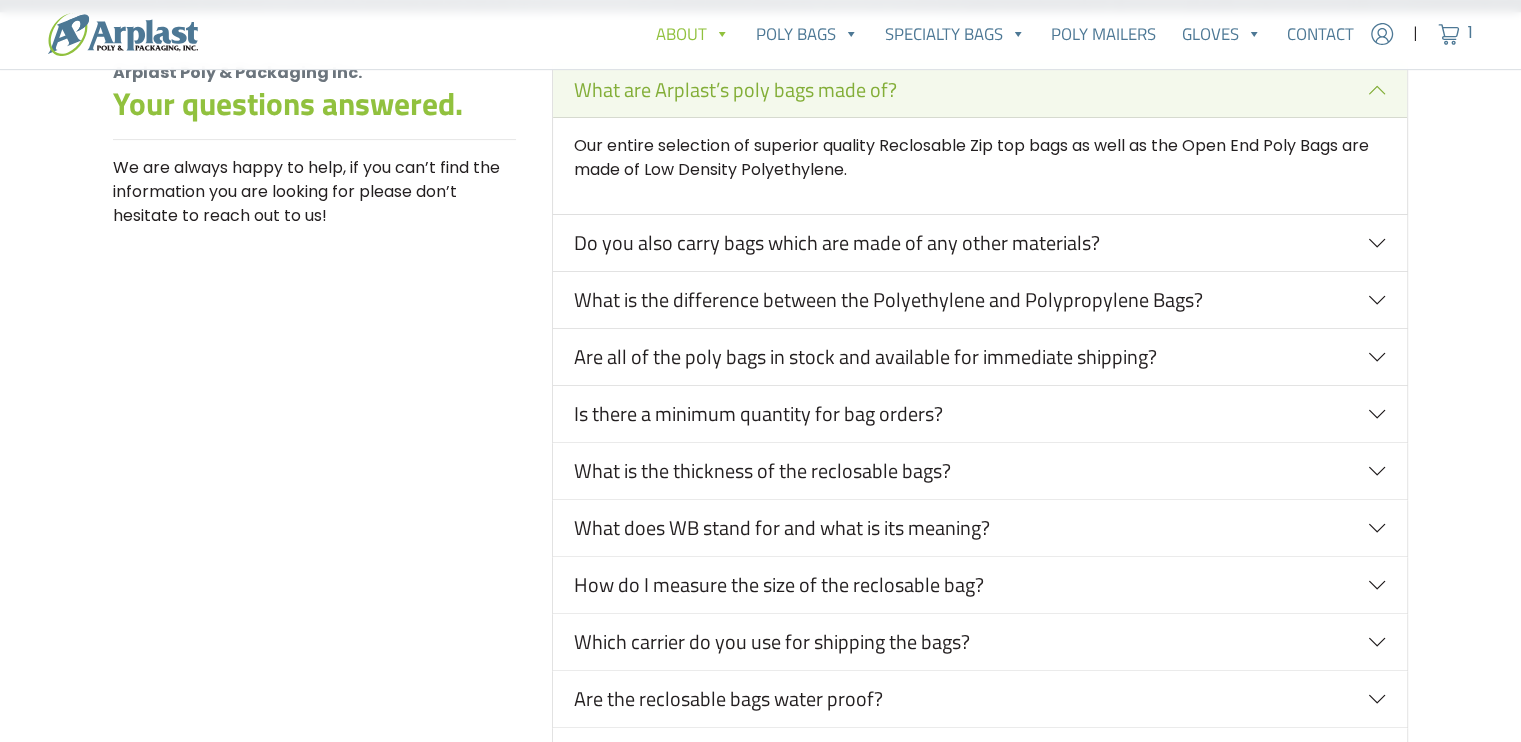 click on "Is there a minimum quantity for bag orders?" at bounding box center [980, 414] 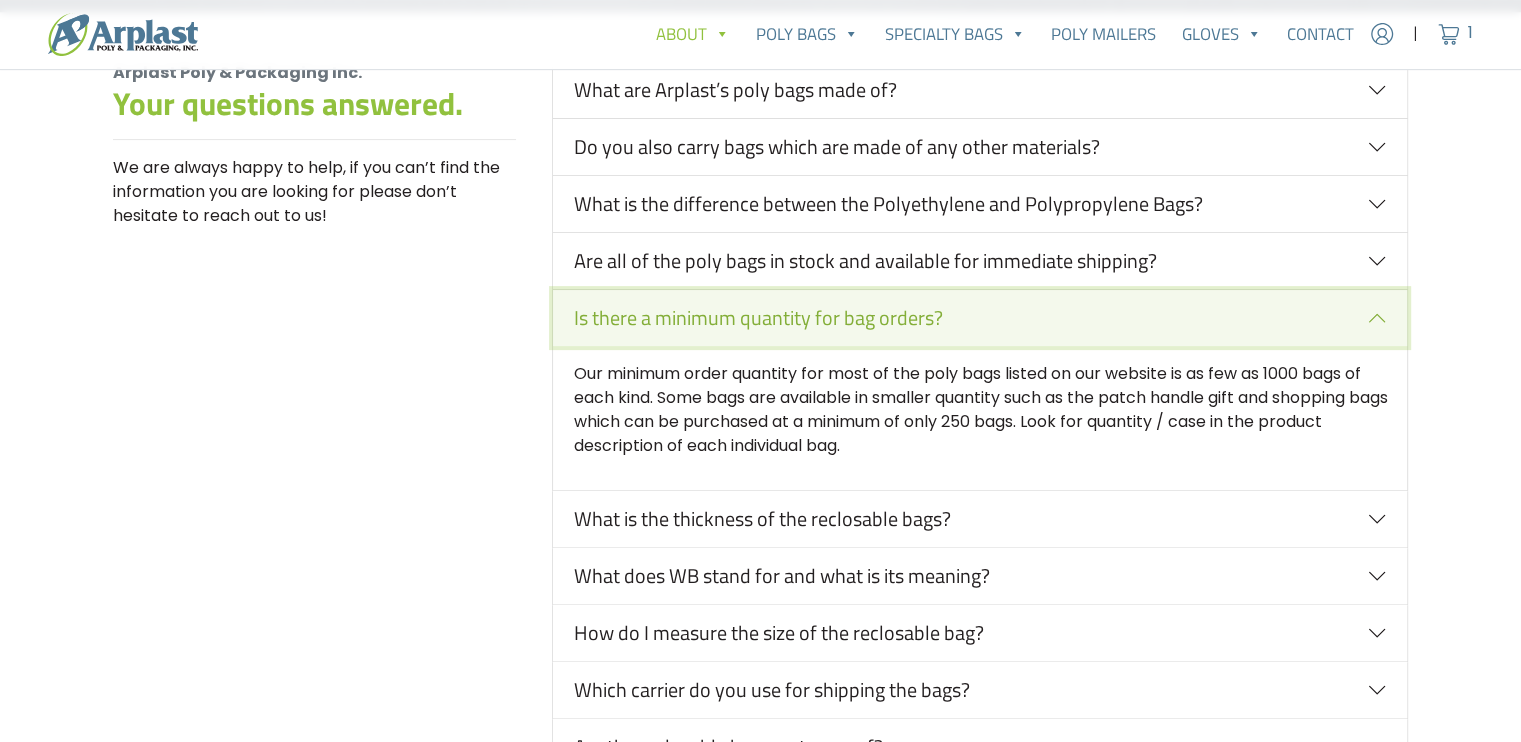 click on "Is there a minimum quantity for bag orders?" at bounding box center (980, 318) 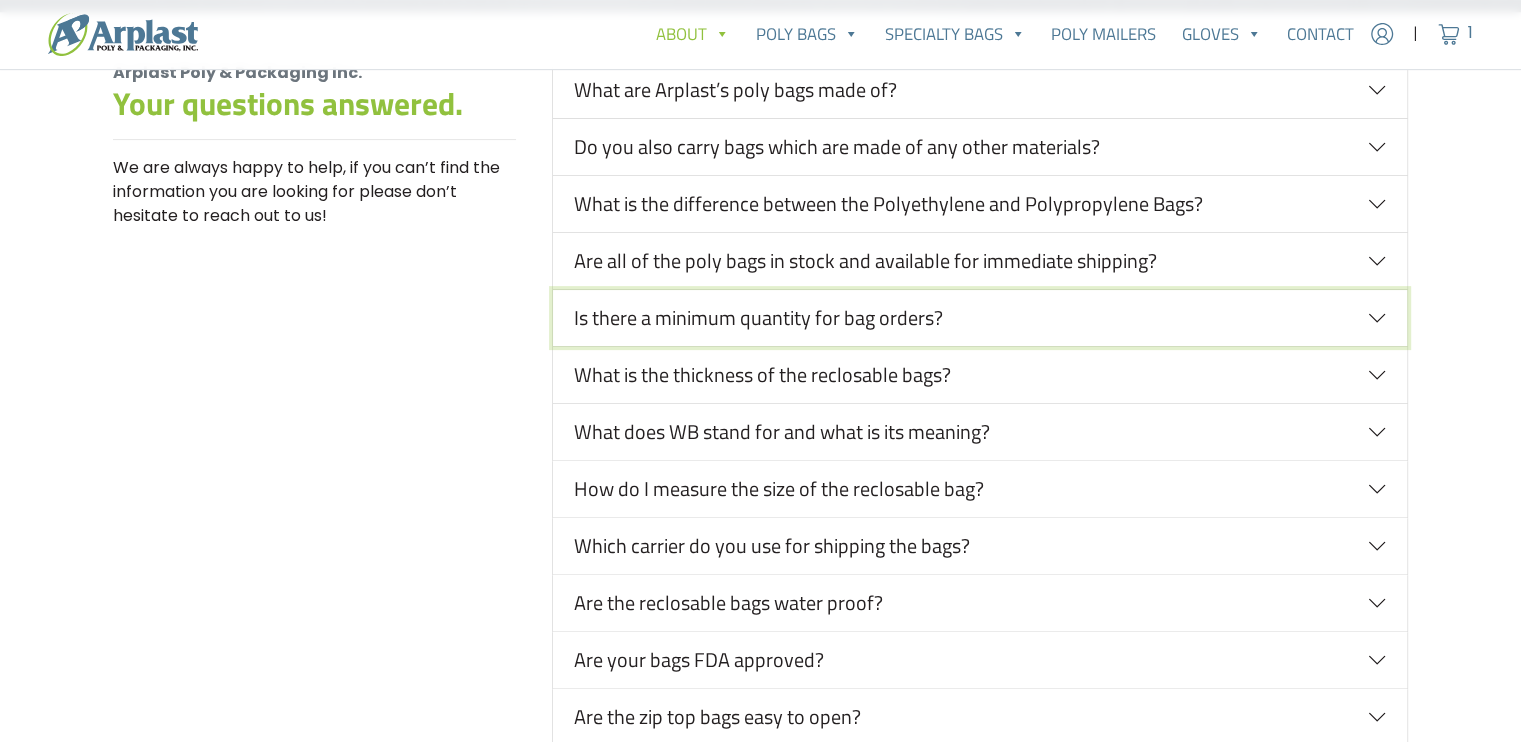 click on "What is the thickness of the reclosable bags?" at bounding box center [980, 375] 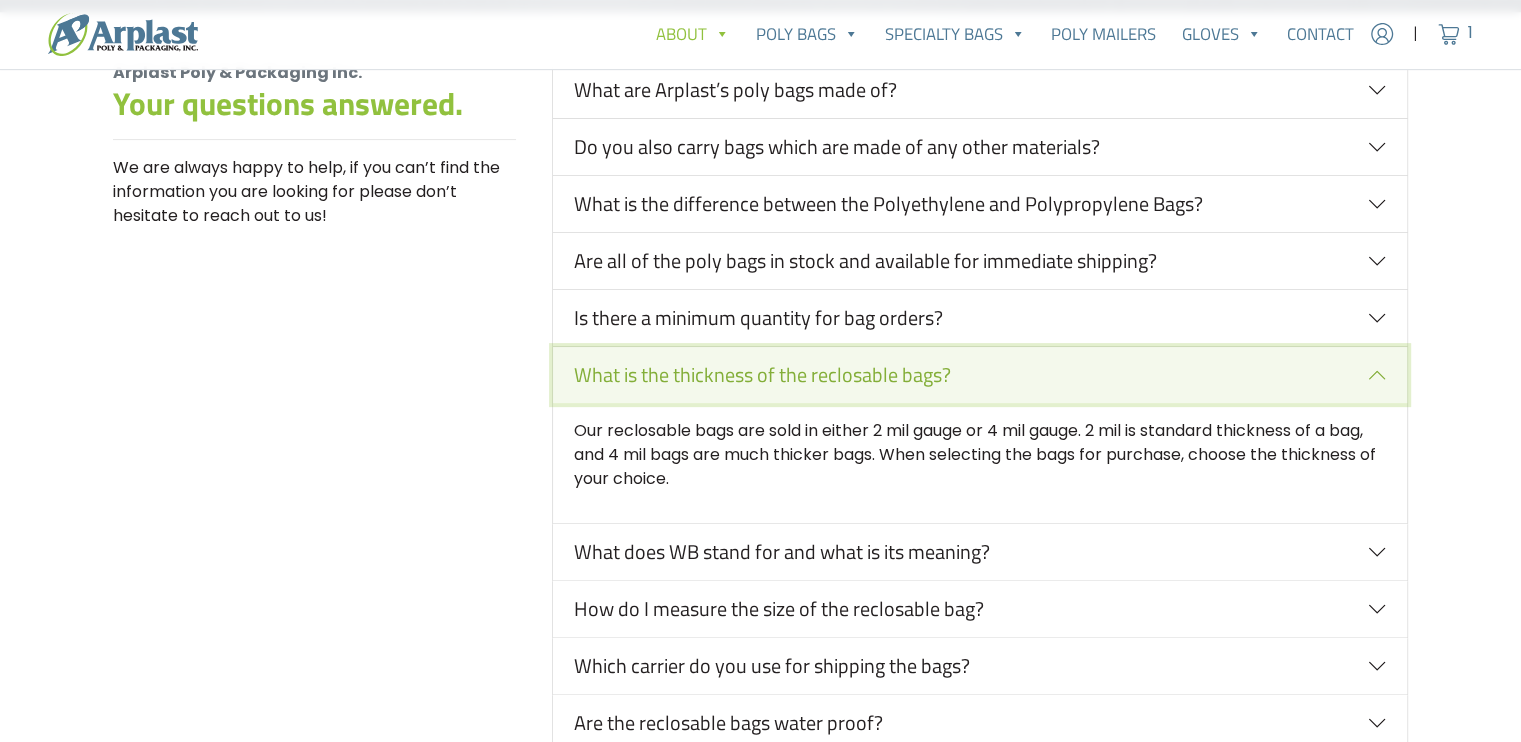 click on "What is the thickness of the reclosable bags?" at bounding box center [980, 375] 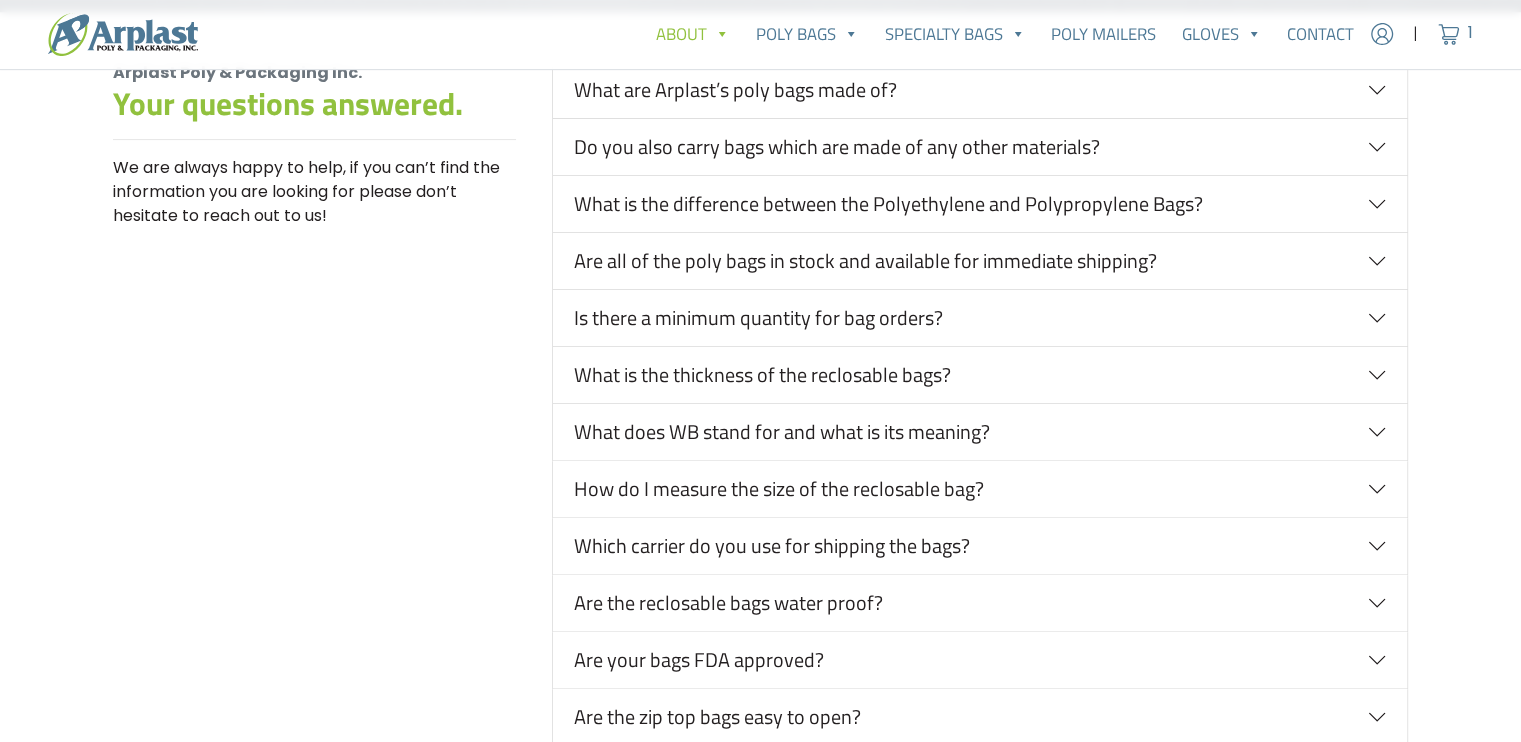 click on "What does WB stand for and what is its meaning?" at bounding box center [980, 432] 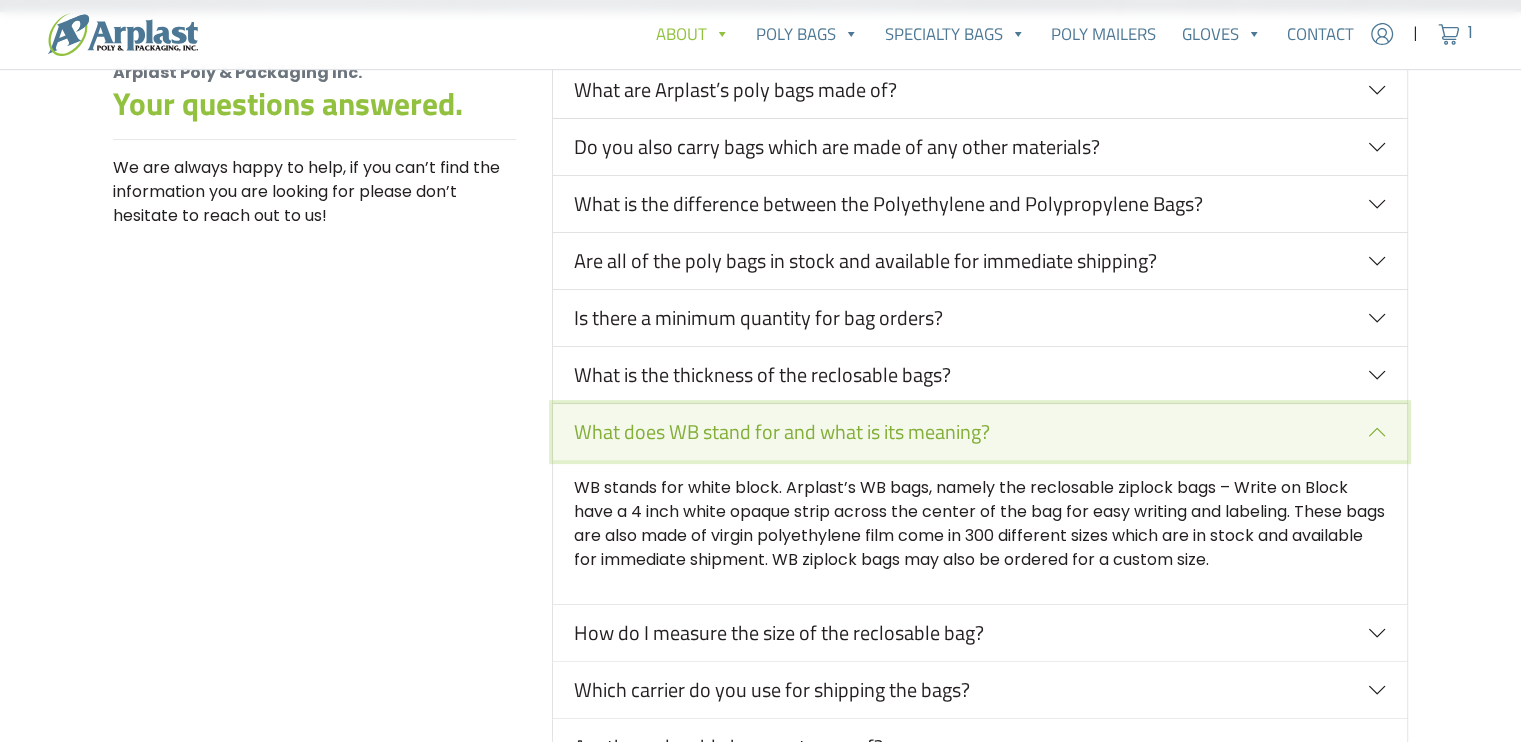 click on "What does WB stand for and what is its meaning?" at bounding box center [980, 432] 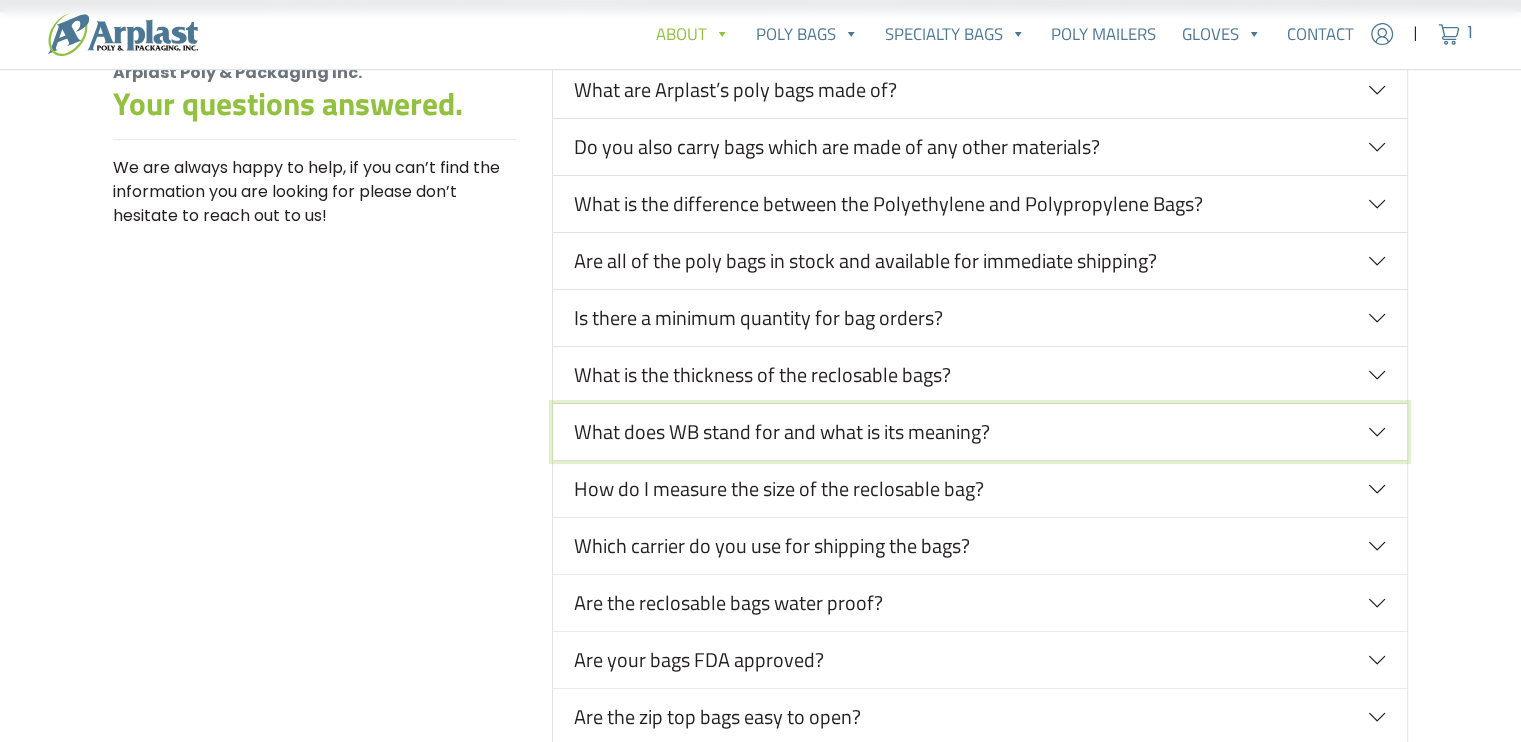click on "What does WB stand for and what is its meaning?" at bounding box center [980, 432] 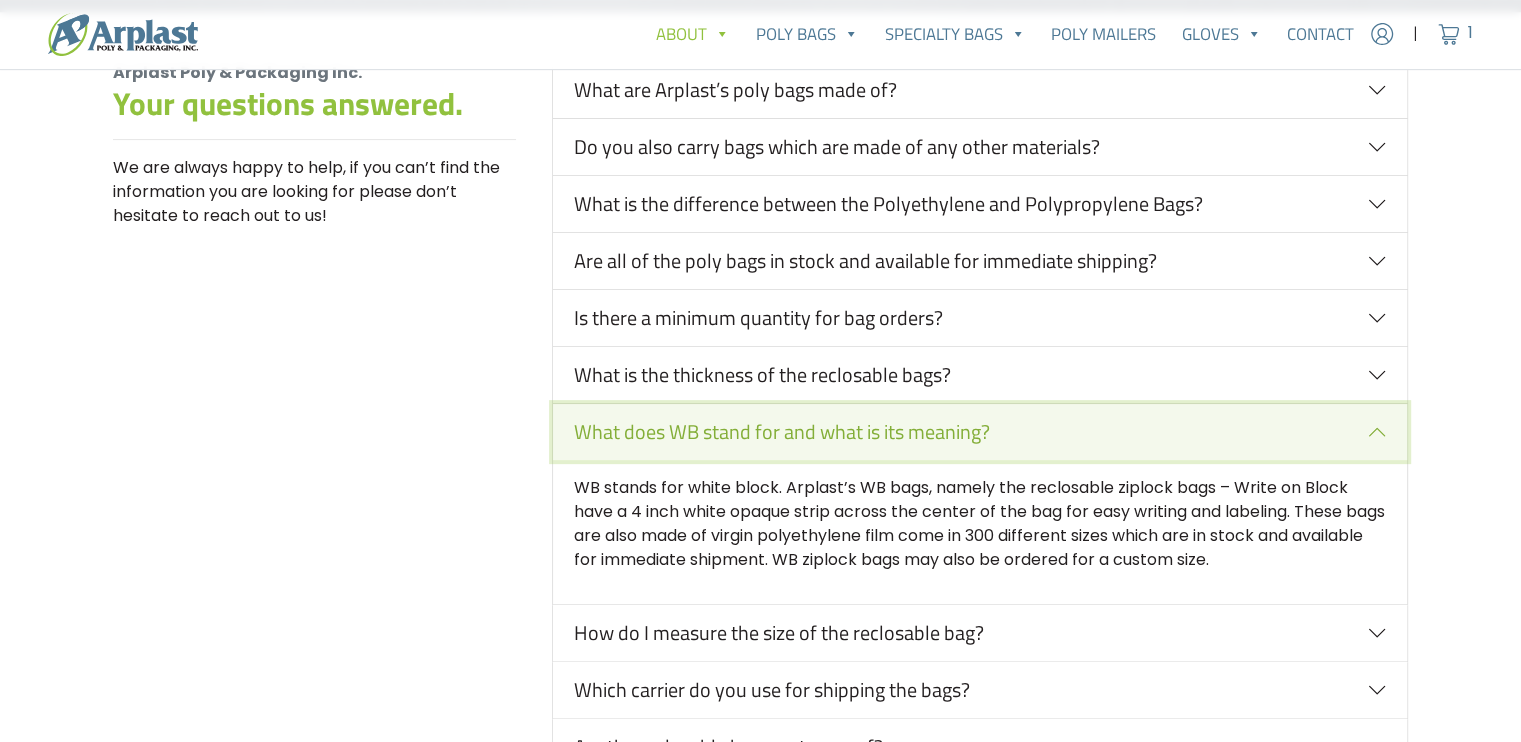 click on "What does WB stand for and what is its meaning?" at bounding box center (980, 432) 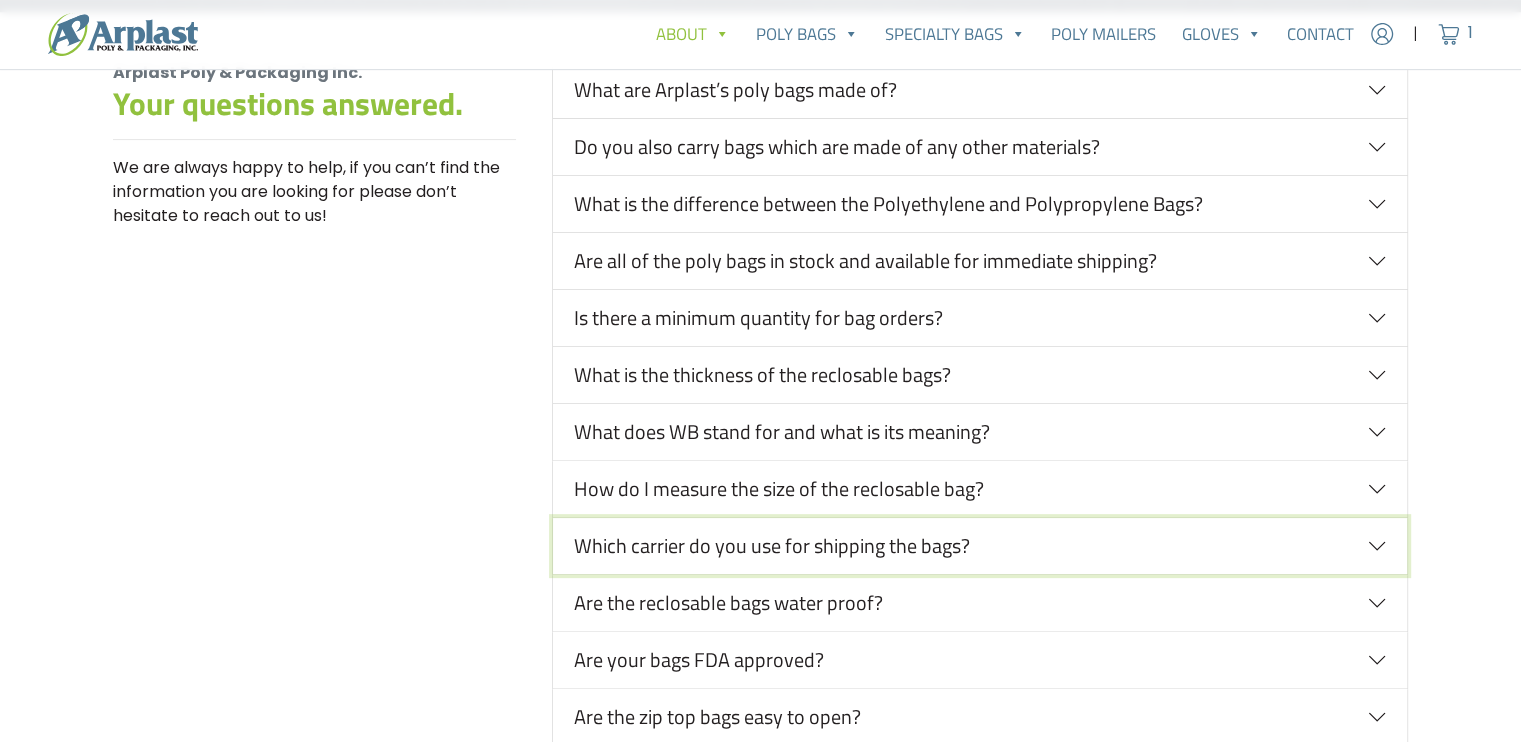 click on "Which carrier do you use for shipping the bags?" at bounding box center (980, 546) 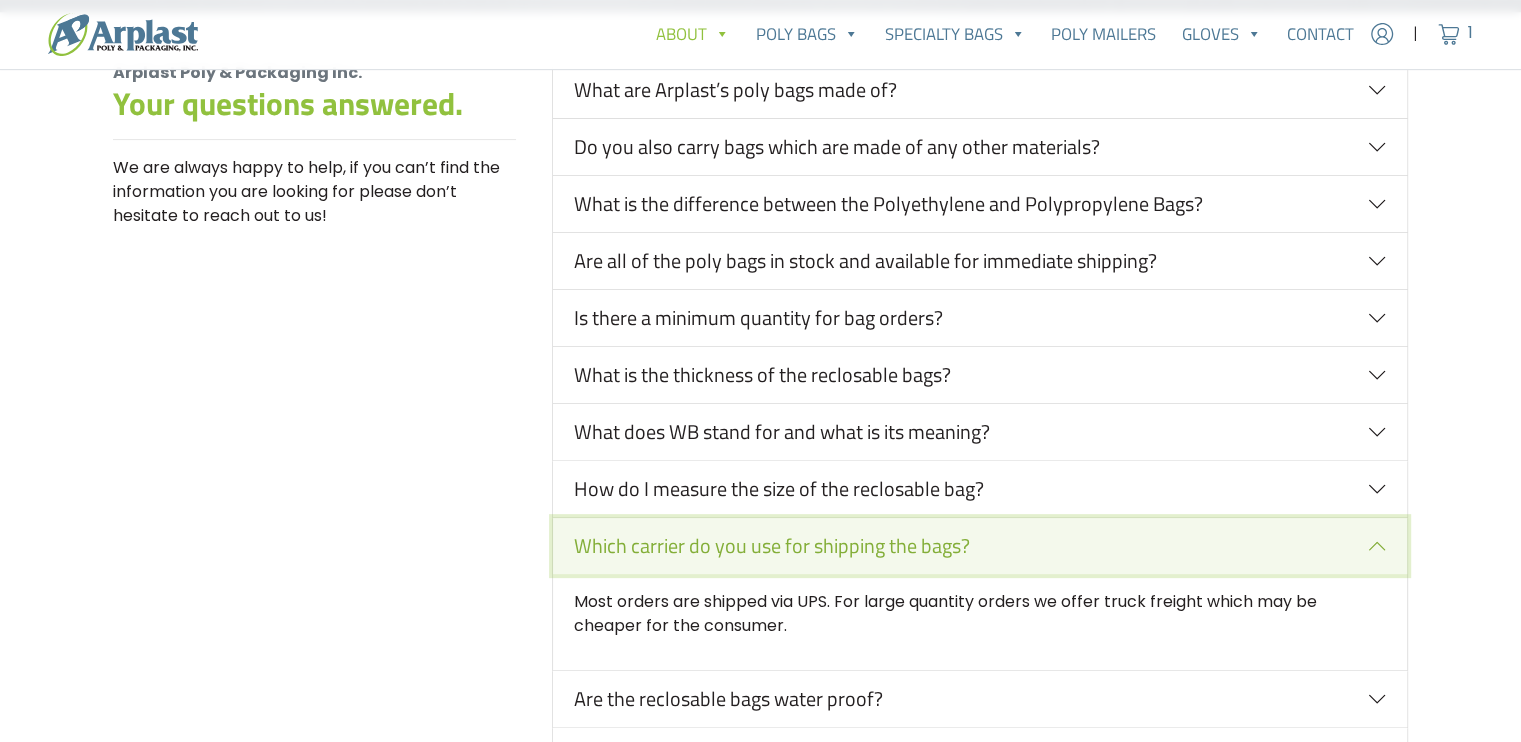 click on "Which carrier do you use for shipping the bags?" at bounding box center [980, 546] 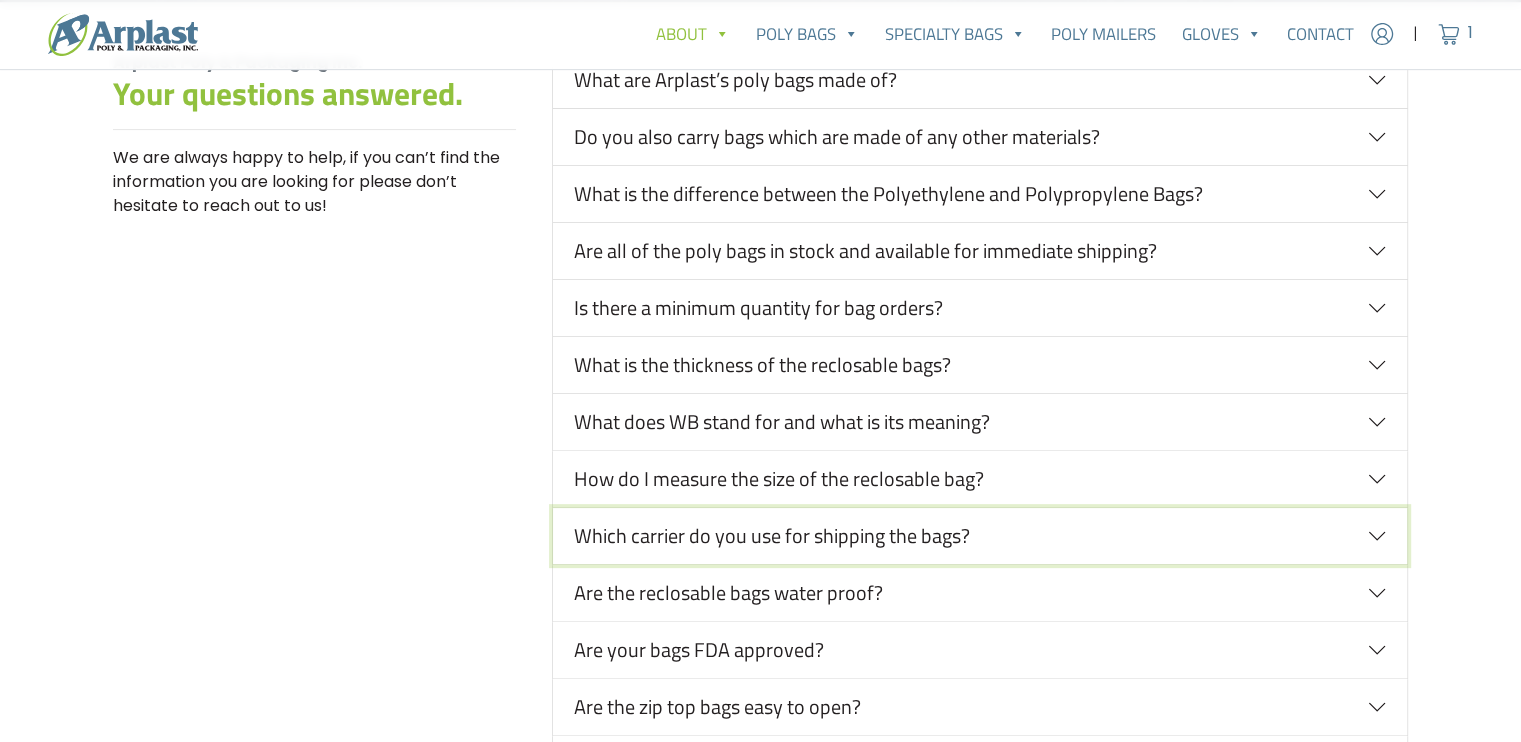scroll, scrollTop: 550, scrollLeft: 0, axis: vertical 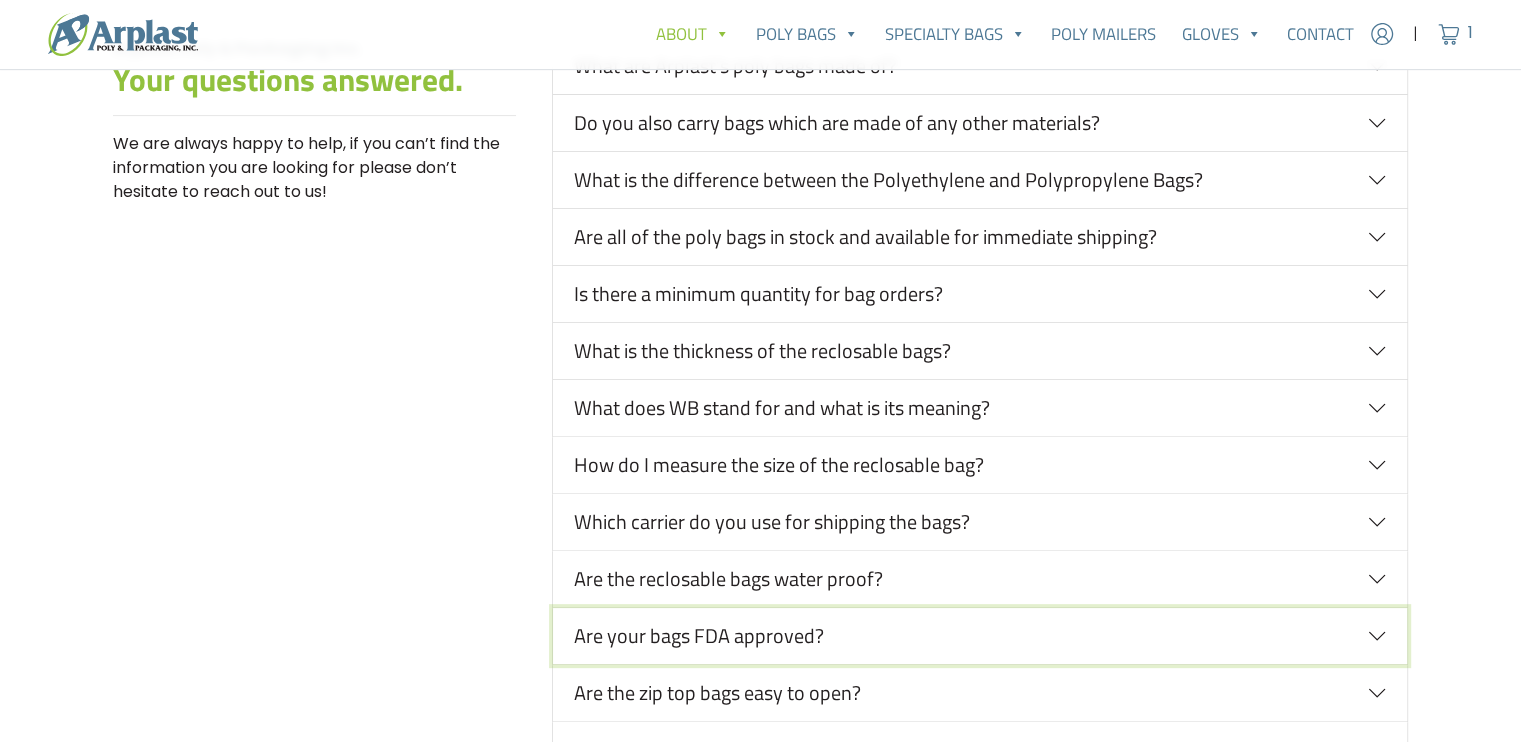 click on "Are your bags FDA approved?" at bounding box center (980, 636) 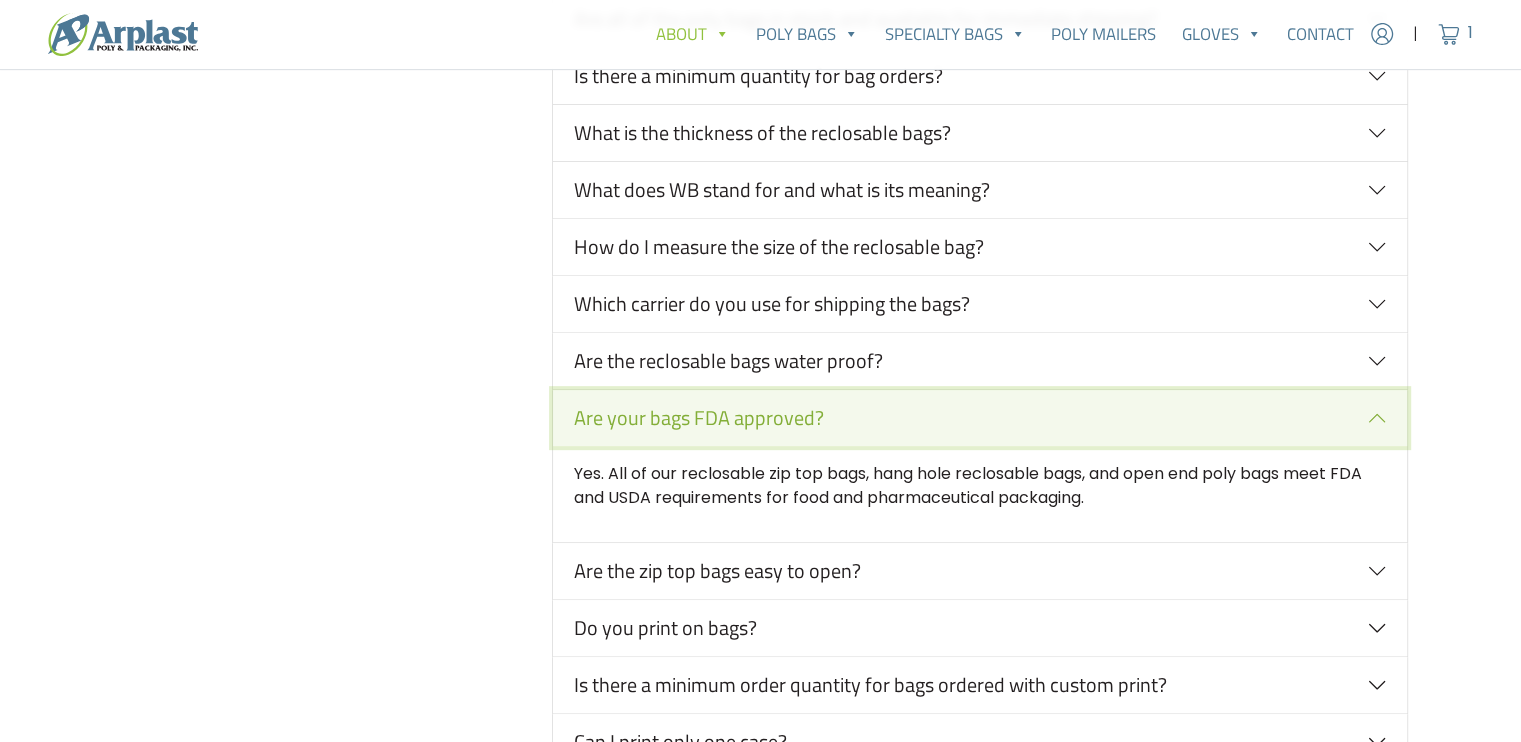 scroll, scrollTop: 769, scrollLeft: 0, axis: vertical 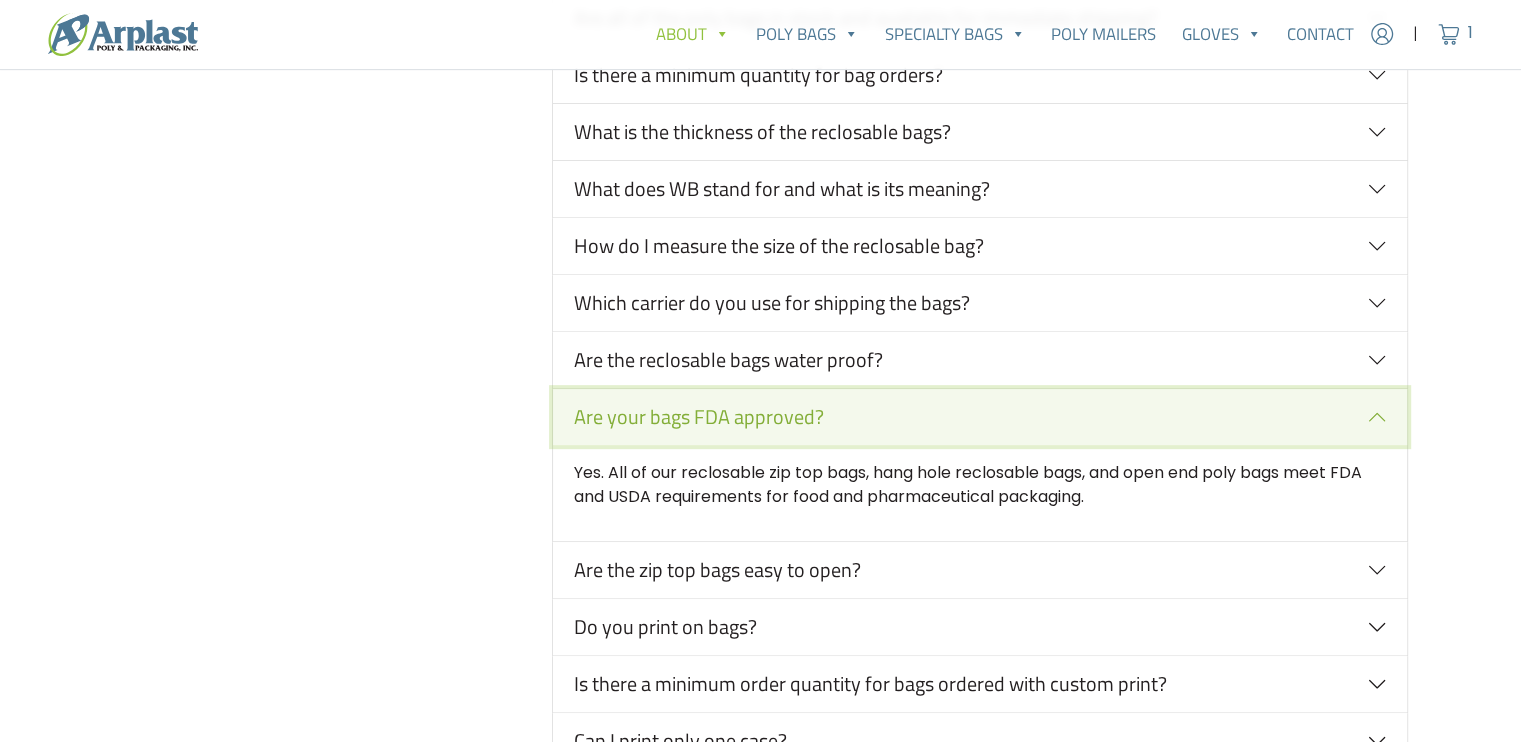 click on "Are your bags FDA approved?" at bounding box center [980, 417] 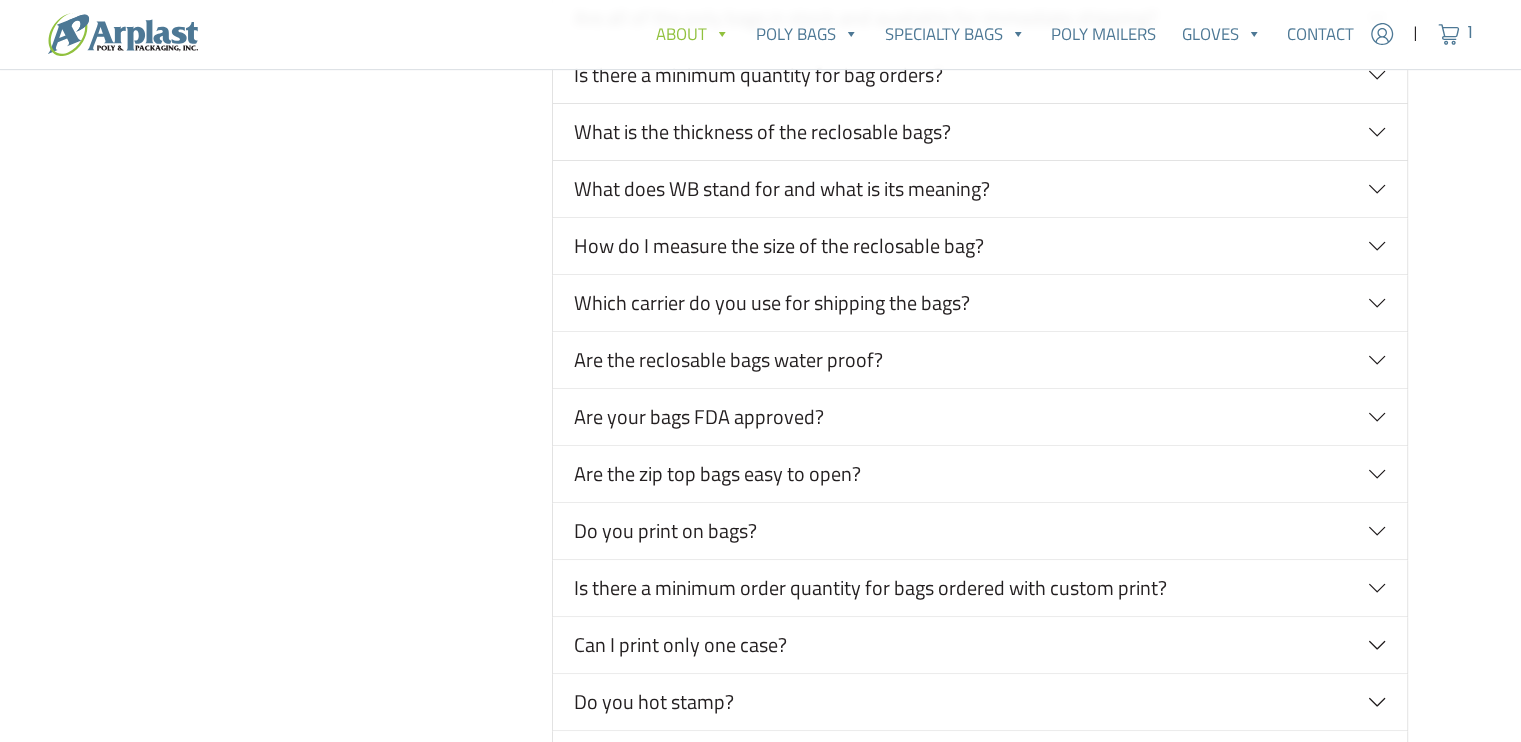 click on "Do you print on bags?" at bounding box center [980, 531] 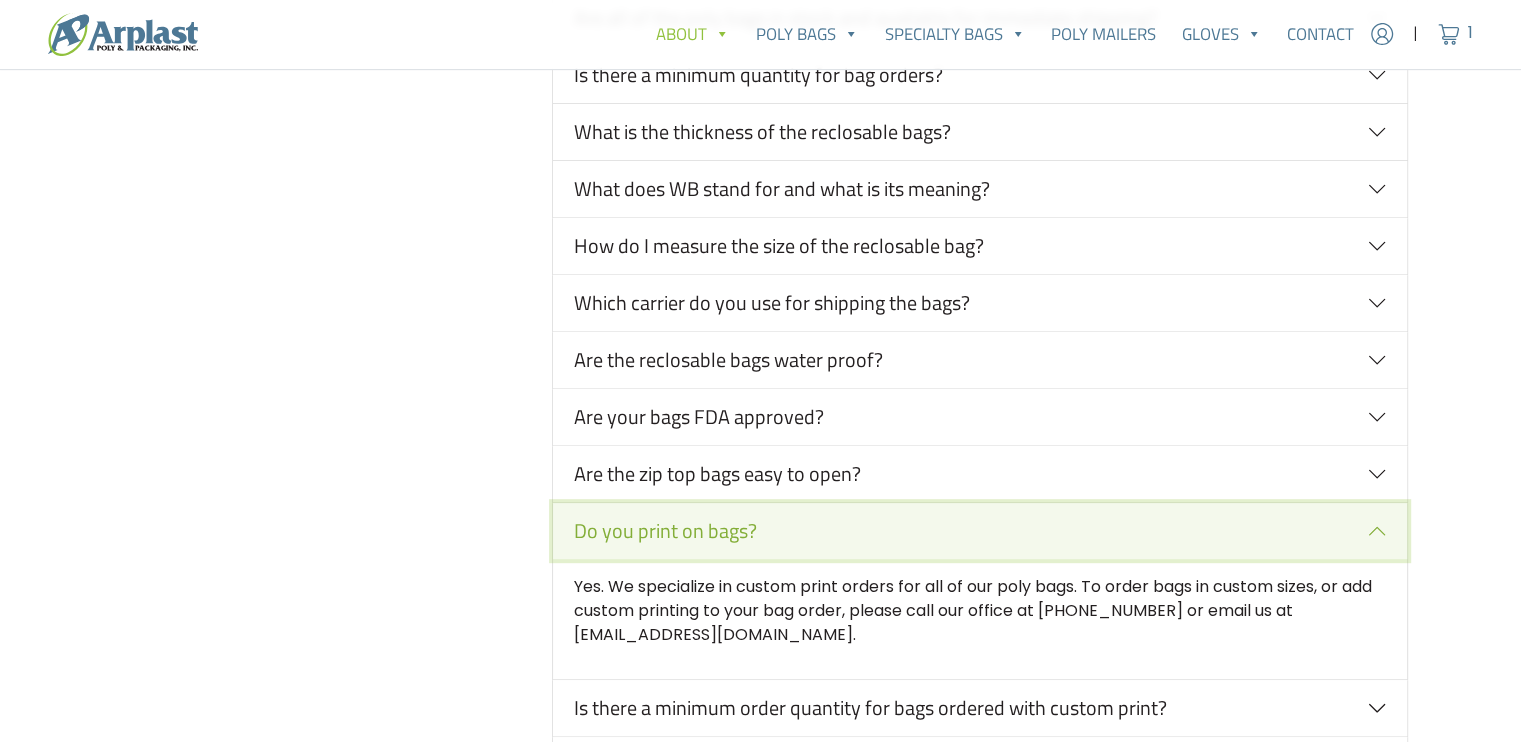 click on "Do you print on bags?" at bounding box center (980, 531) 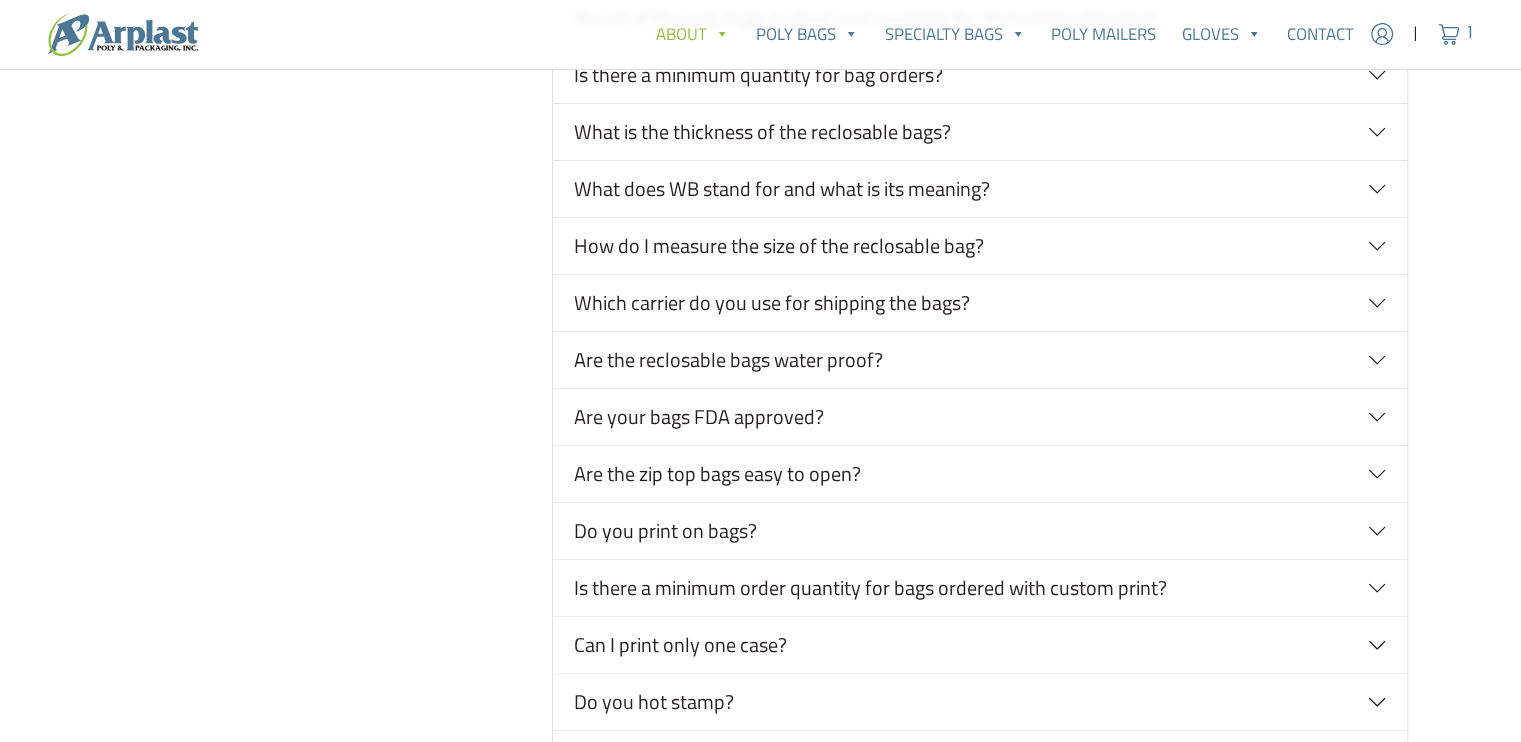 click on "Is there a minimum order quantity for bags ordered with custom print?" at bounding box center [980, 588] 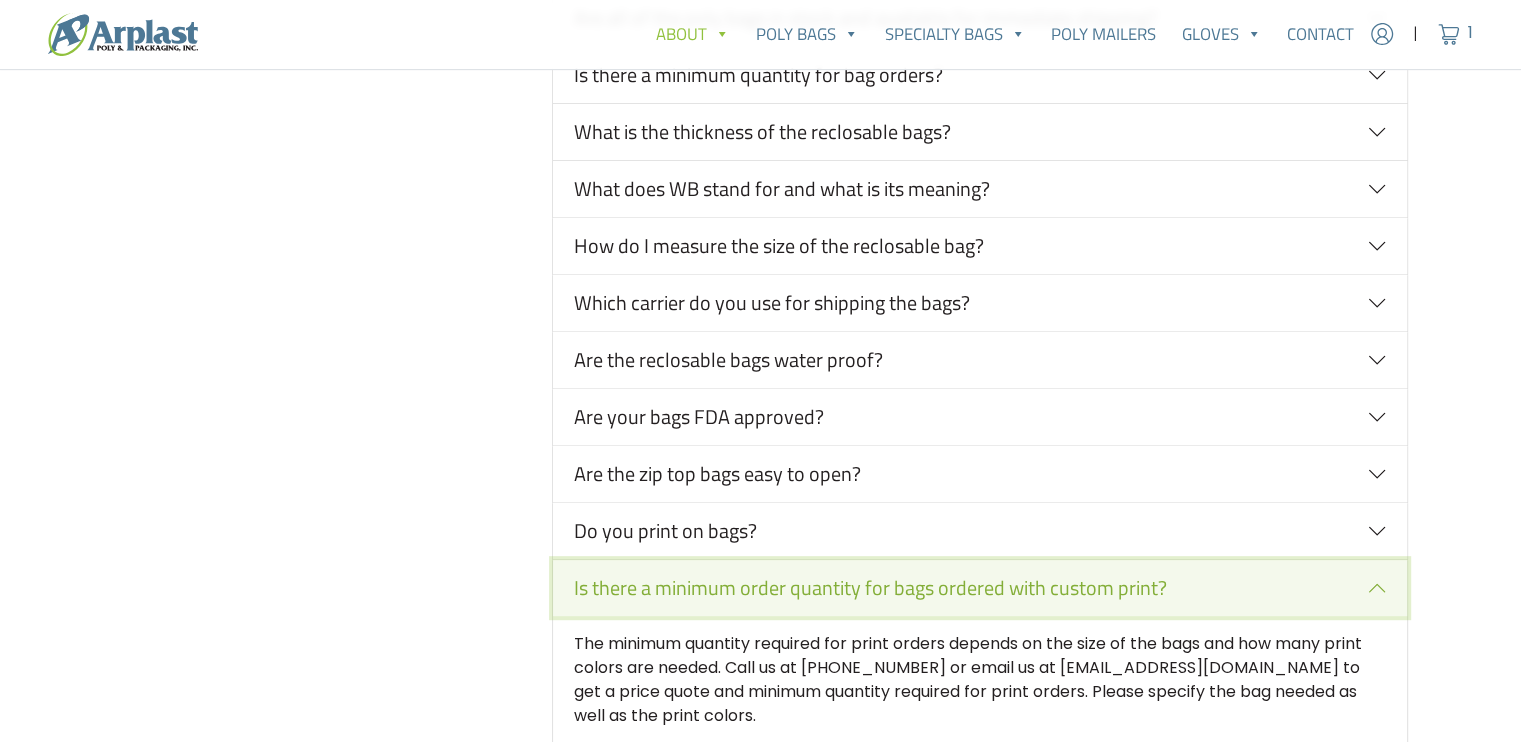 click on "Is there a minimum order quantity for bags ordered with custom print?" at bounding box center [980, 588] 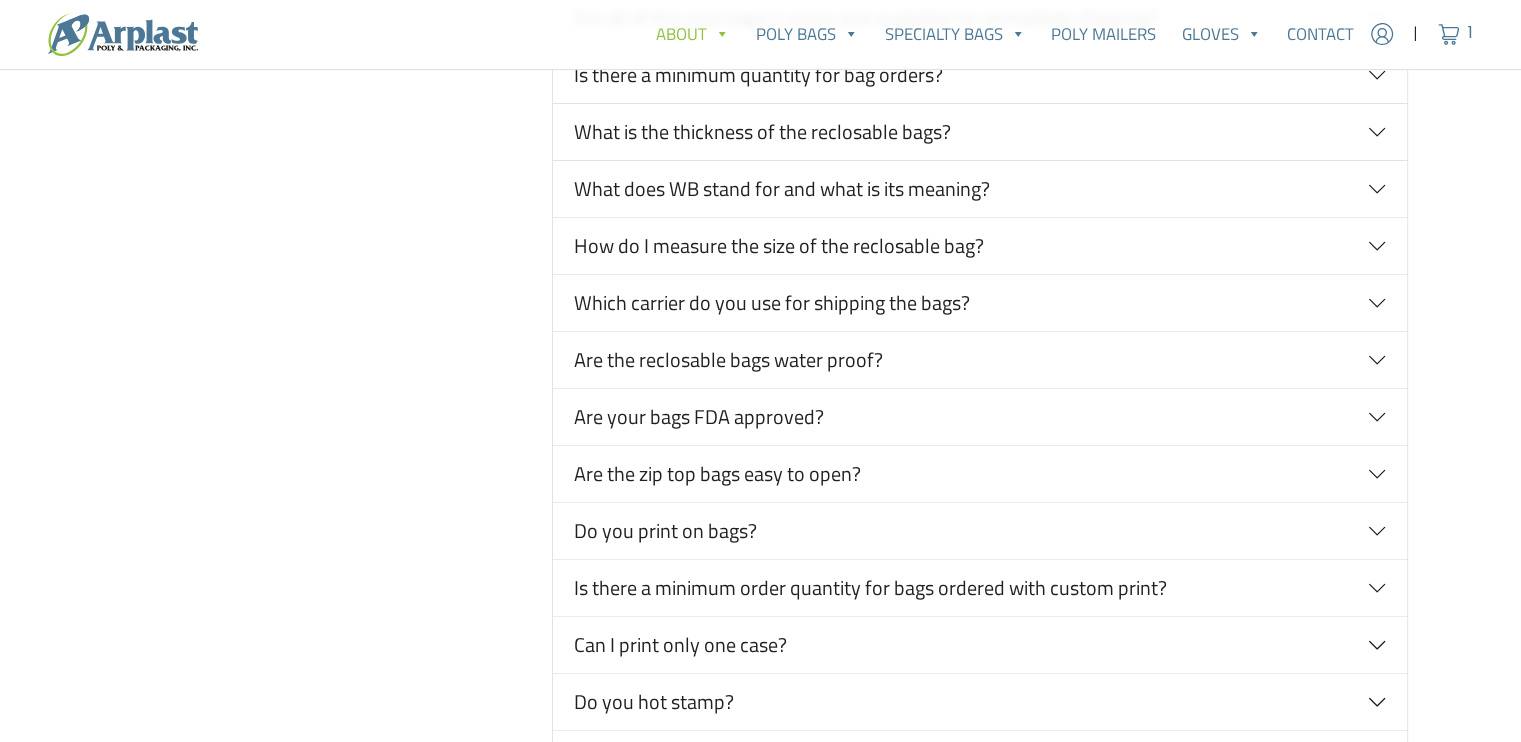 click on "Can I print only one case?" at bounding box center [980, 645] 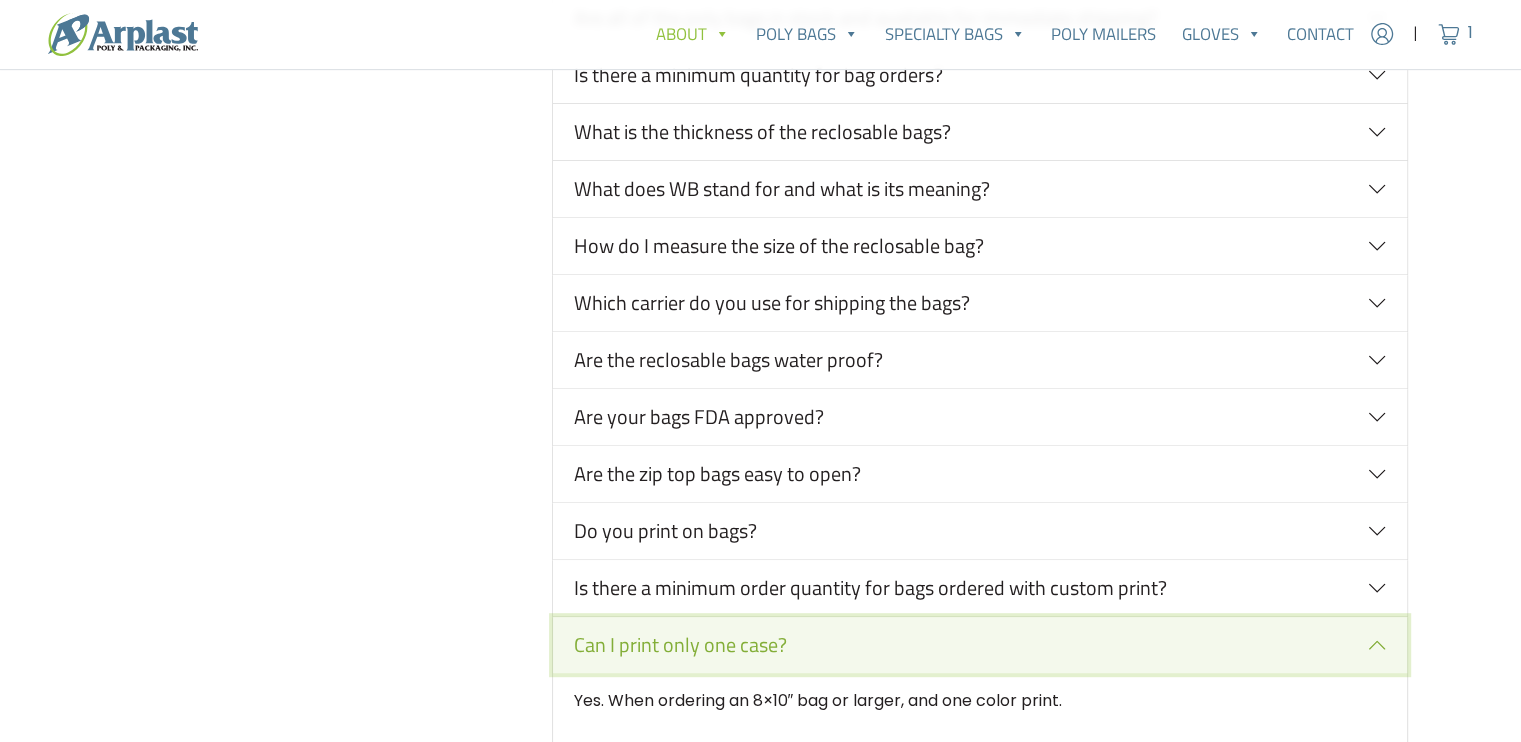 click on "Can I print only one case?" at bounding box center [980, 645] 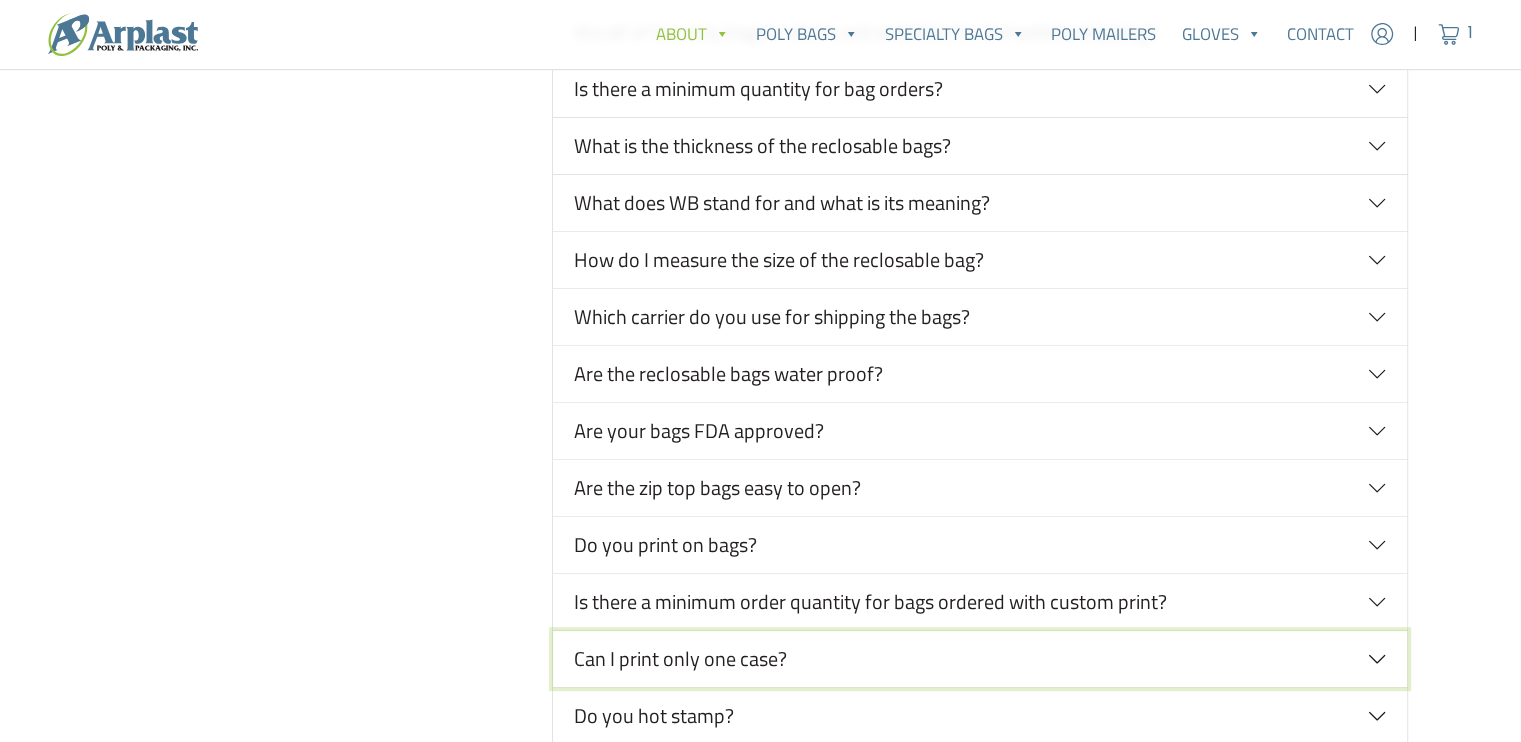 scroll, scrollTop: 752, scrollLeft: 0, axis: vertical 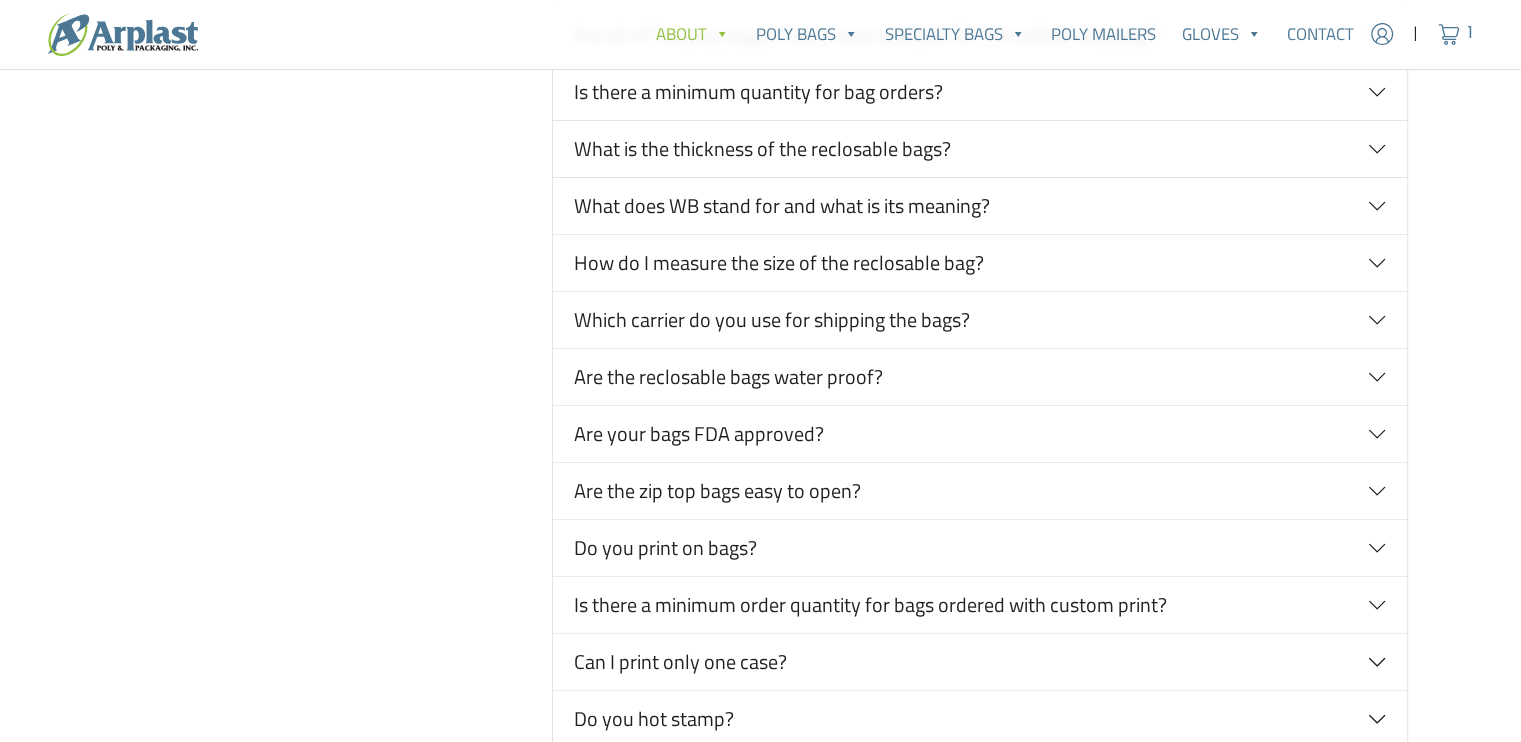 click on "Do you hot stamp?" at bounding box center [980, 719] 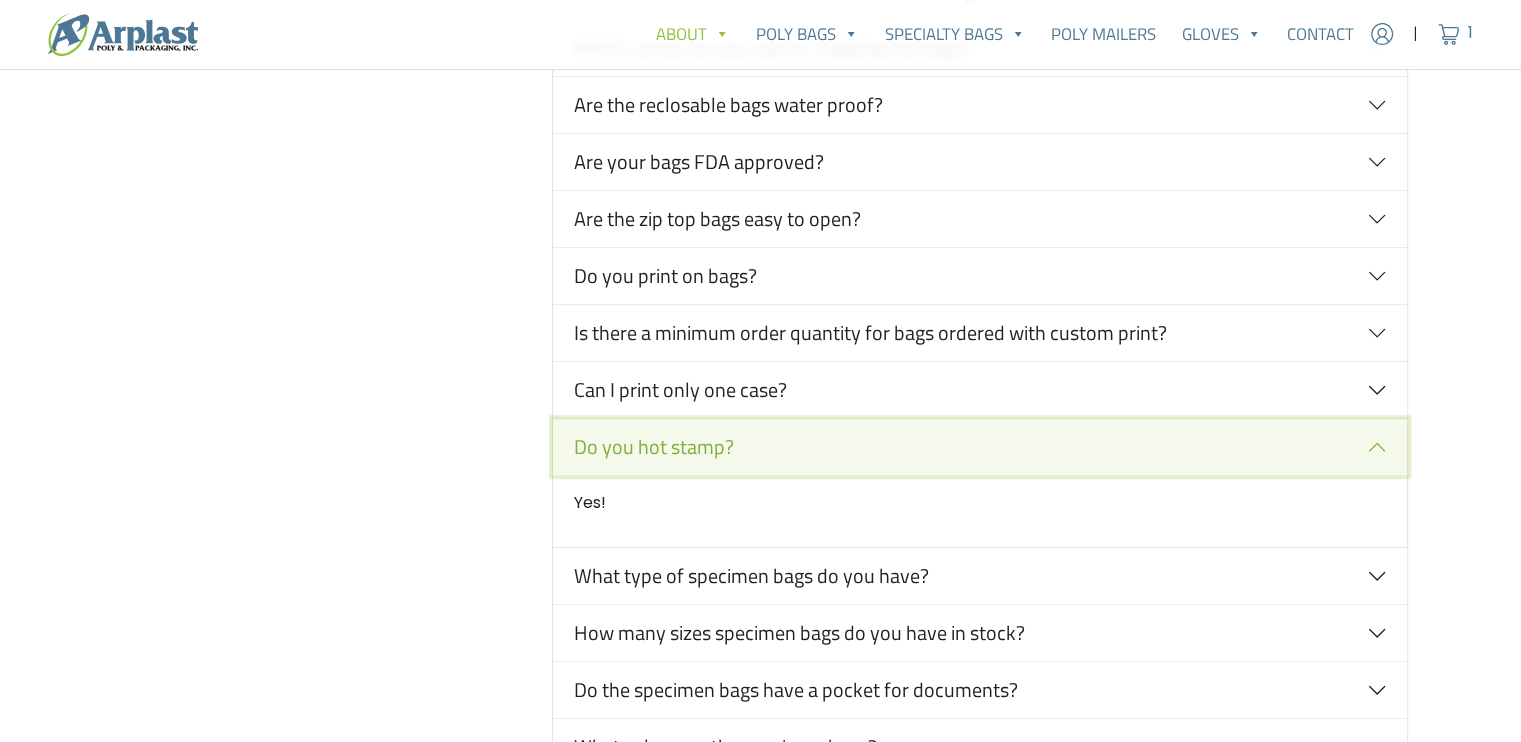 scroll, scrollTop: 1022, scrollLeft: 0, axis: vertical 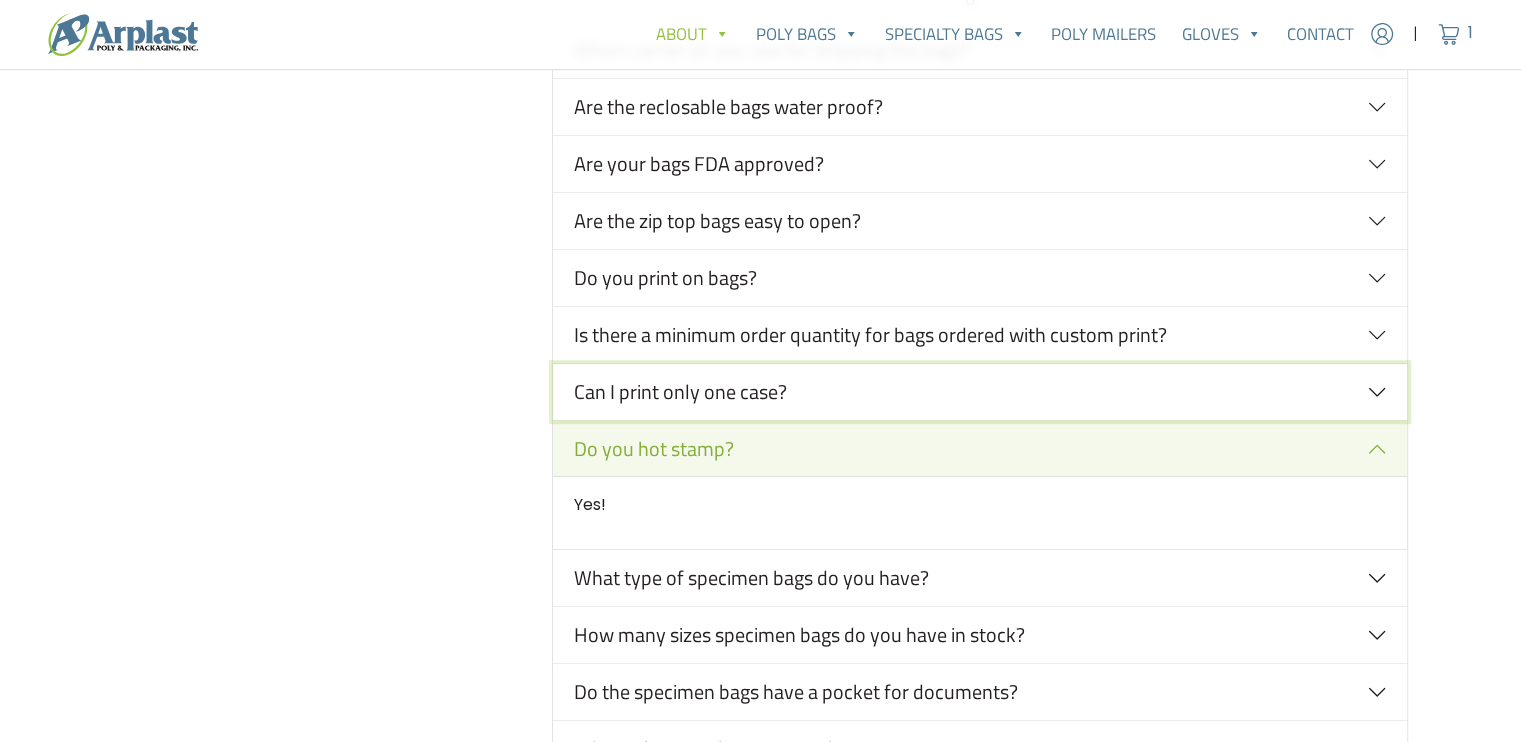 click on "Can I print only one case?" at bounding box center (980, 392) 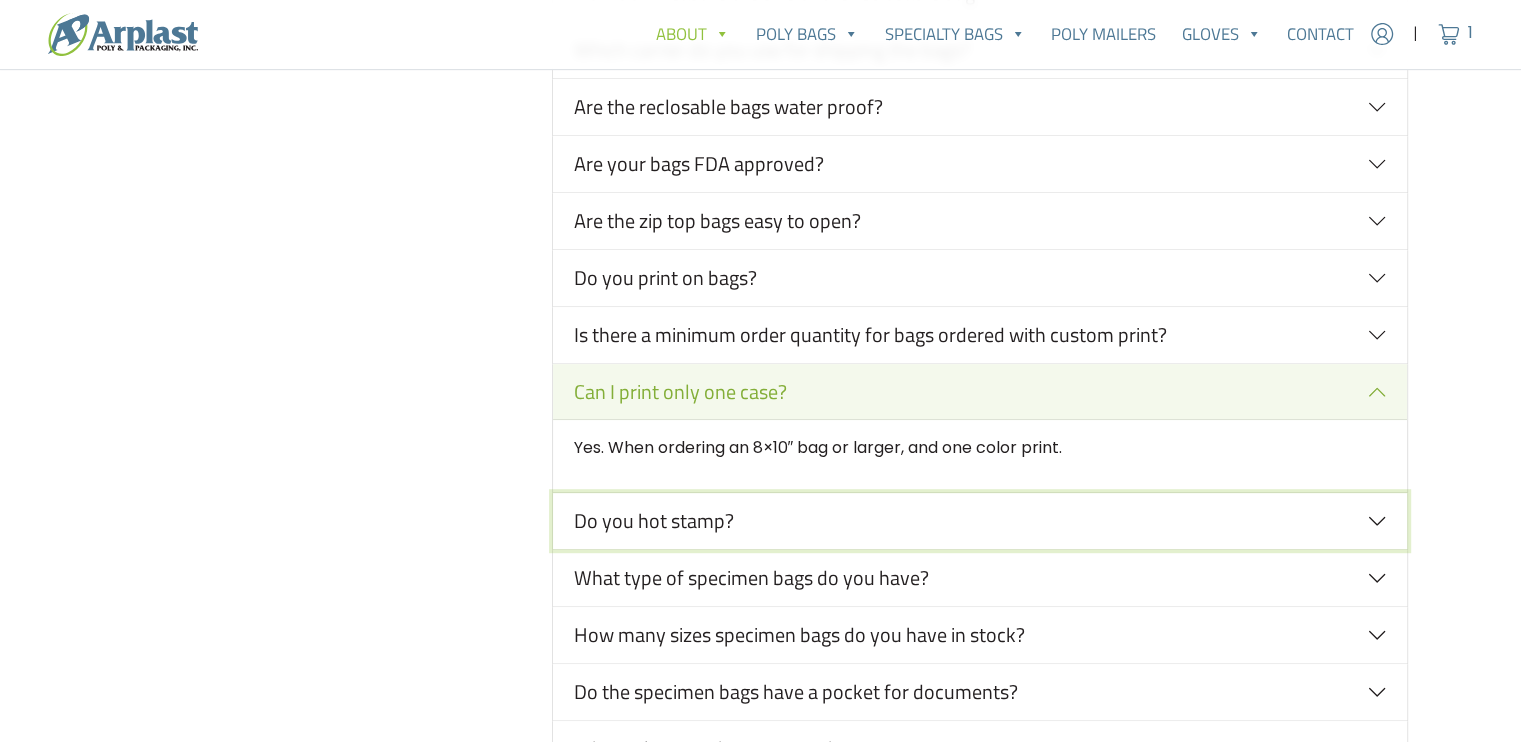 click on "Do you hot stamp?" at bounding box center [980, 521] 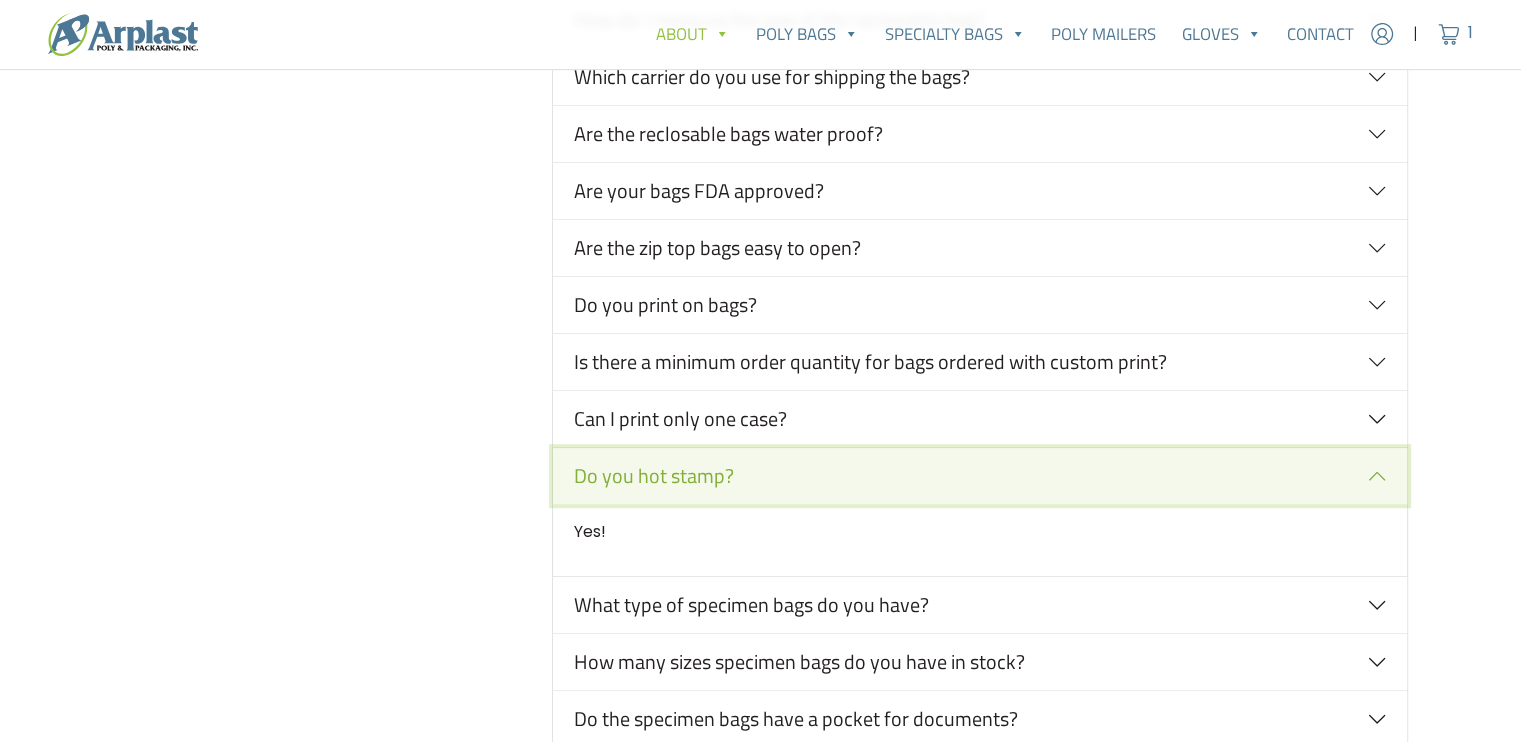scroll, scrollTop: 993, scrollLeft: 0, axis: vertical 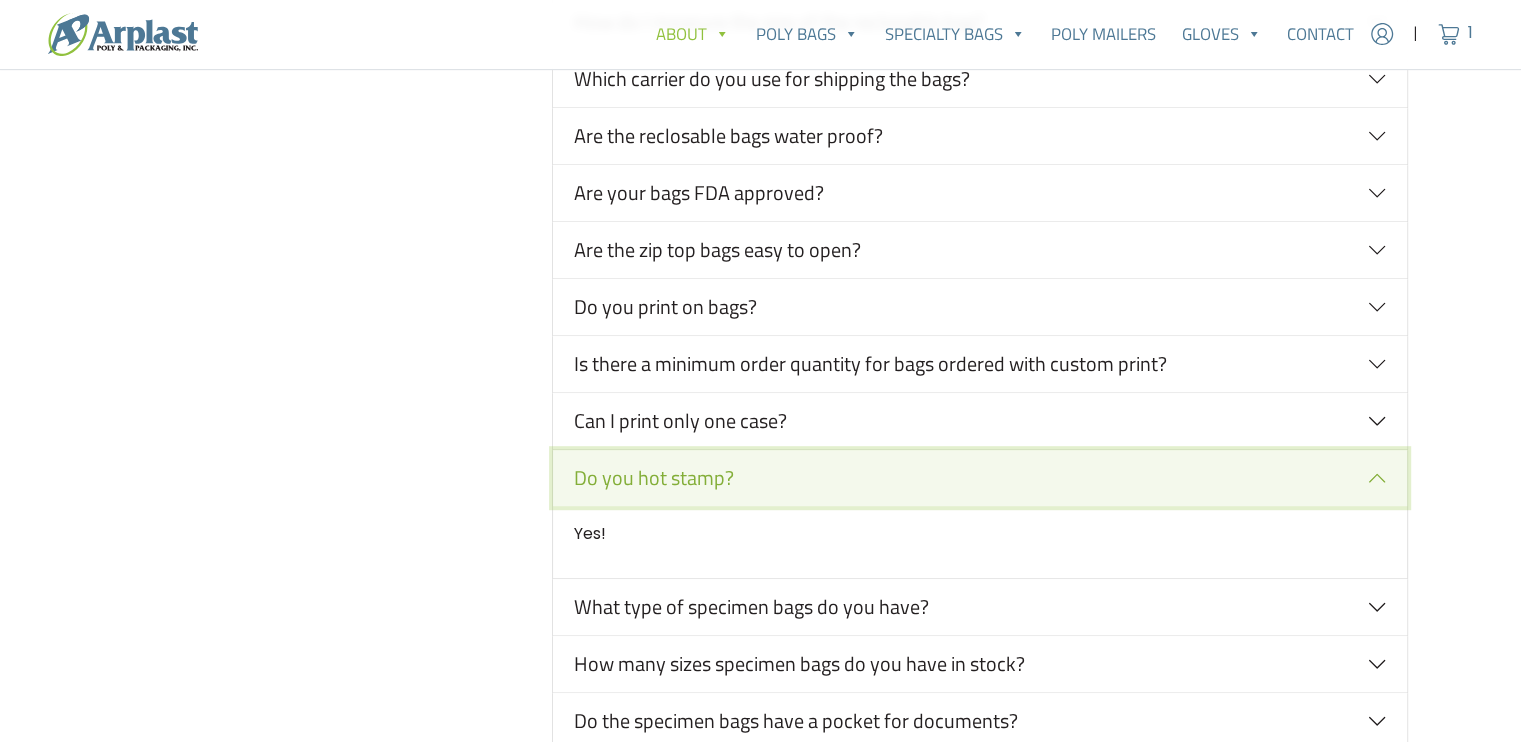 type 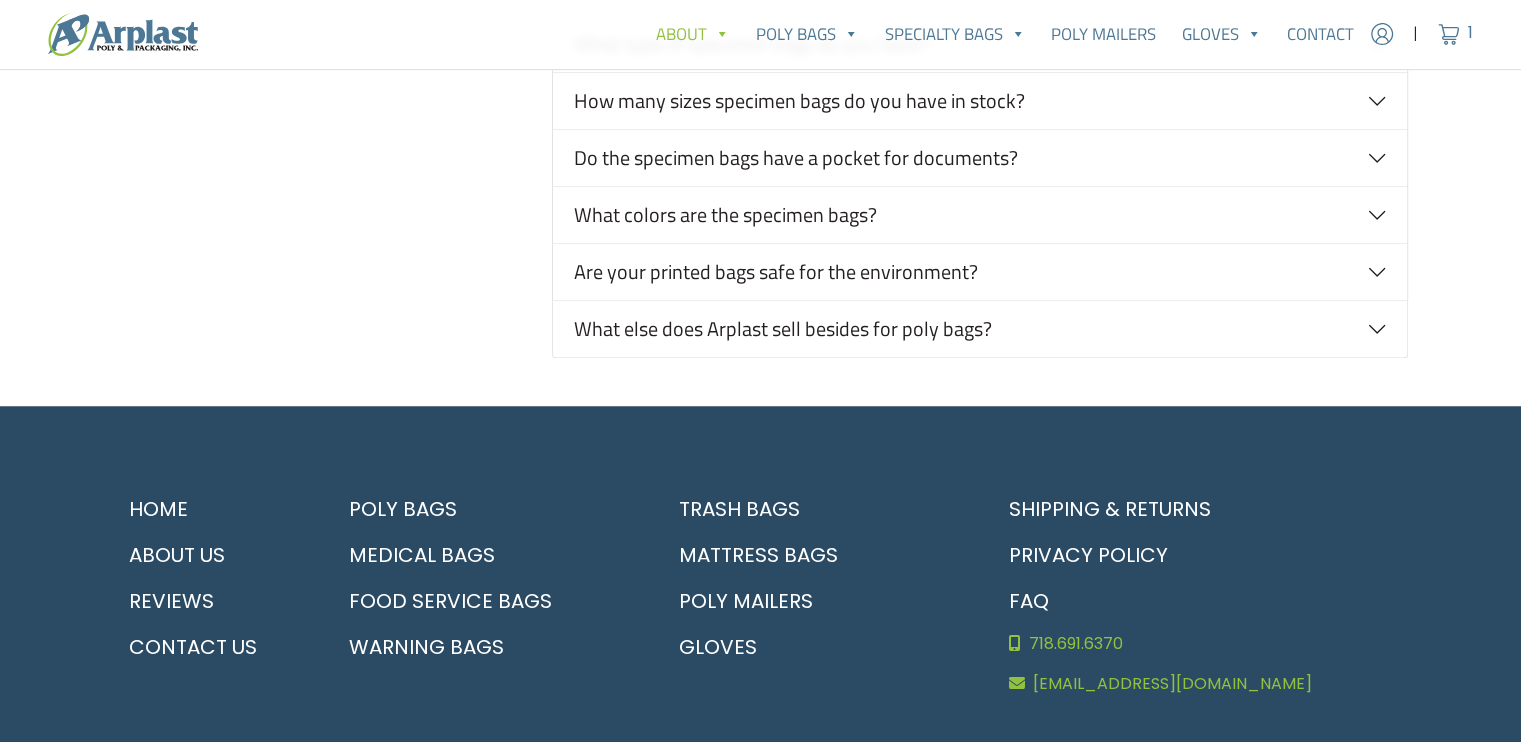 scroll, scrollTop: 1555, scrollLeft: 0, axis: vertical 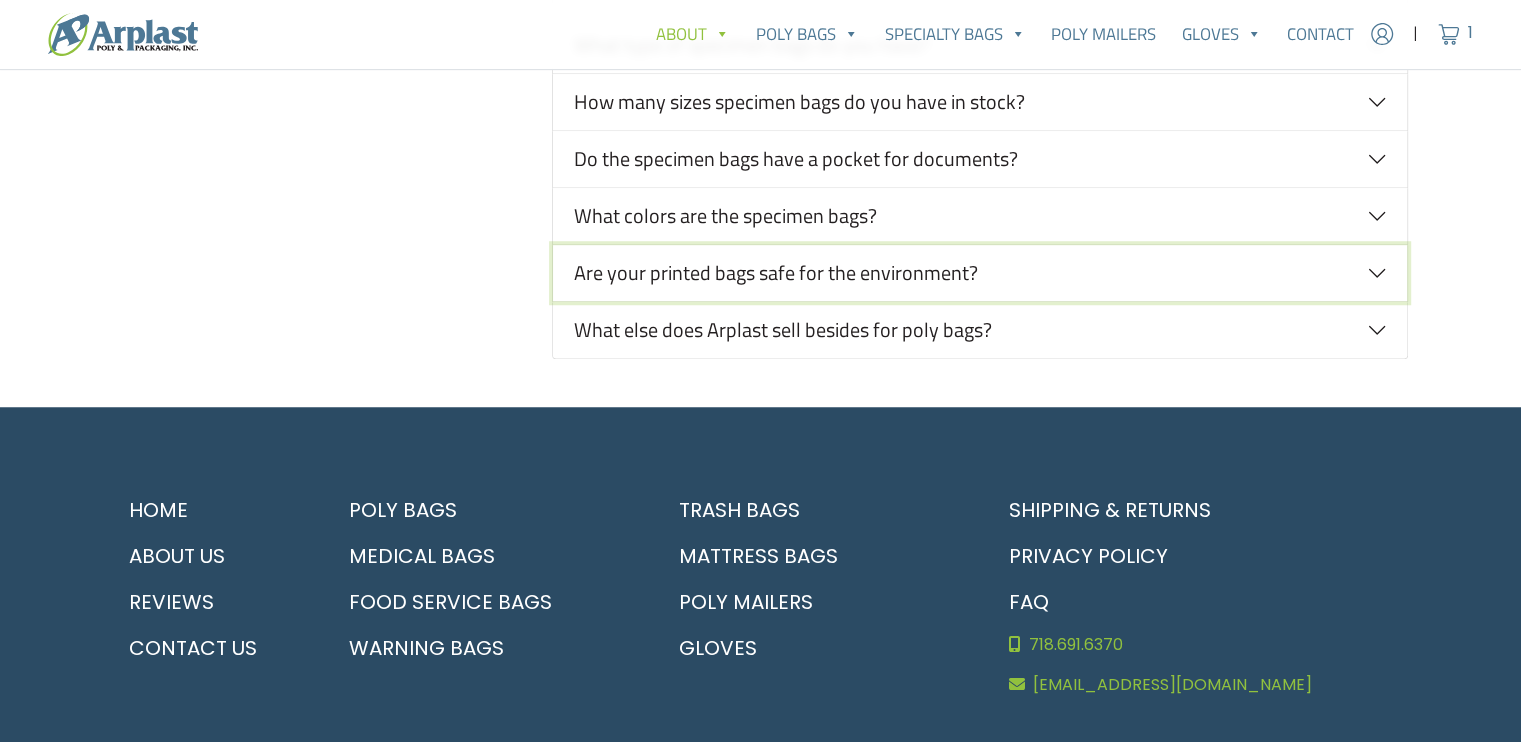 click on "Are your printed bags safe for the environment?" at bounding box center (980, 273) 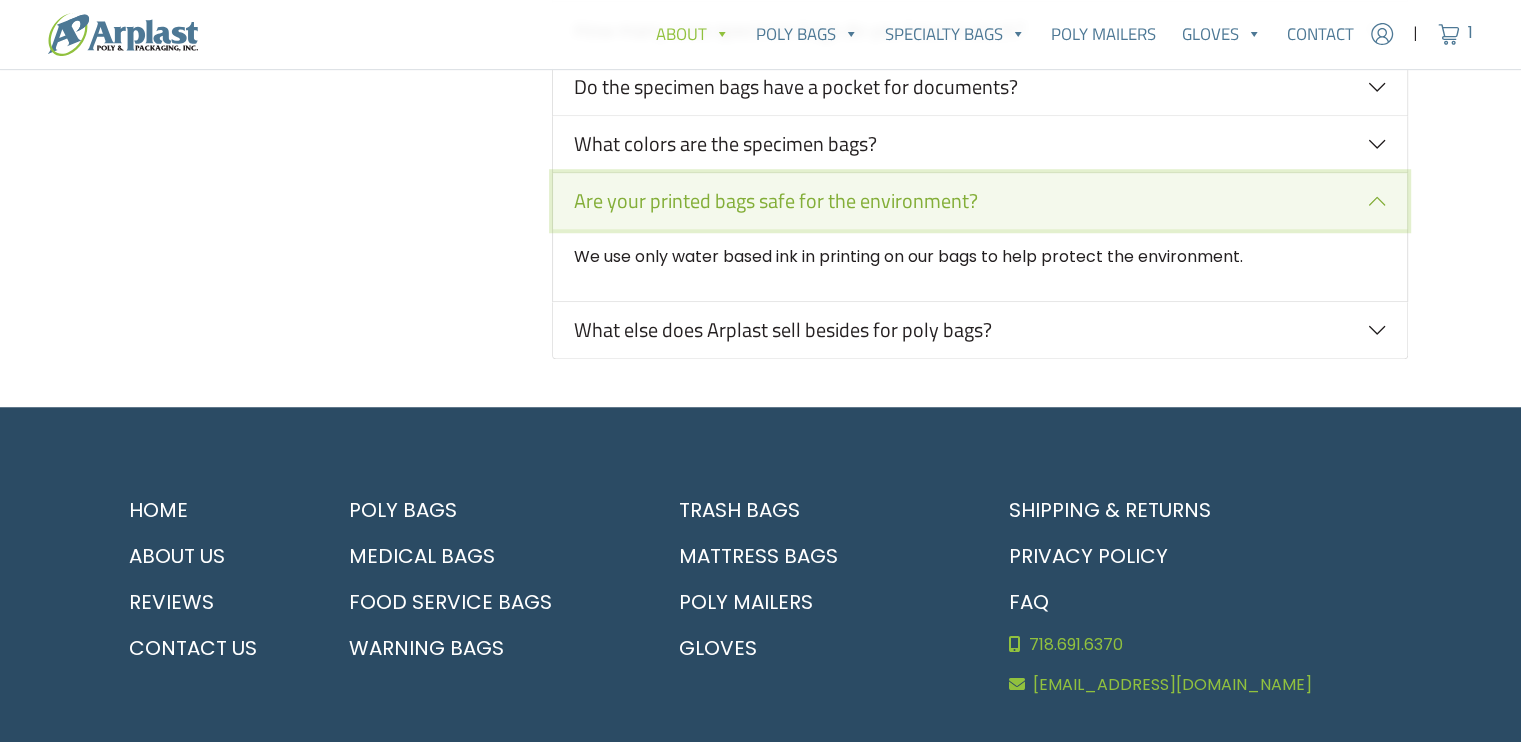 click on "Are your printed bags safe for the environment?" at bounding box center [980, 201] 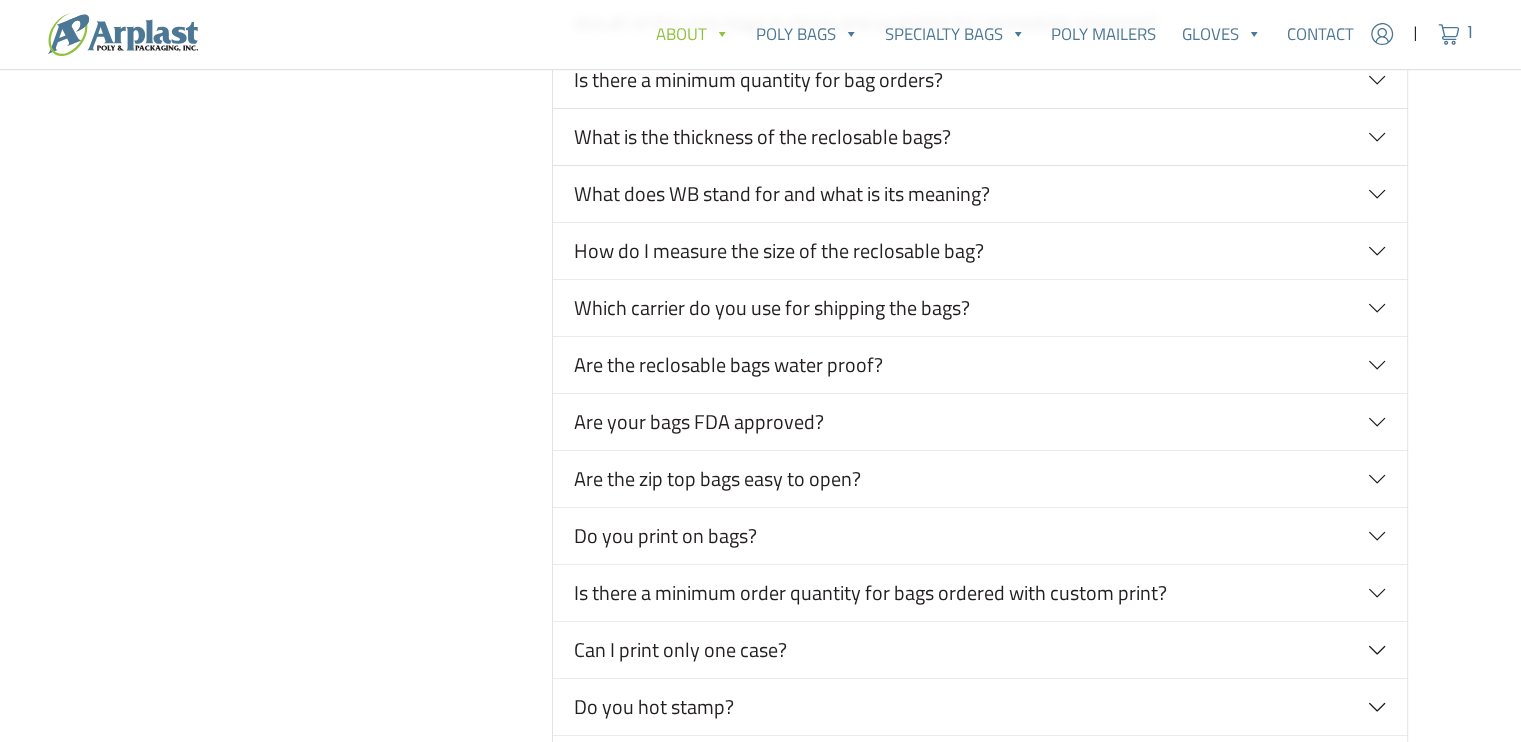 scroll, scrollTop: 763, scrollLeft: 0, axis: vertical 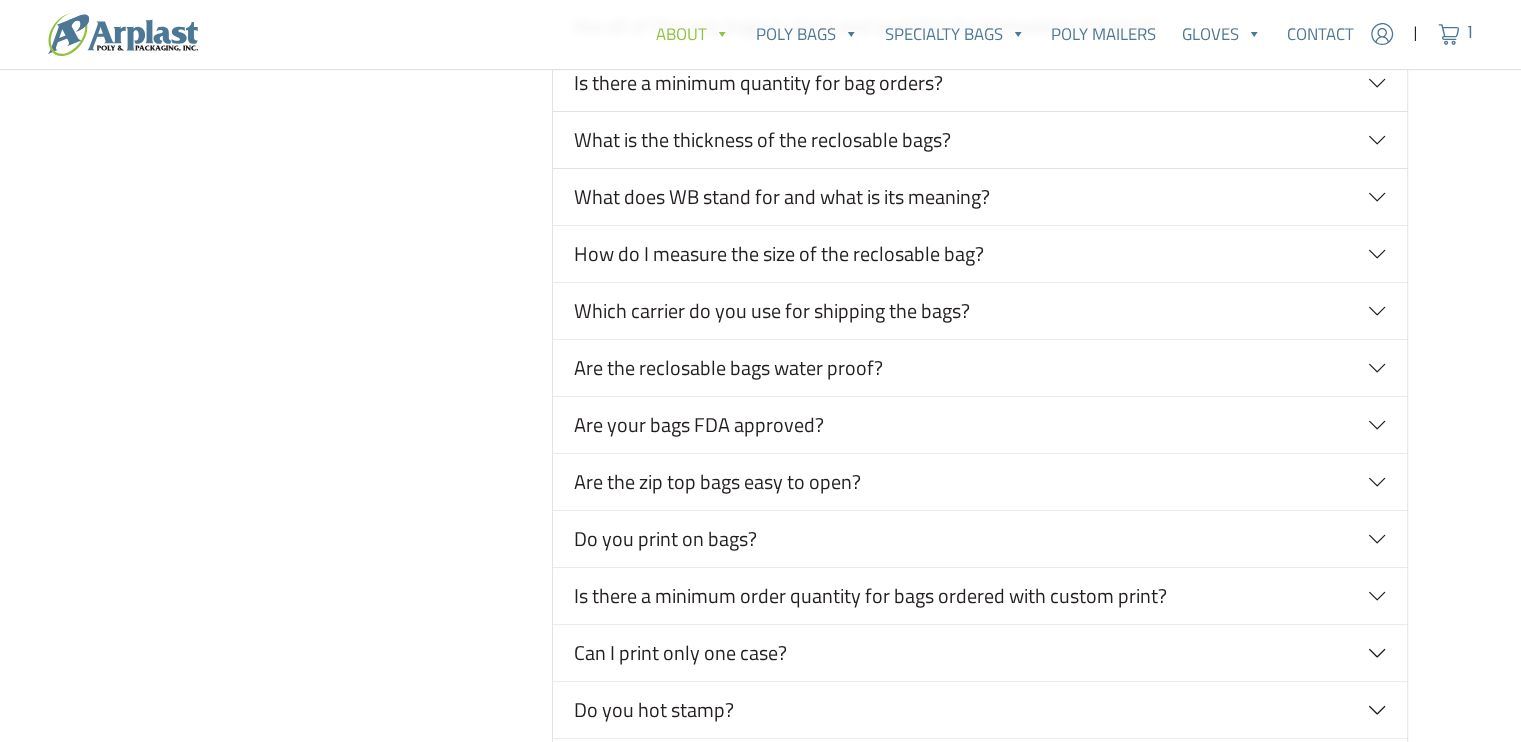 type 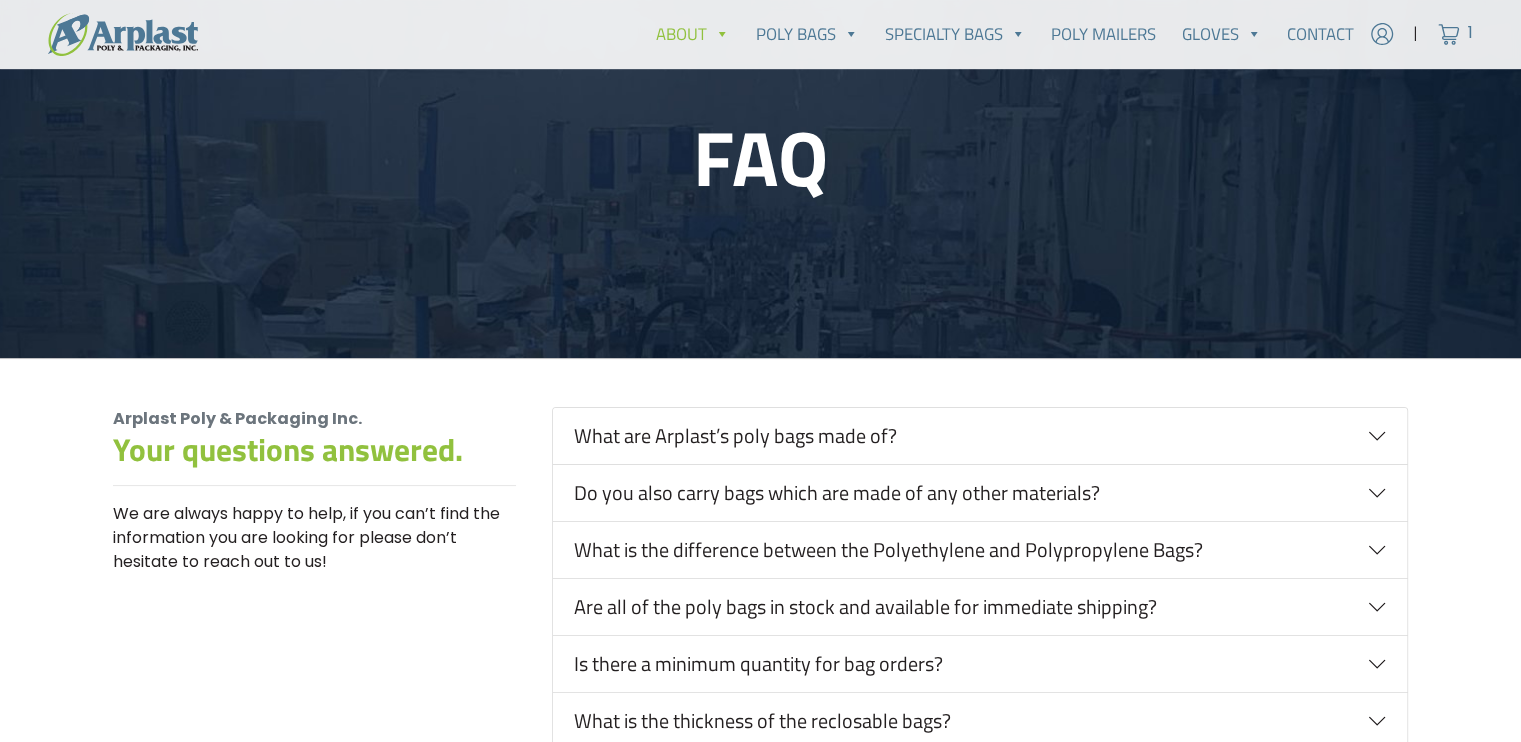 scroll, scrollTop: 181, scrollLeft: 0, axis: vertical 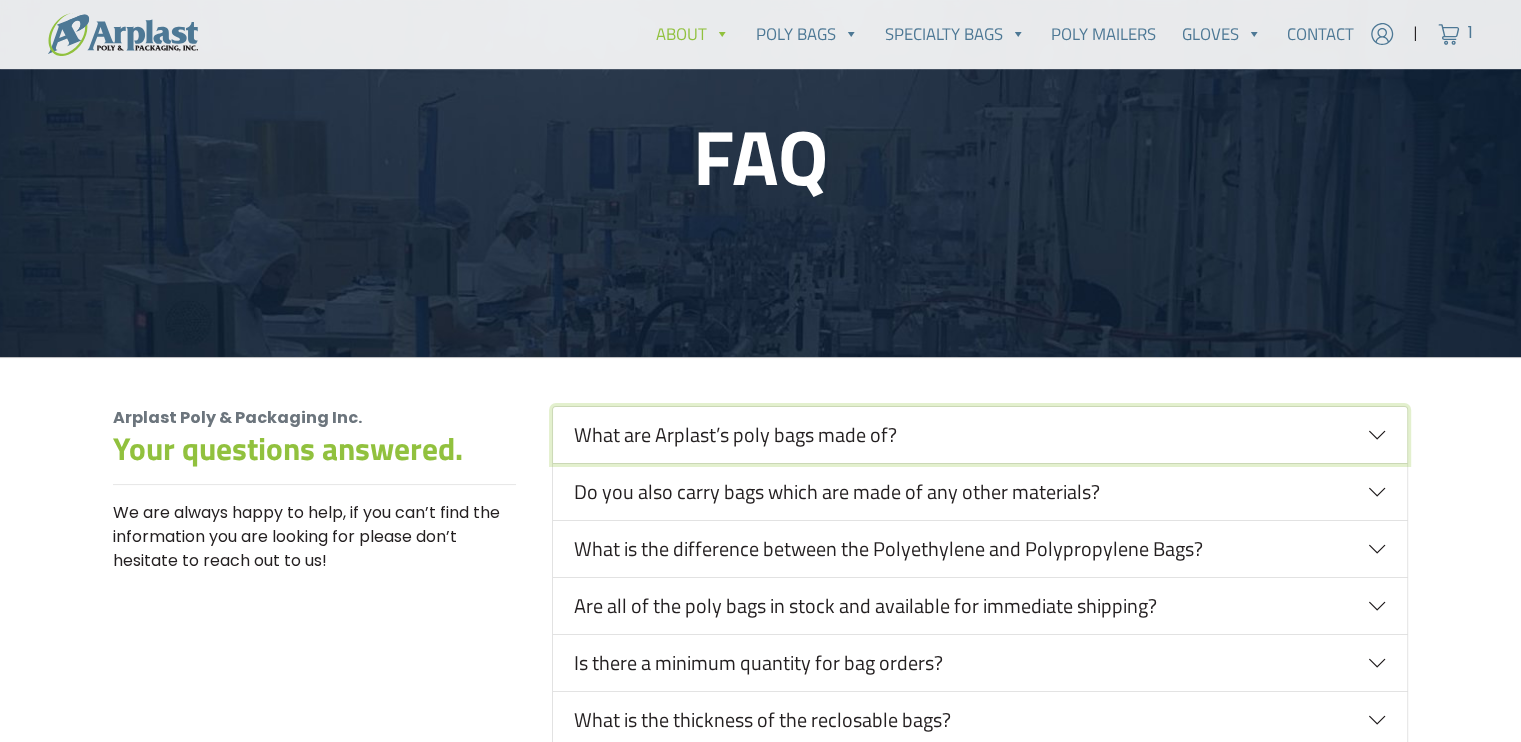 click on "What are Arplast’s poly bags made of?" at bounding box center (980, 435) 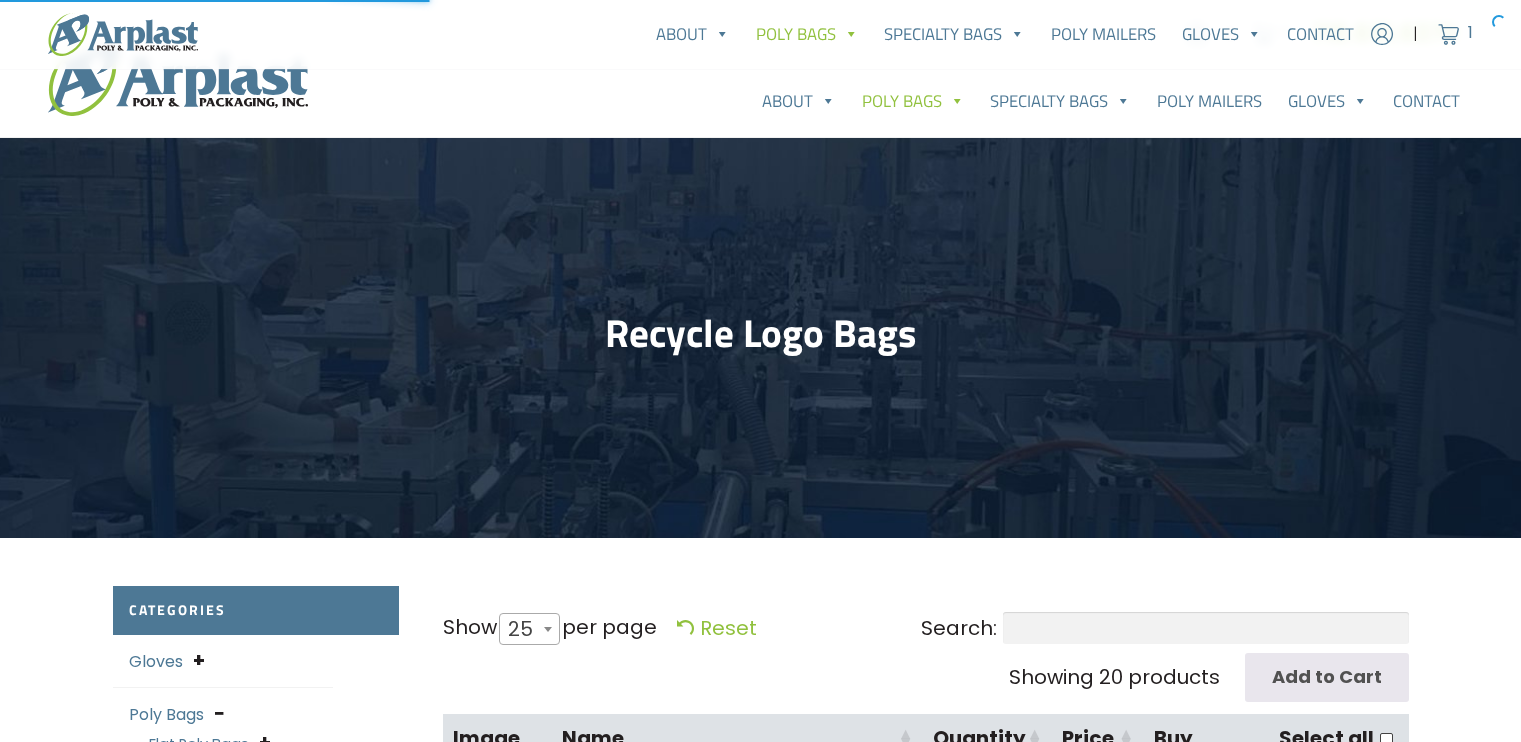 select on "25" 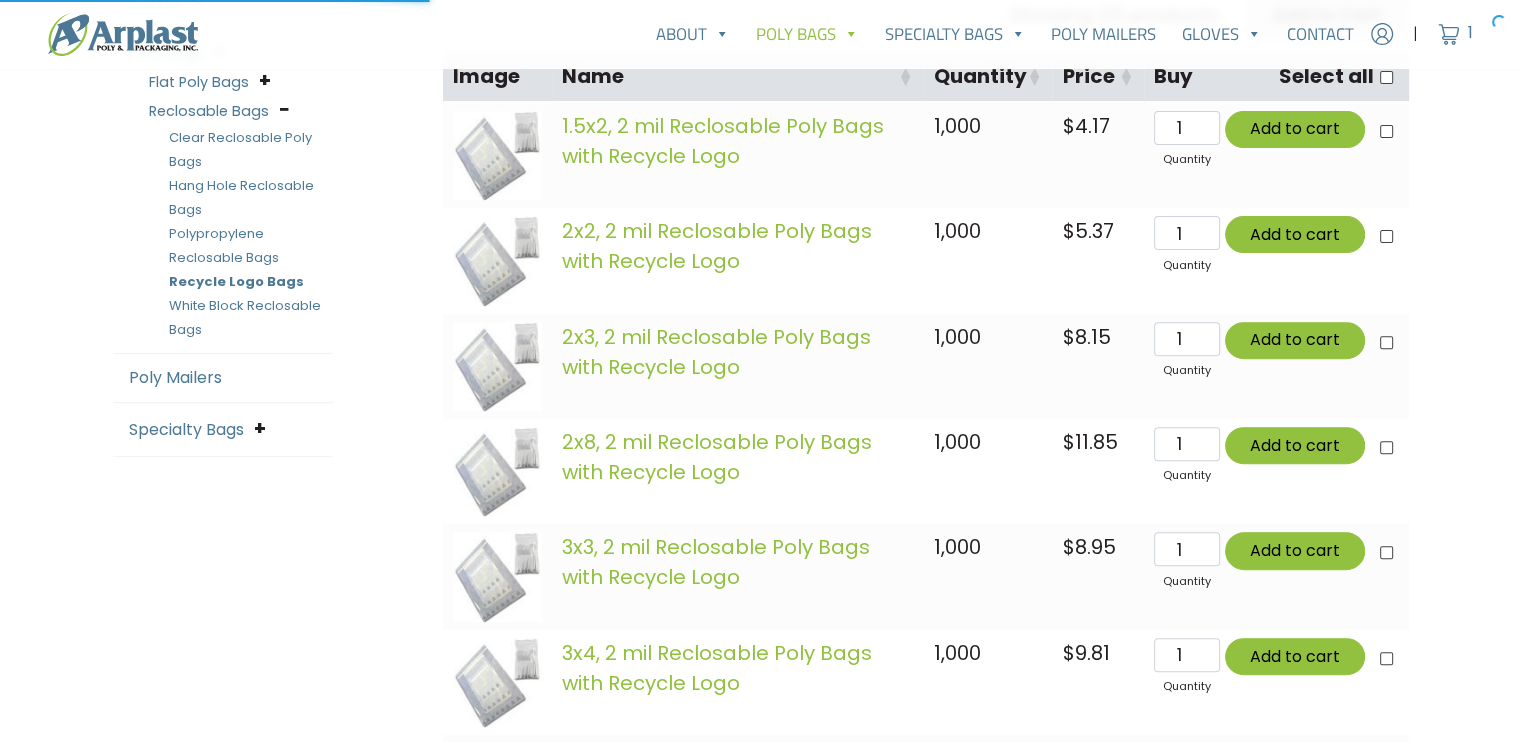 scroll, scrollTop: 0, scrollLeft: 0, axis: both 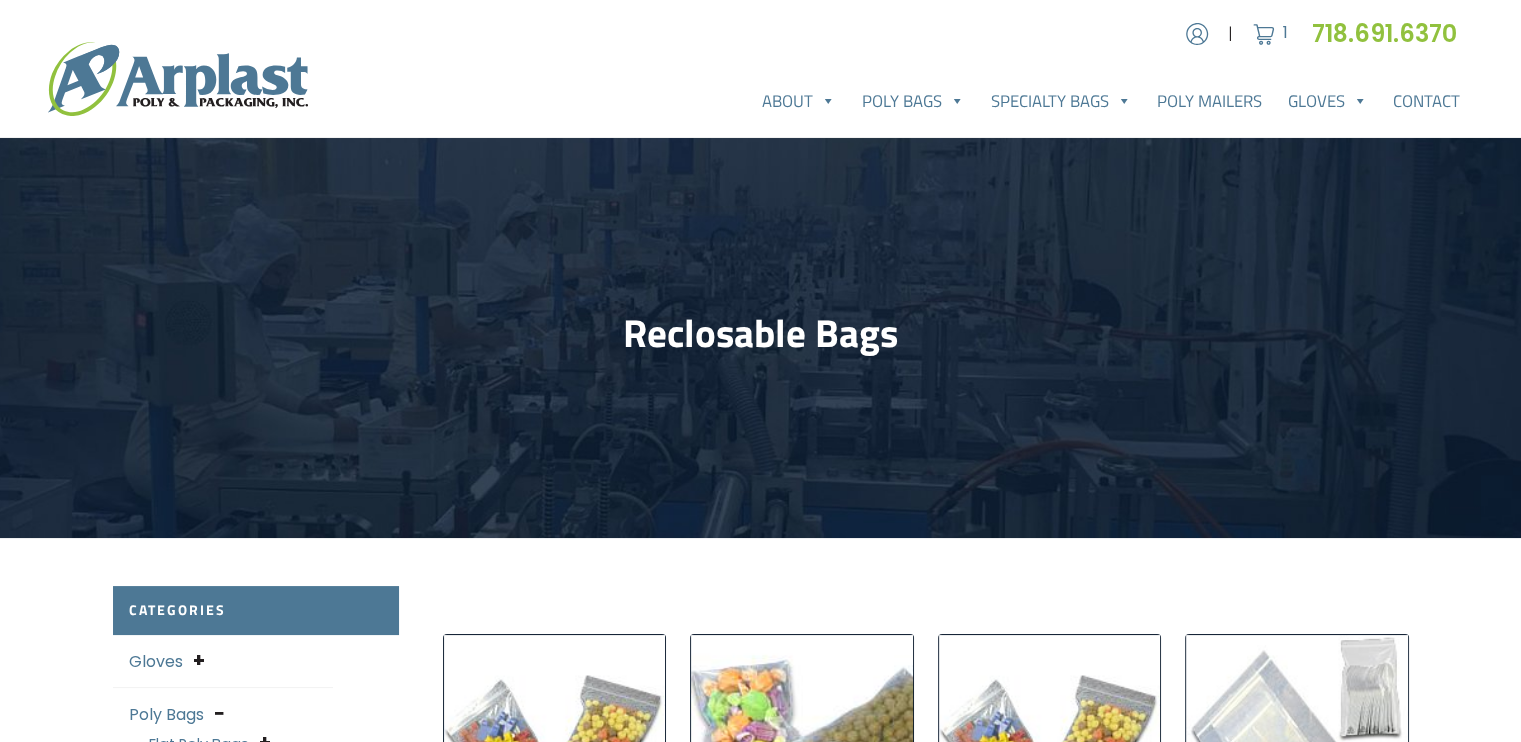 click at bounding box center [178, 79] 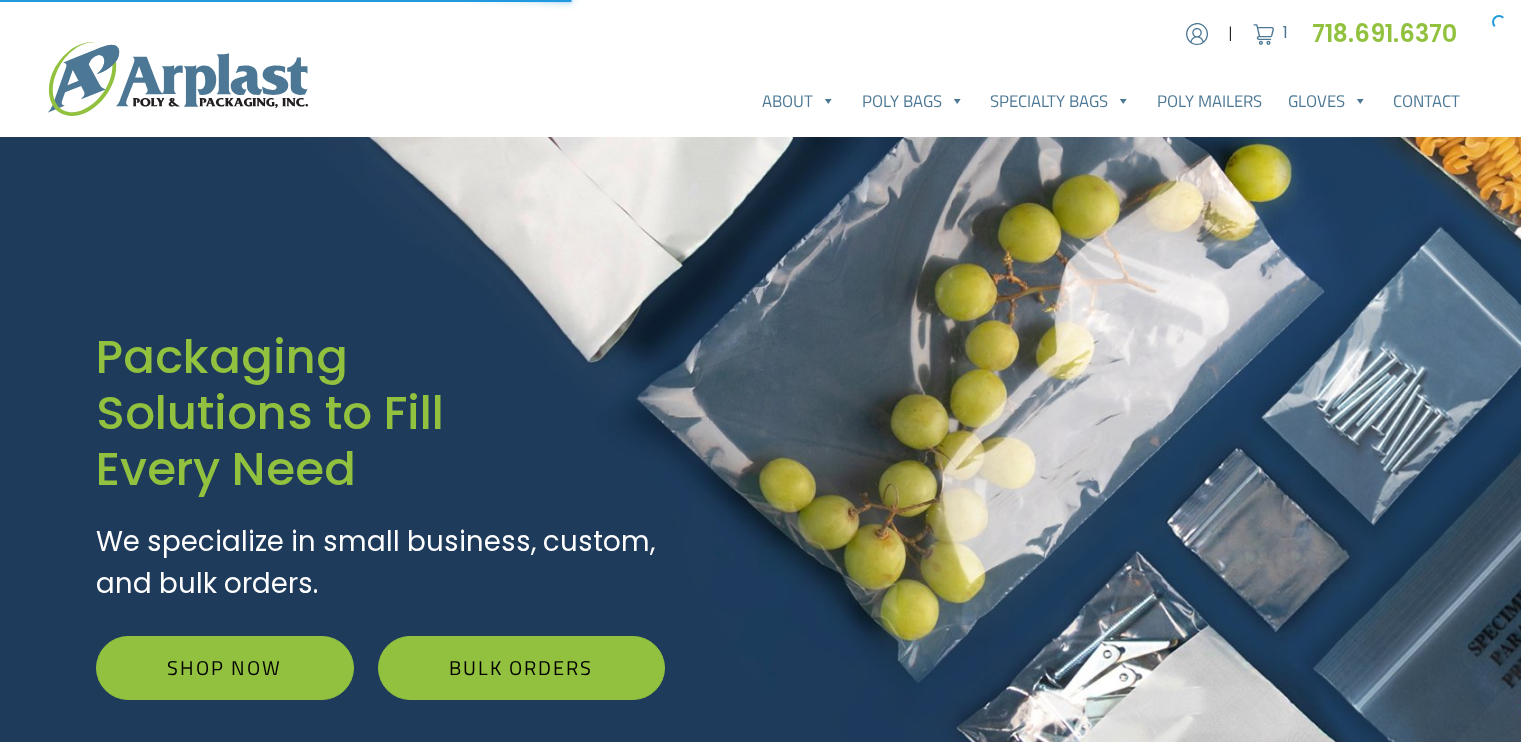 scroll, scrollTop: 0, scrollLeft: 0, axis: both 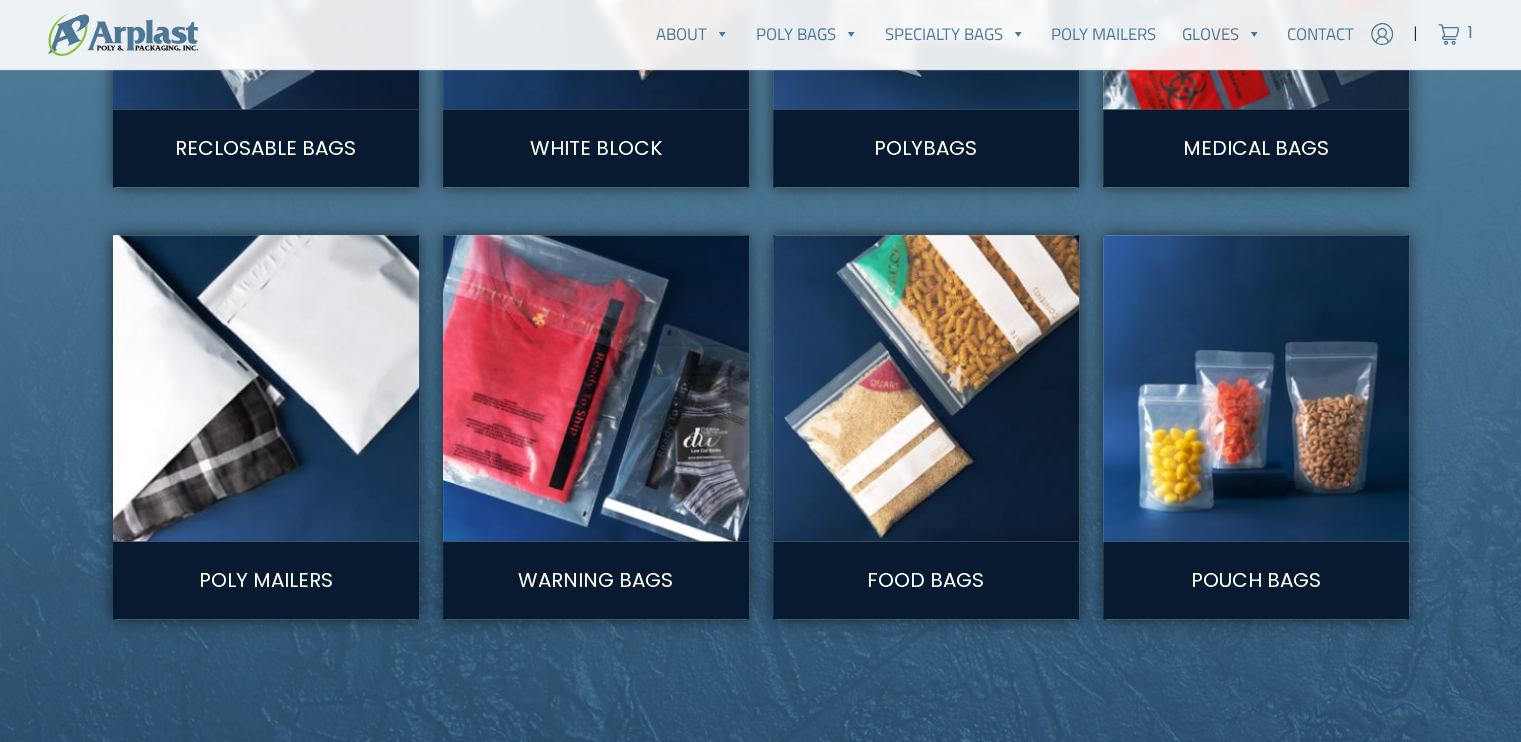 click at bounding box center [265, 388] 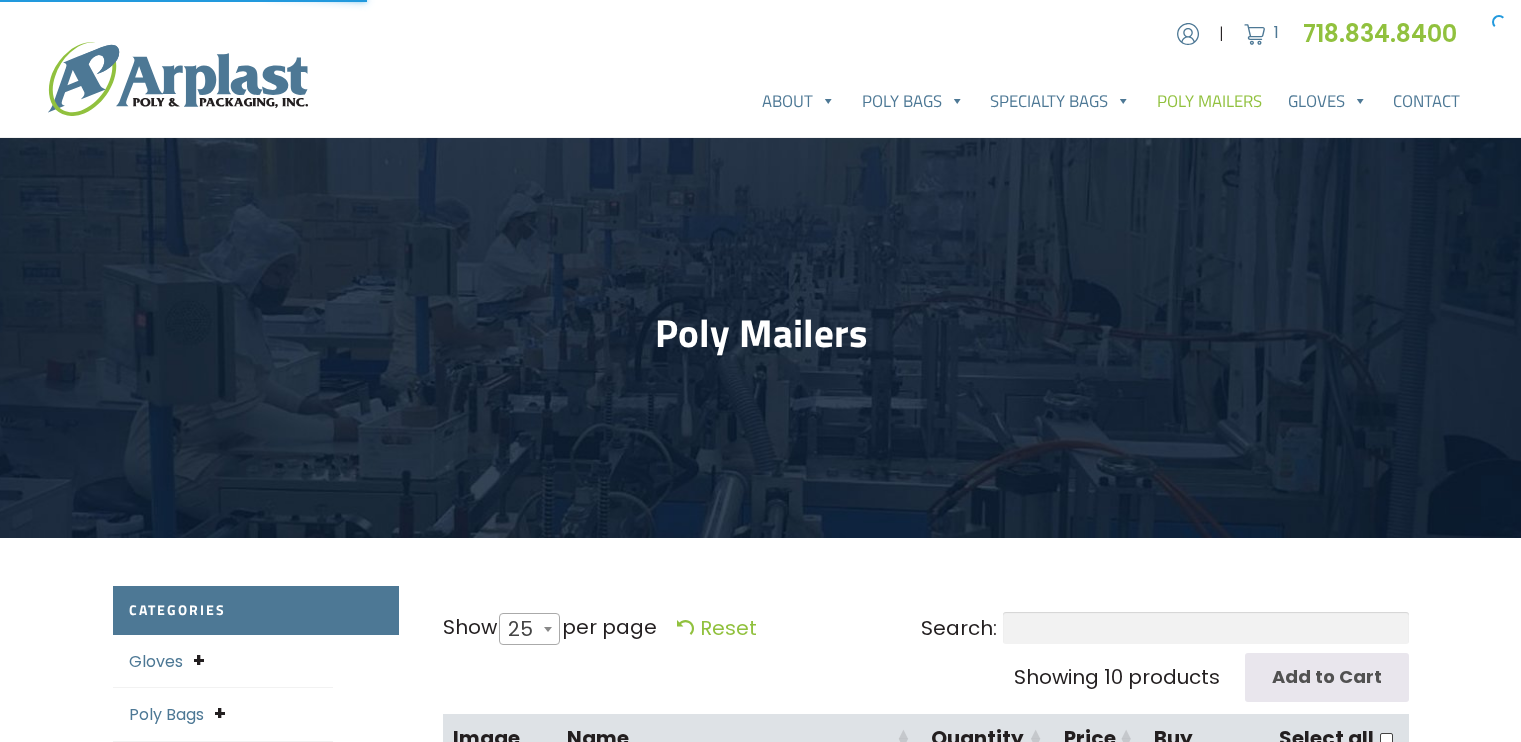 select on "25" 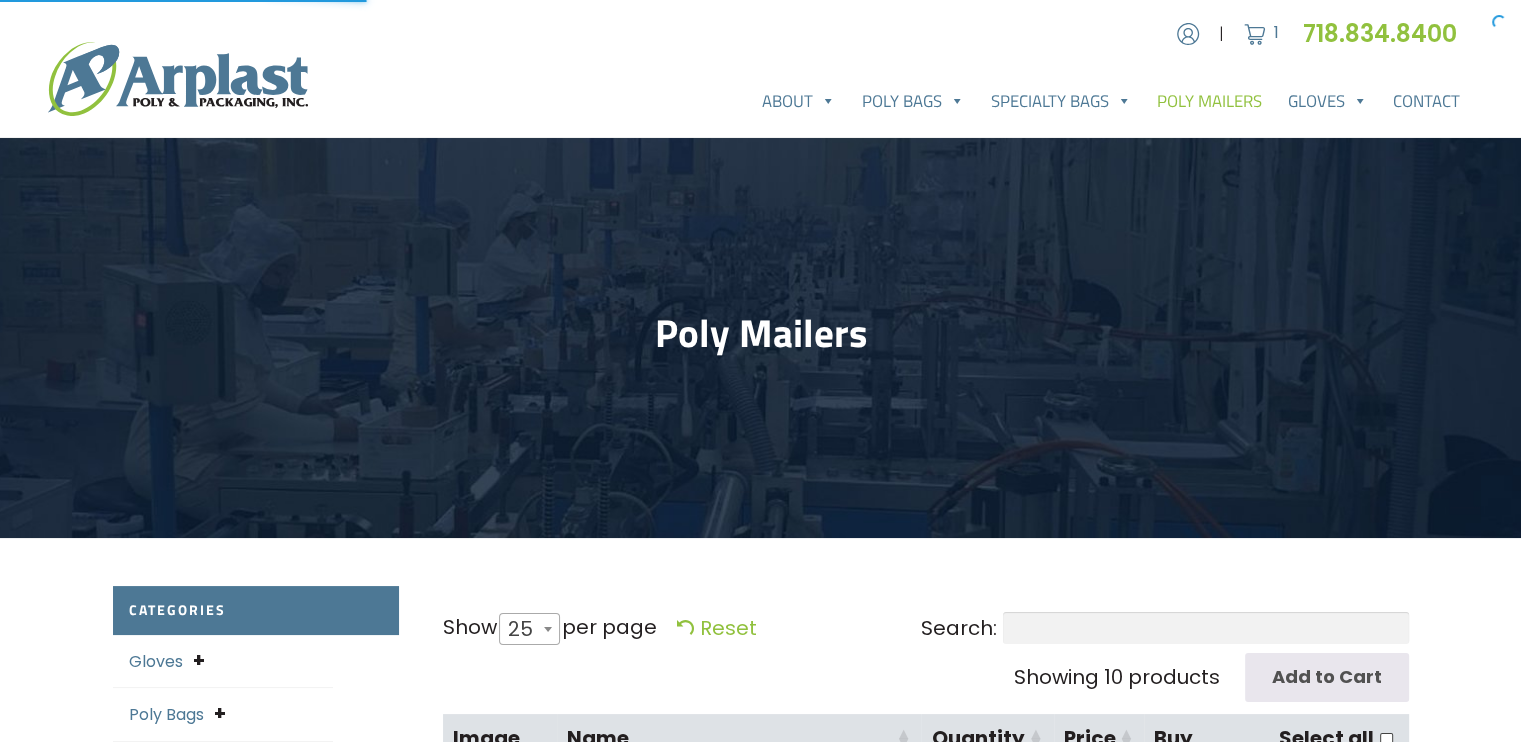 scroll, scrollTop: 0, scrollLeft: 0, axis: both 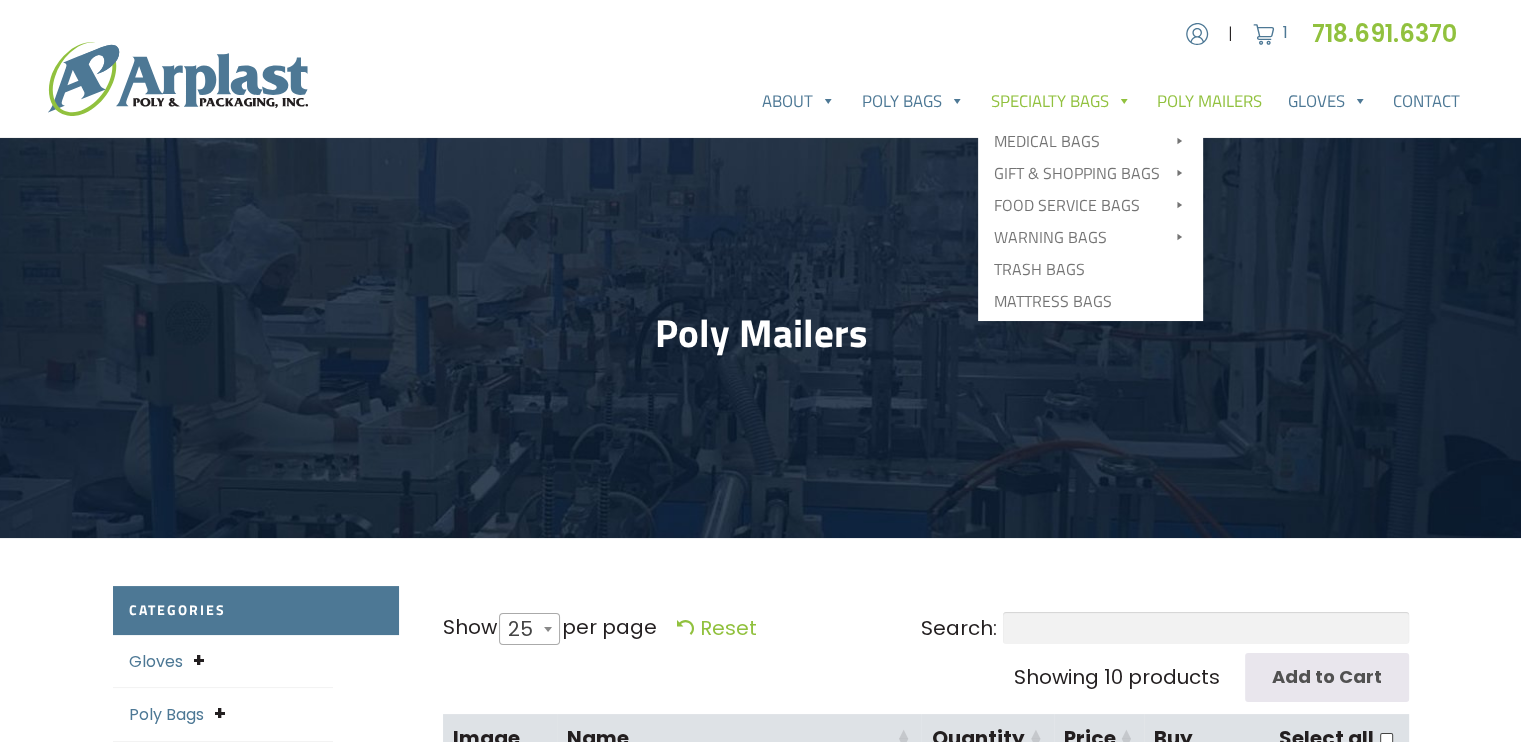 click on "Specialty Bags" at bounding box center (1061, 101) 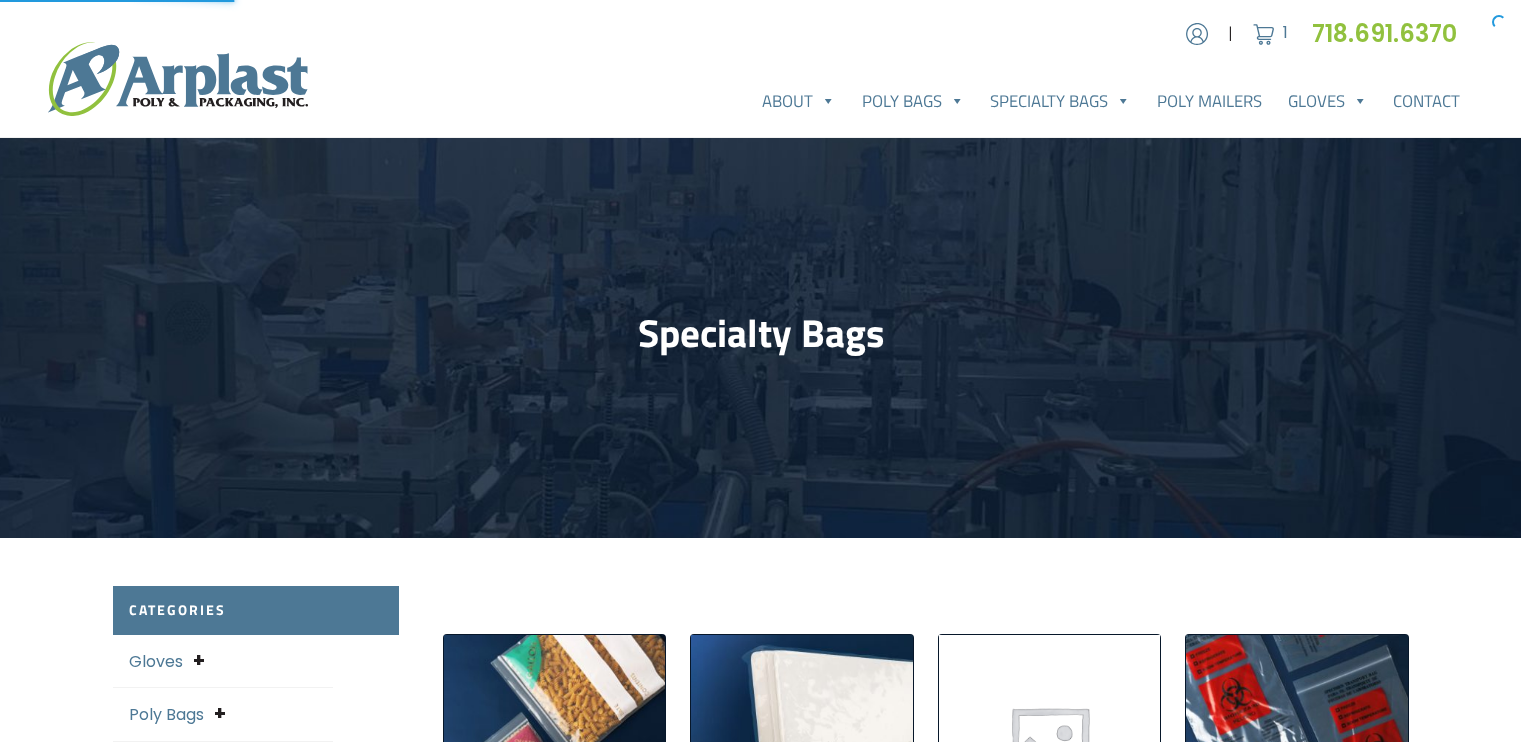 scroll, scrollTop: 0, scrollLeft: 0, axis: both 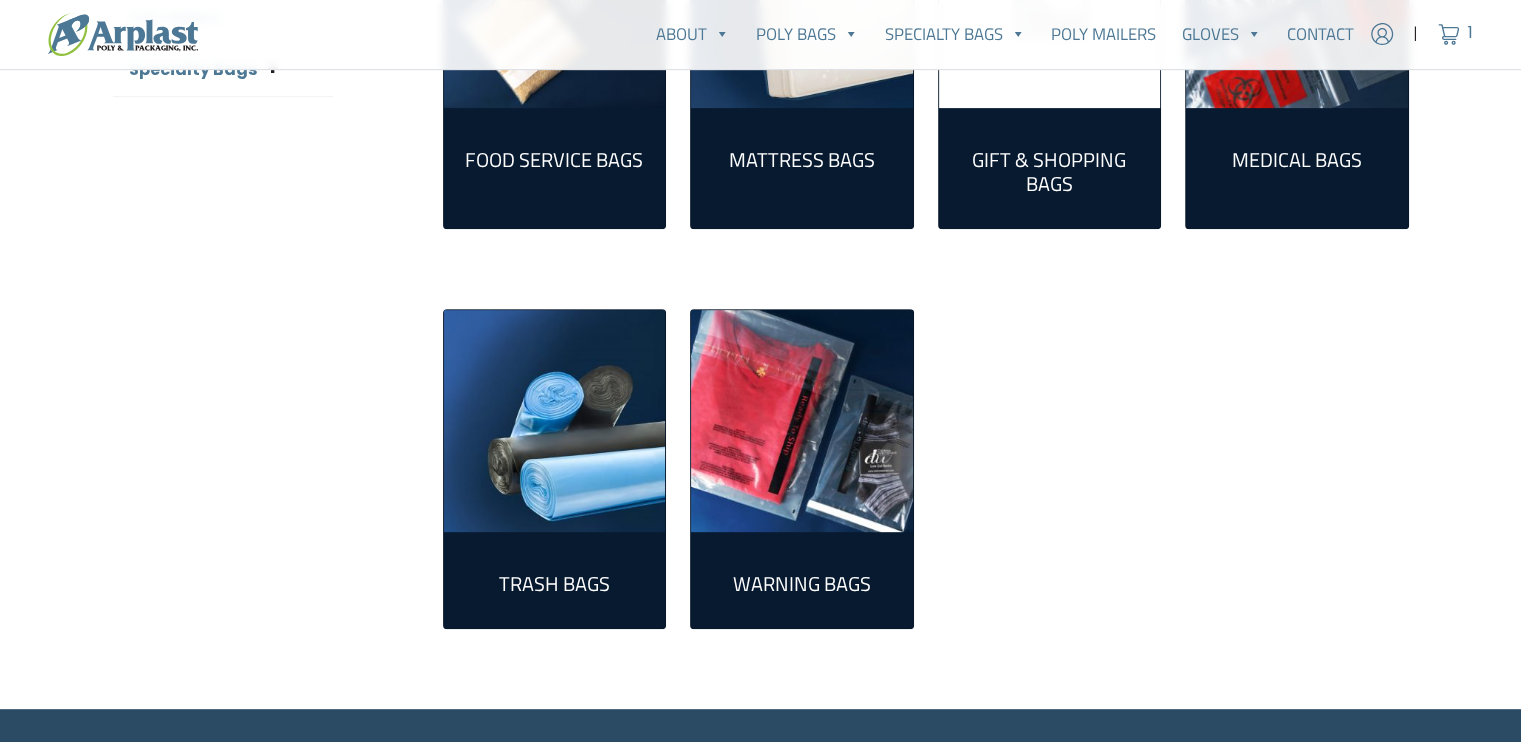 click on "Mattress Bags  (5)" at bounding box center (802, 160) 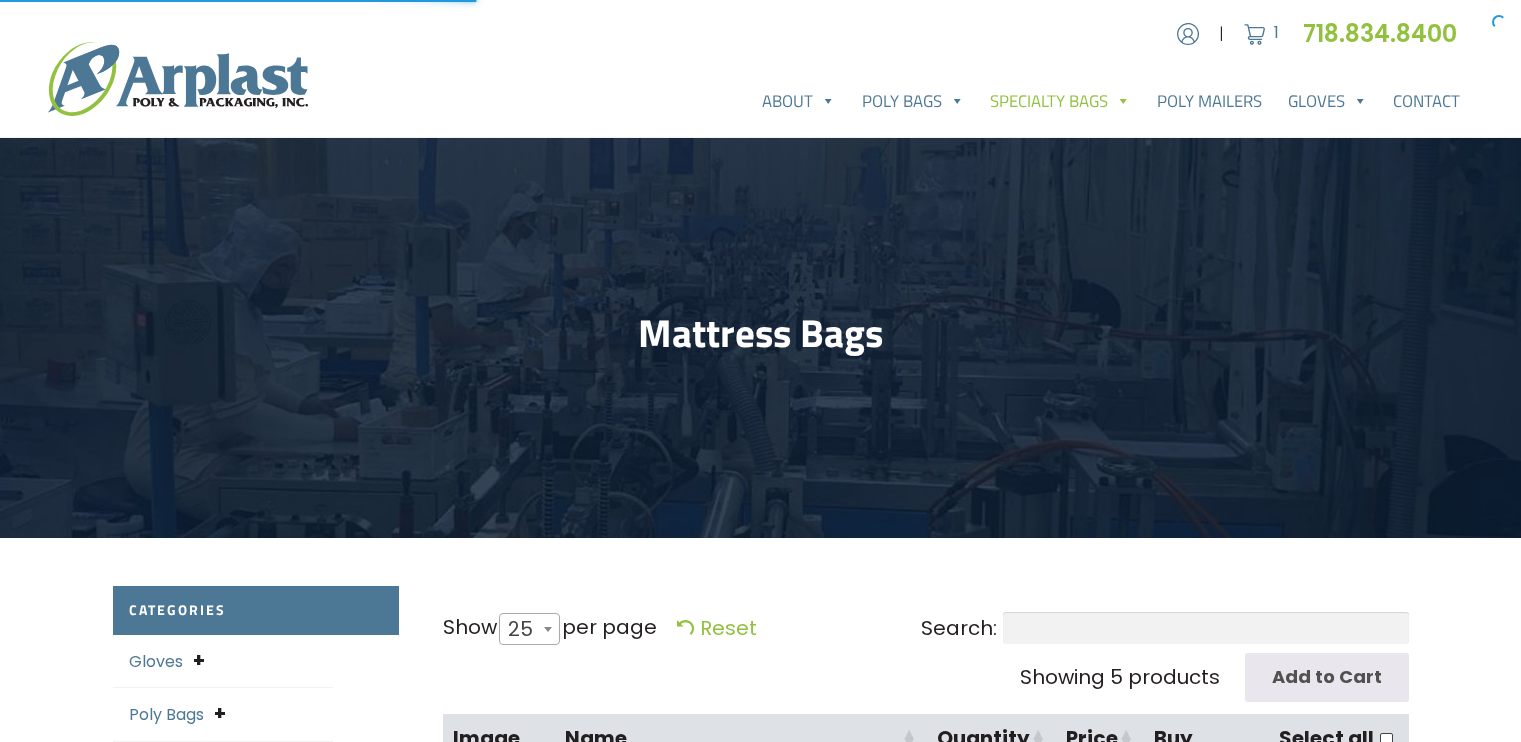 select on "25" 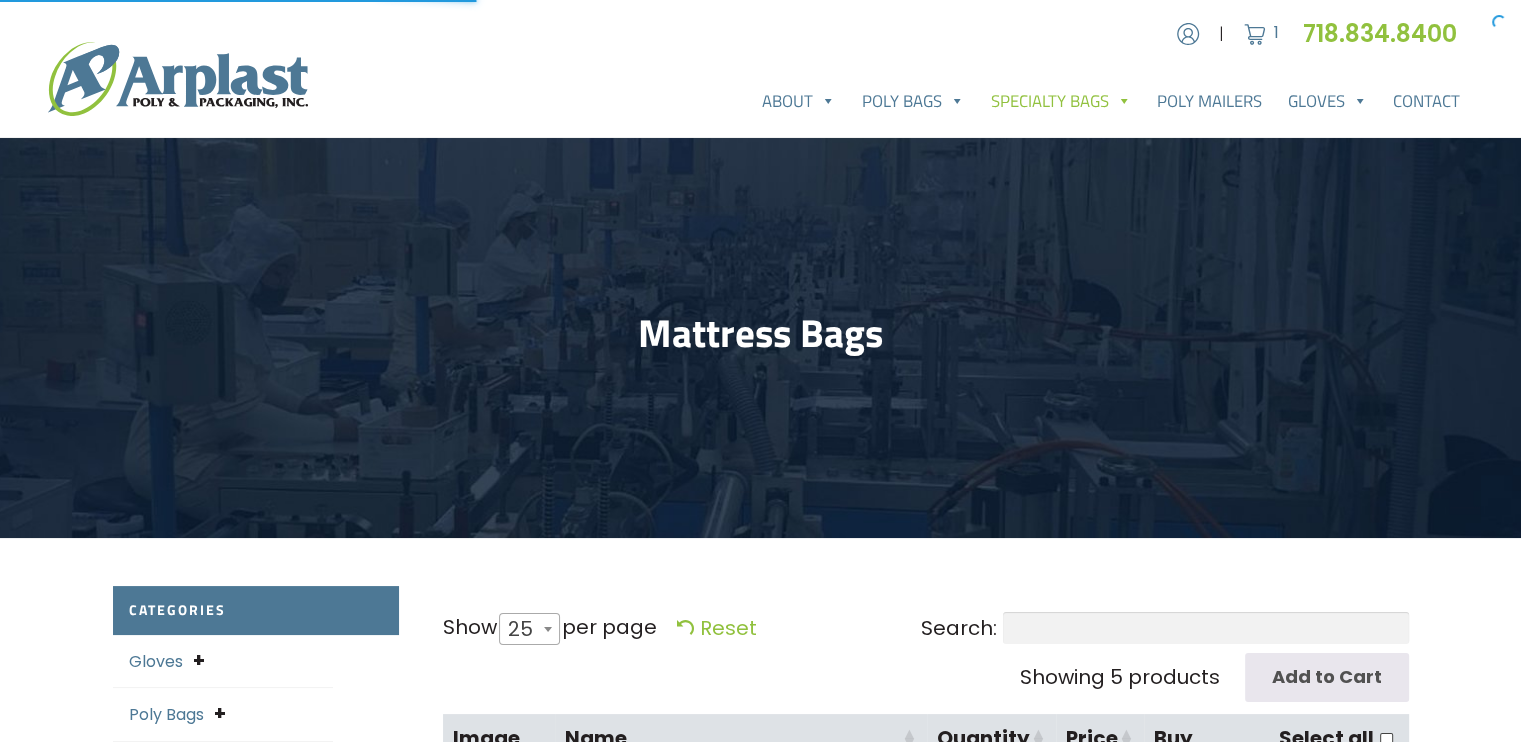 scroll, scrollTop: 0, scrollLeft: 0, axis: both 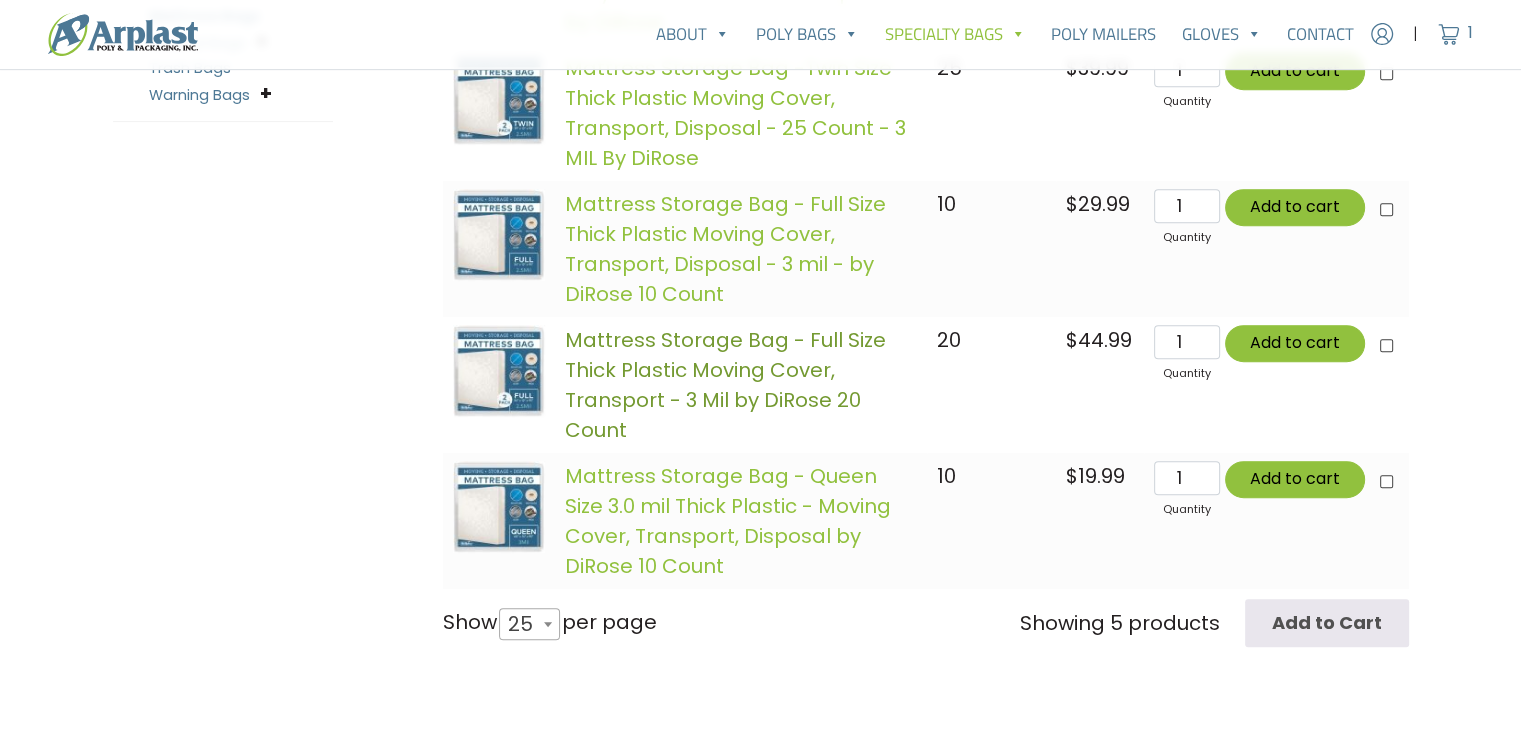 click on "Mattress Storage Bag -  Full Size Thick Plastic Moving Cover, Transport - 3 Mil by DiRose 20 Count" 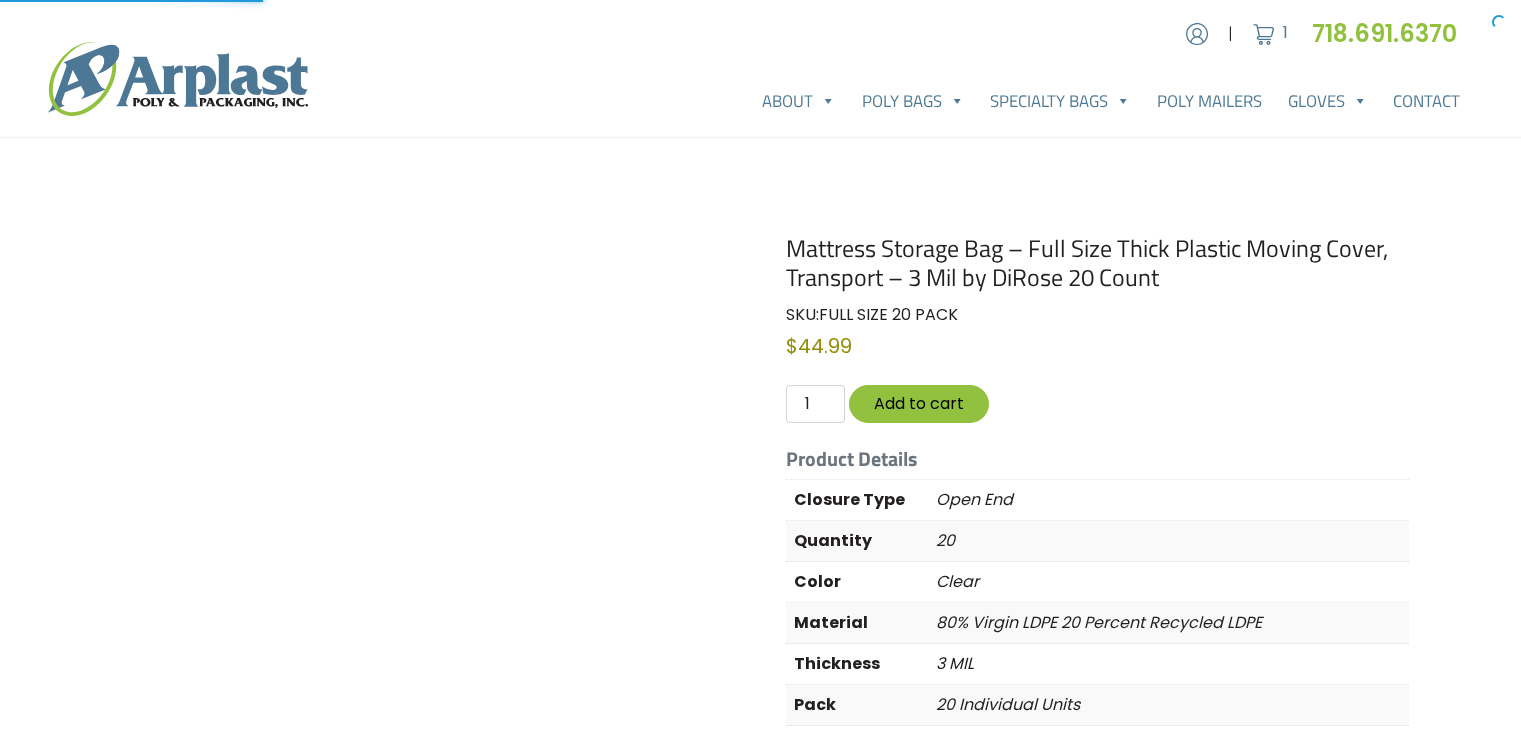 scroll, scrollTop: 0, scrollLeft: 0, axis: both 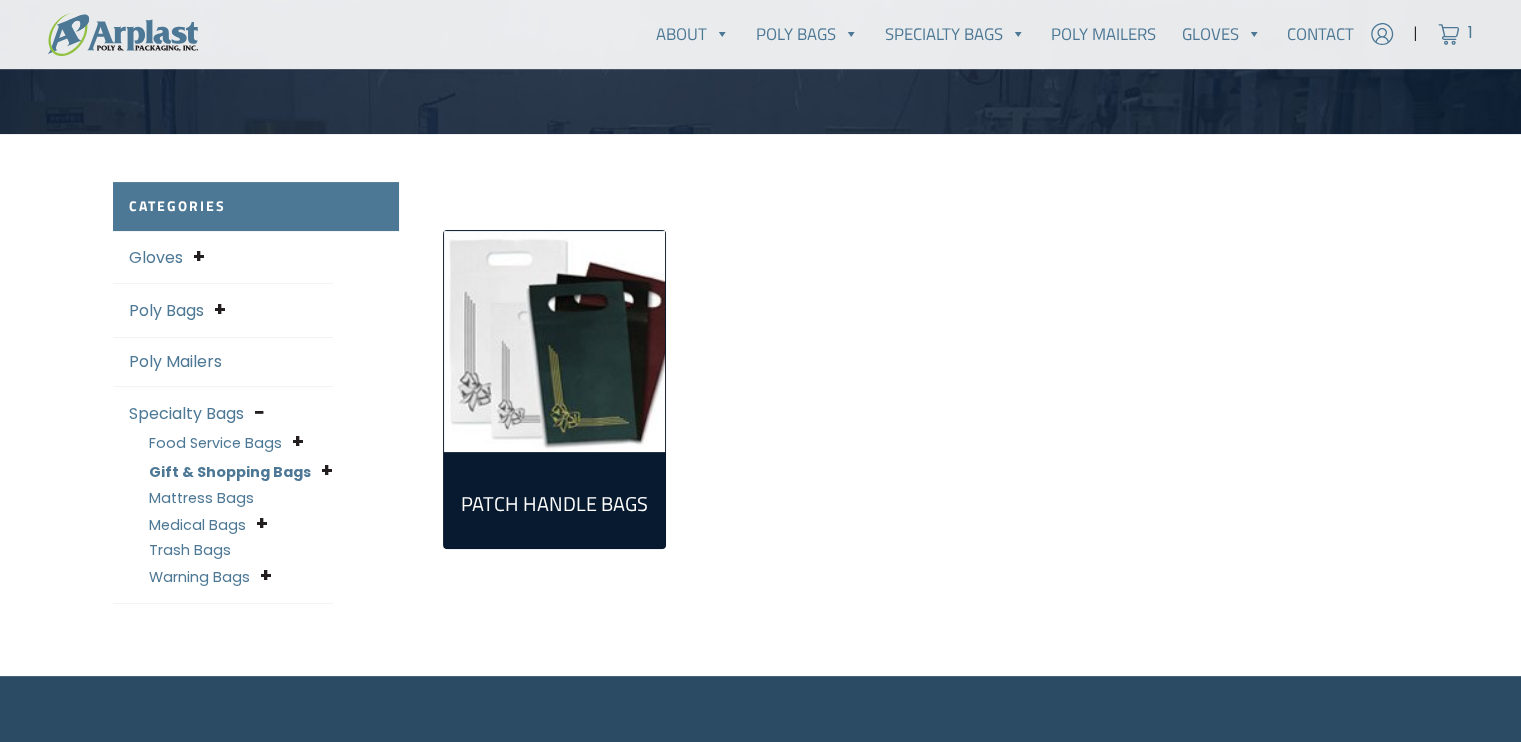 click on "Patch Handle Bags  (26)" at bounding box center (555, 504) 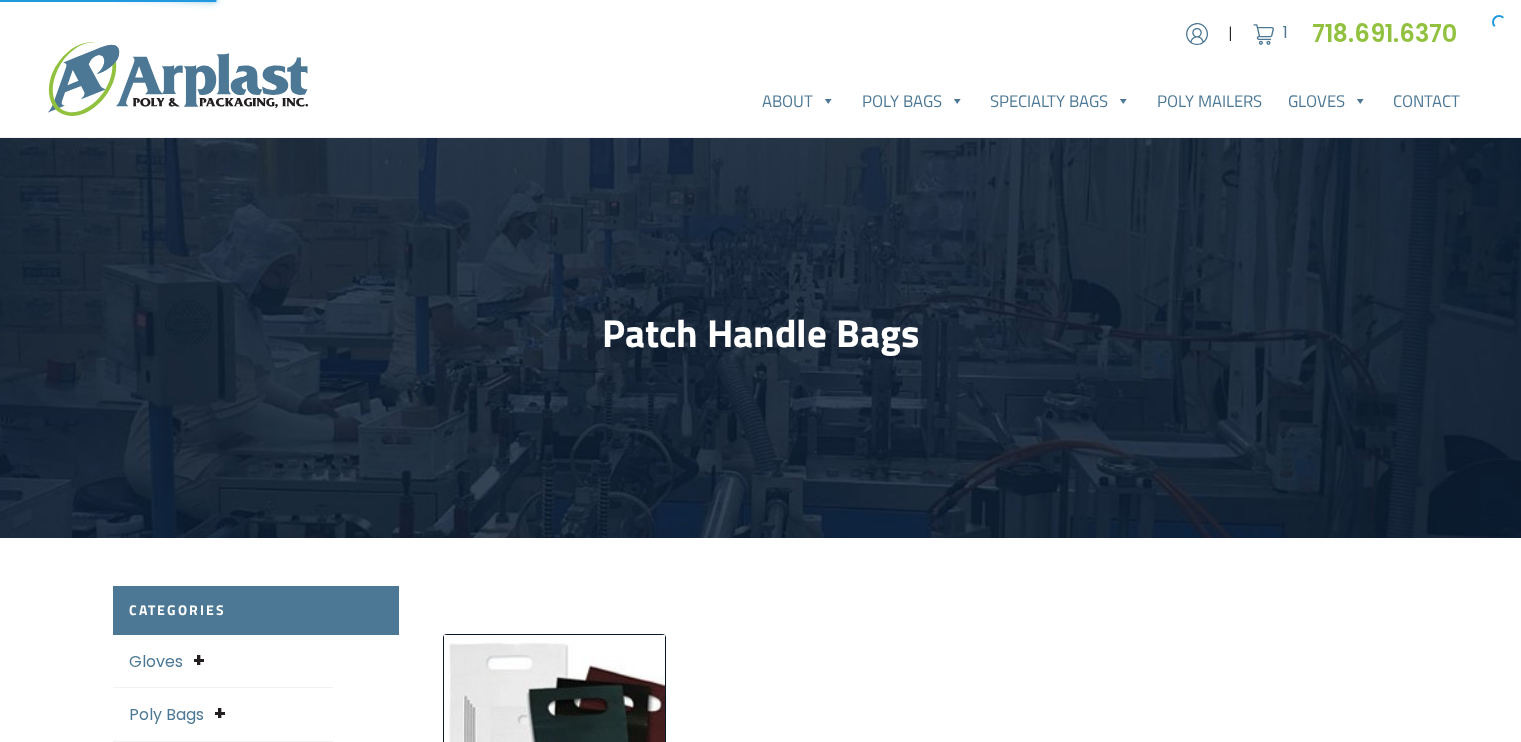 scroll, scrollTop: 0, scrollLeft: 0, axis: both 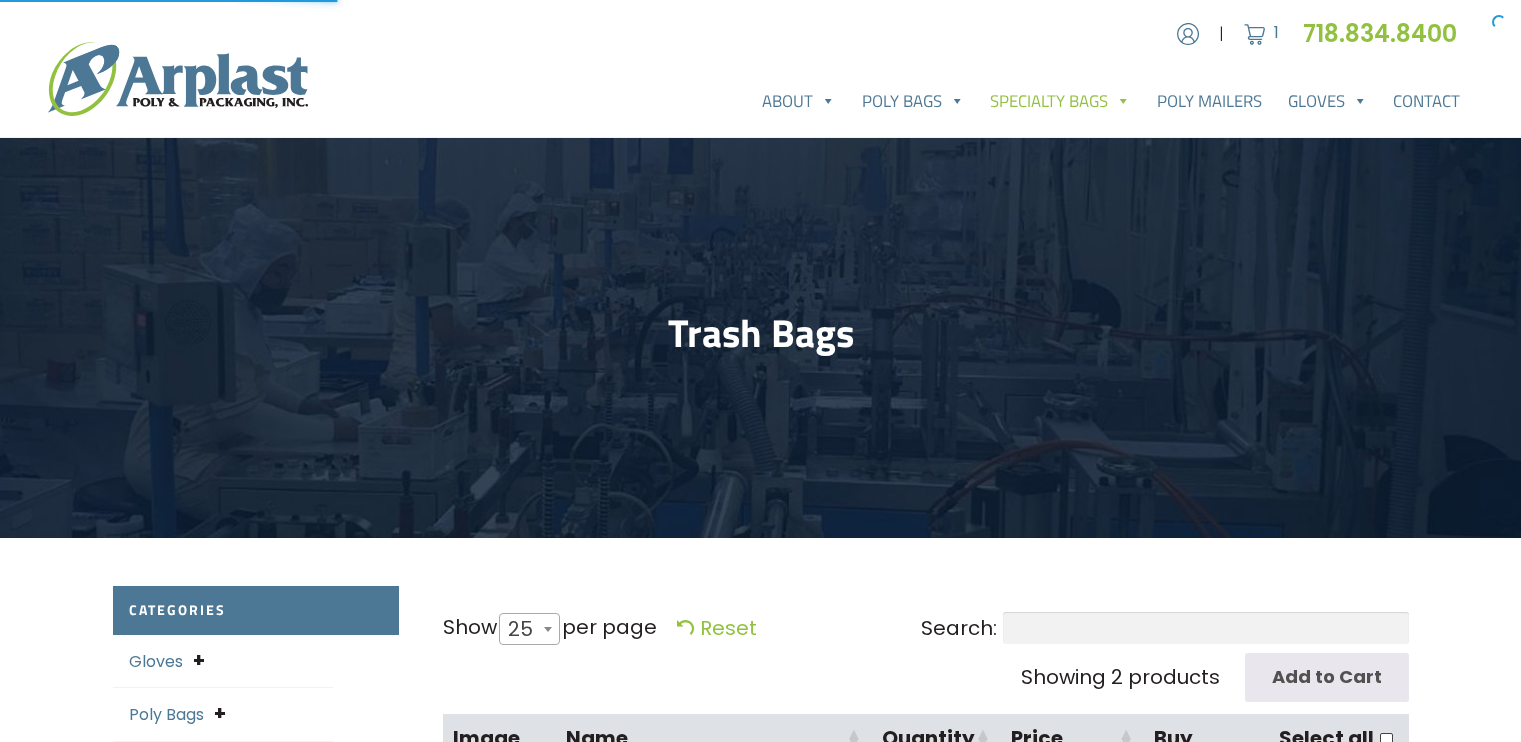 select on "25" 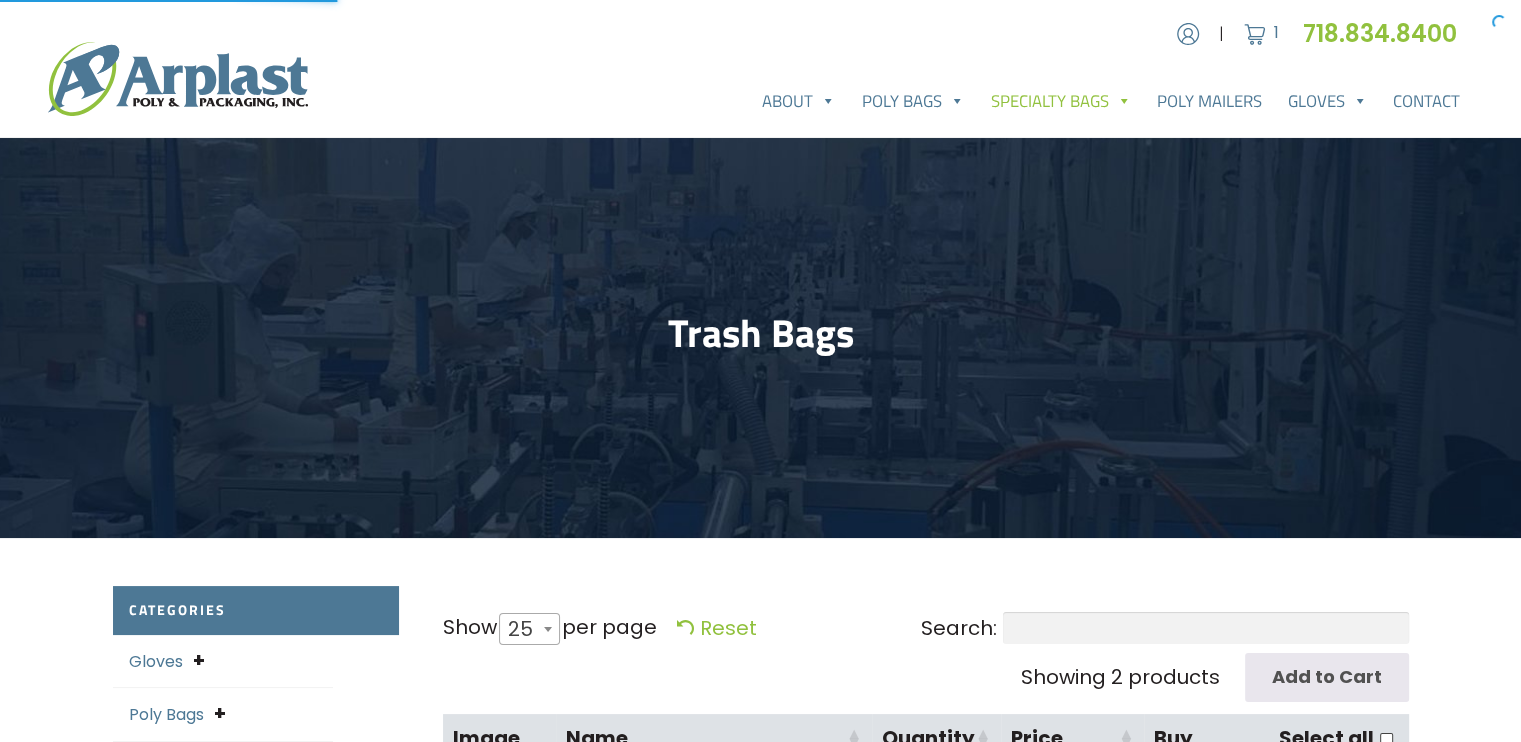 scroll, scrollTop: 0, scrollLeft: 0, axis: both 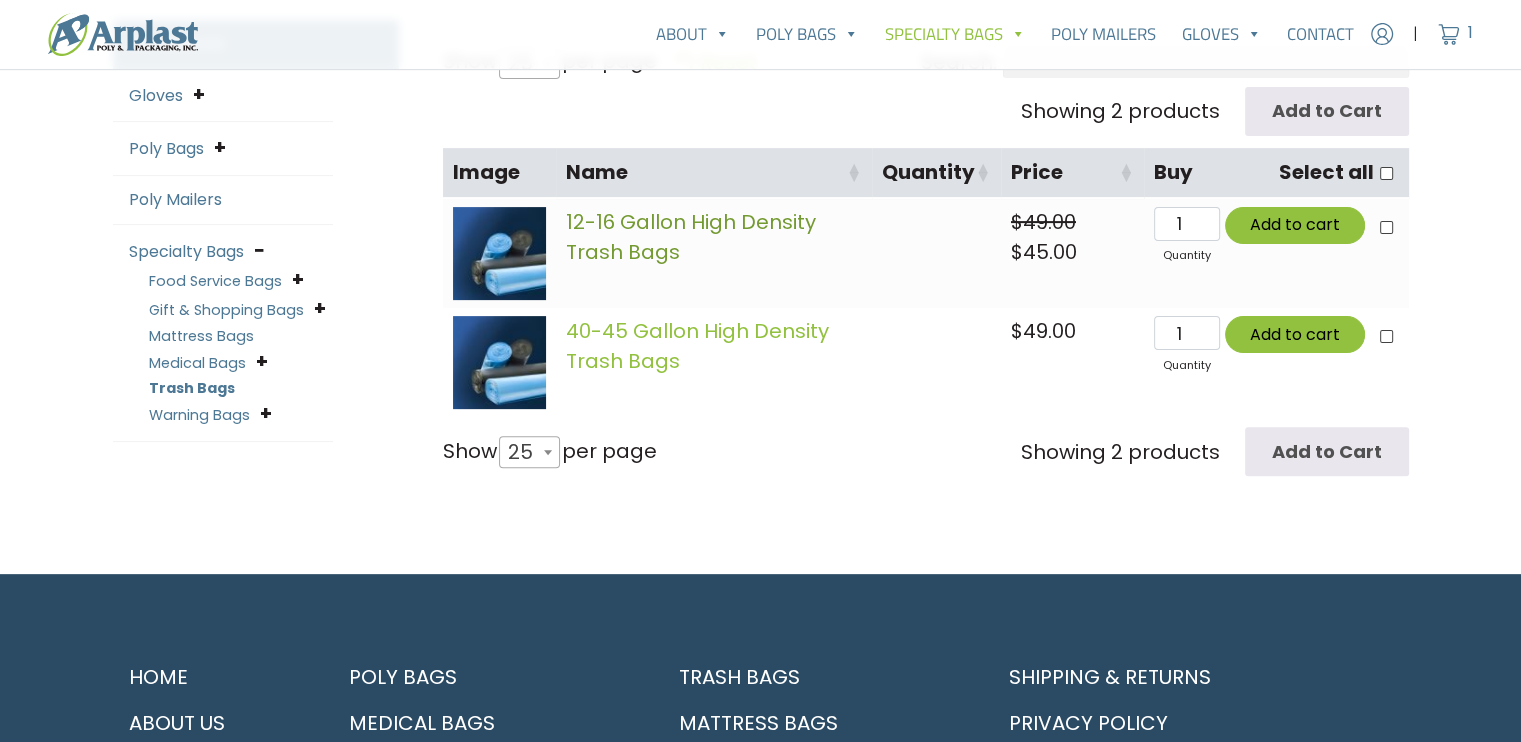 click on "12-16 Gallon High Density Trash Bags" 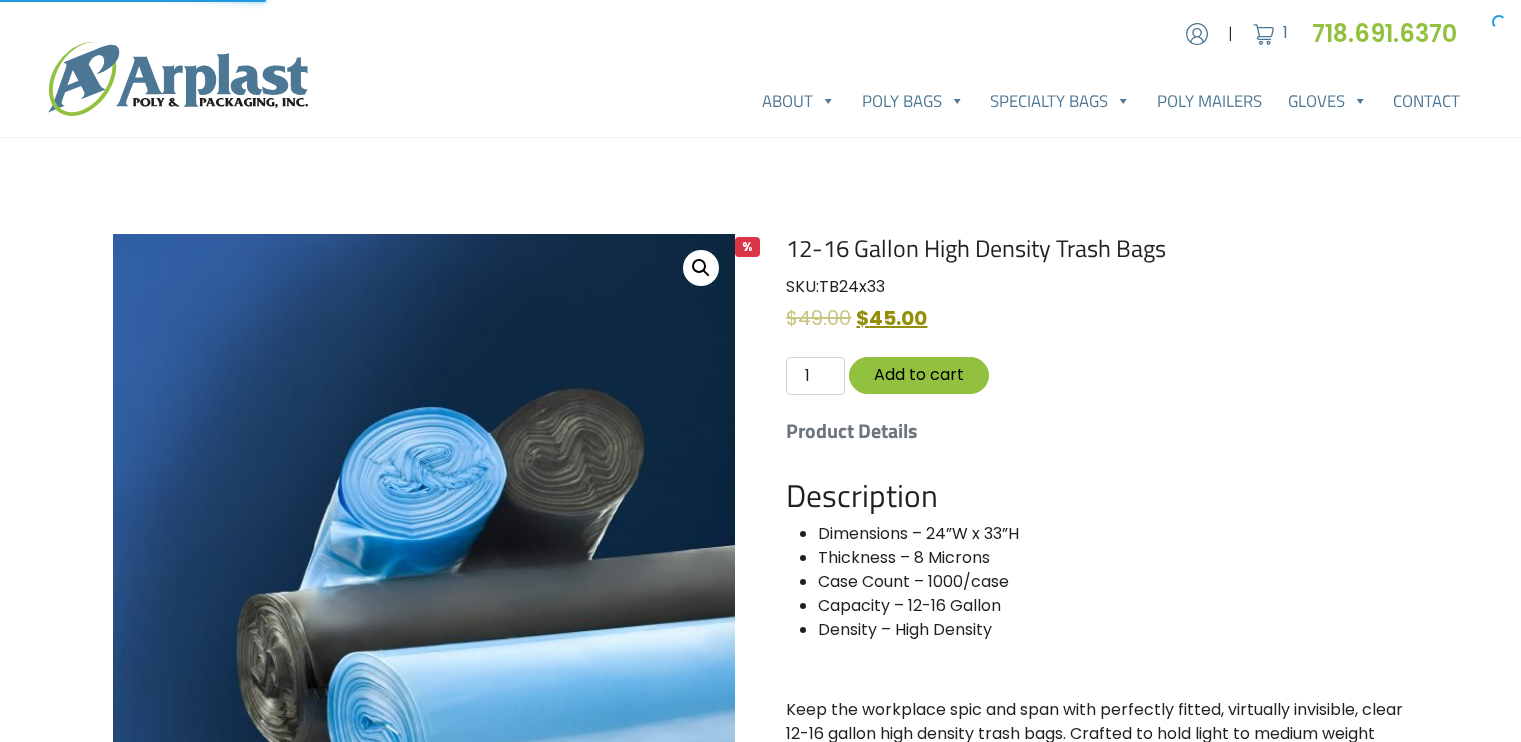 scroll, scrollTop: 0, scrollLeft: 0, axis: both 